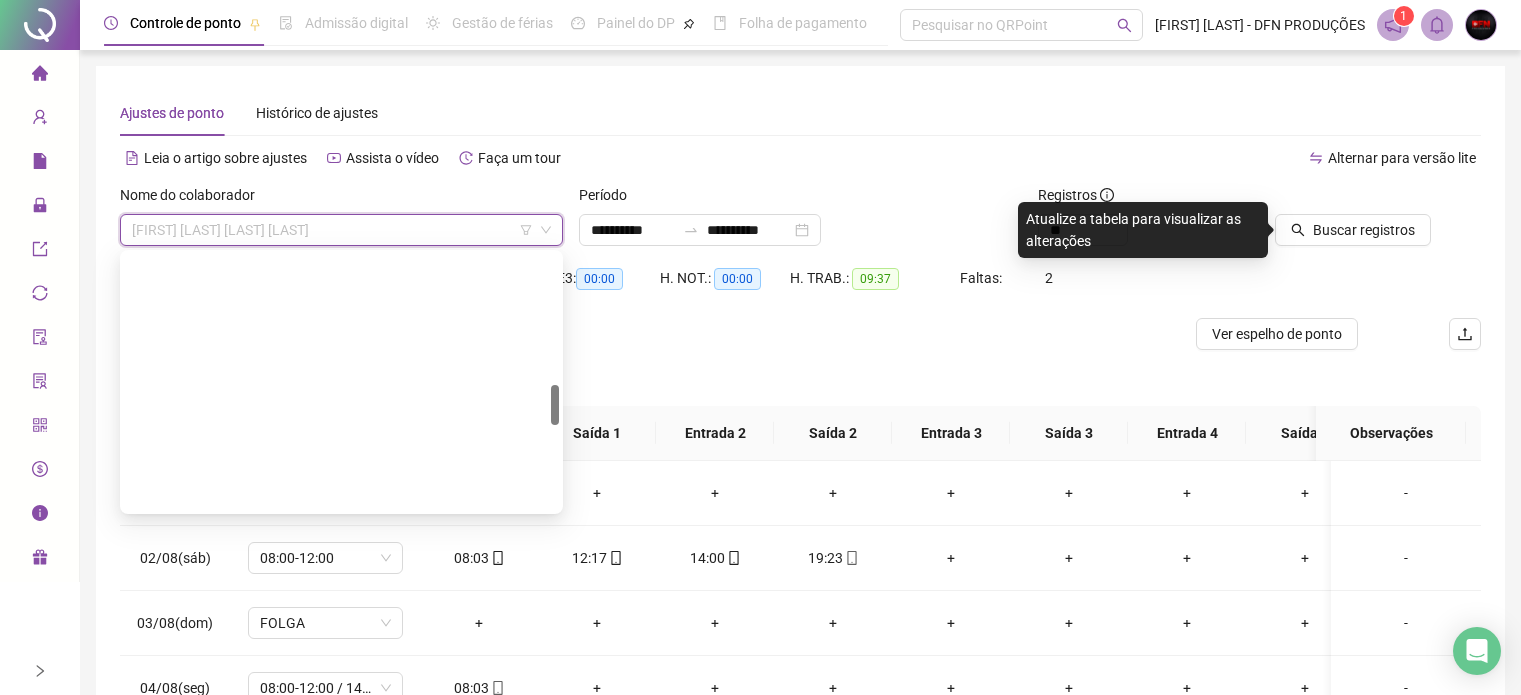 scroll, scrollTop: 150, scrollLeft: 0, axis: vertical 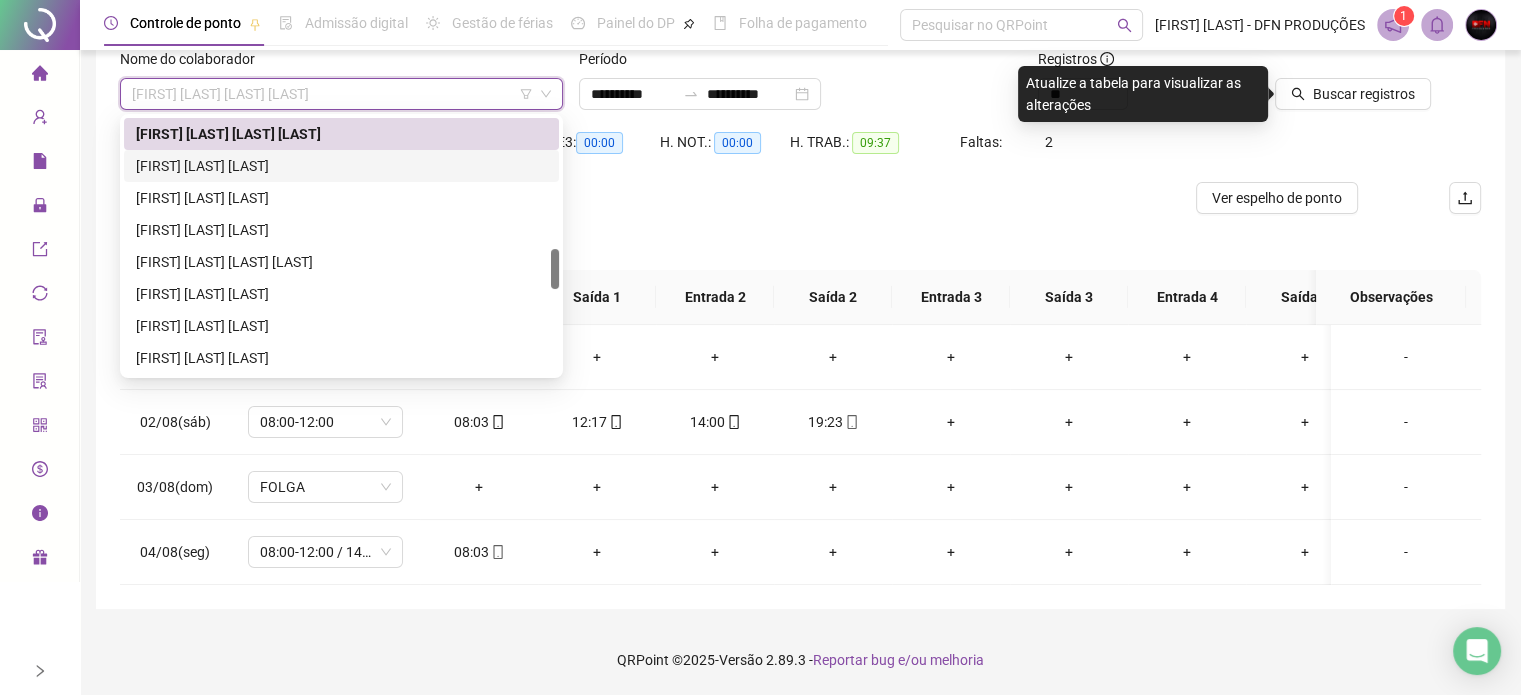 click on "[FIRST] [LAST] [LAST]" at bounding box center [341, 166] 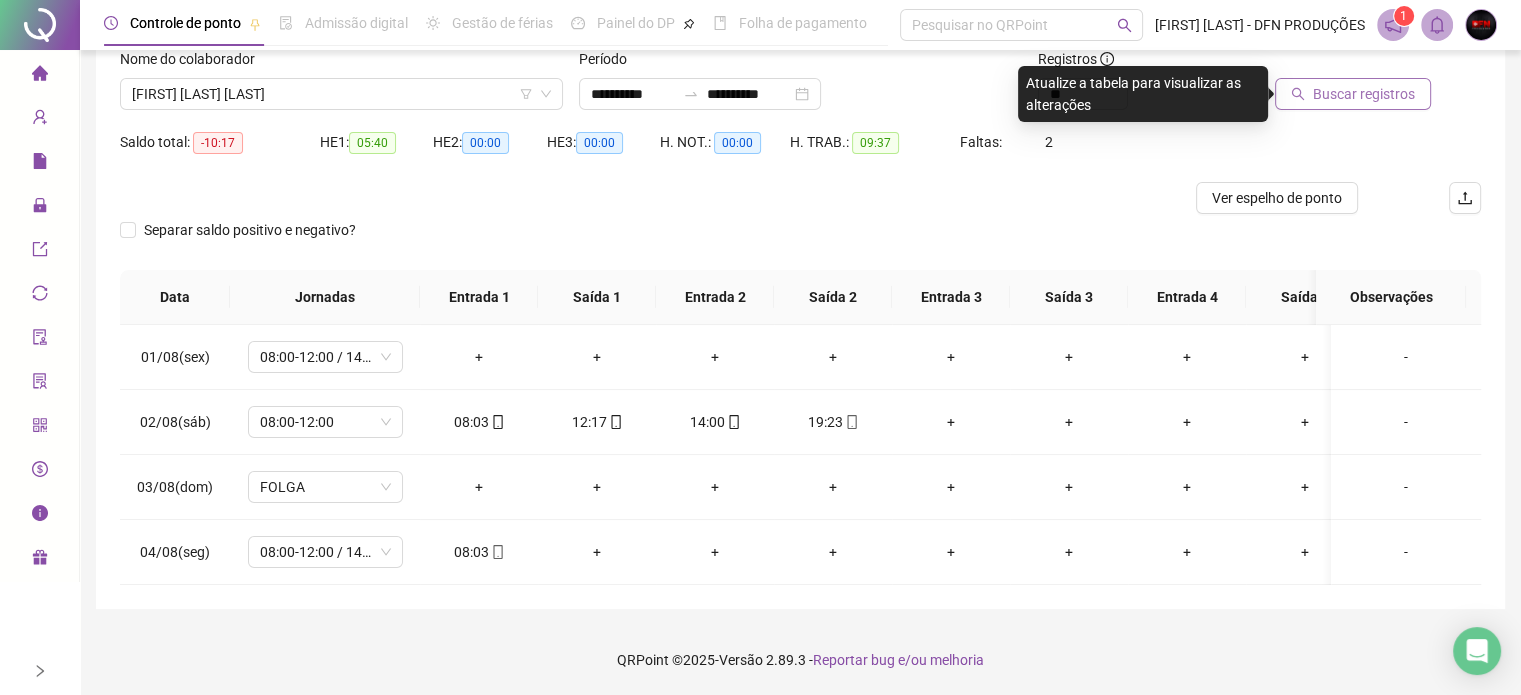 click on "Buscar registros" at bounding box center [1364, 94] 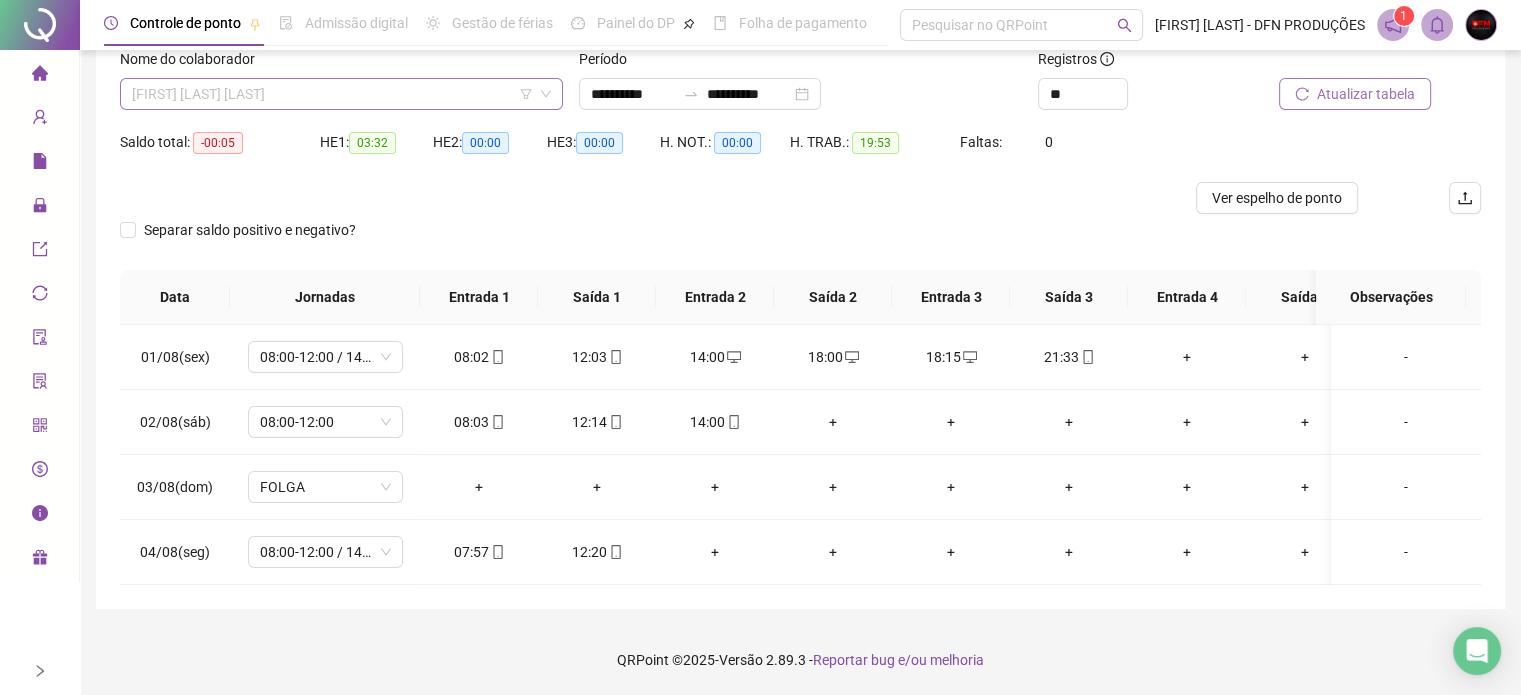 click on "[FIRST] [LAST] [LAST]" at bounding box center [341, 94] 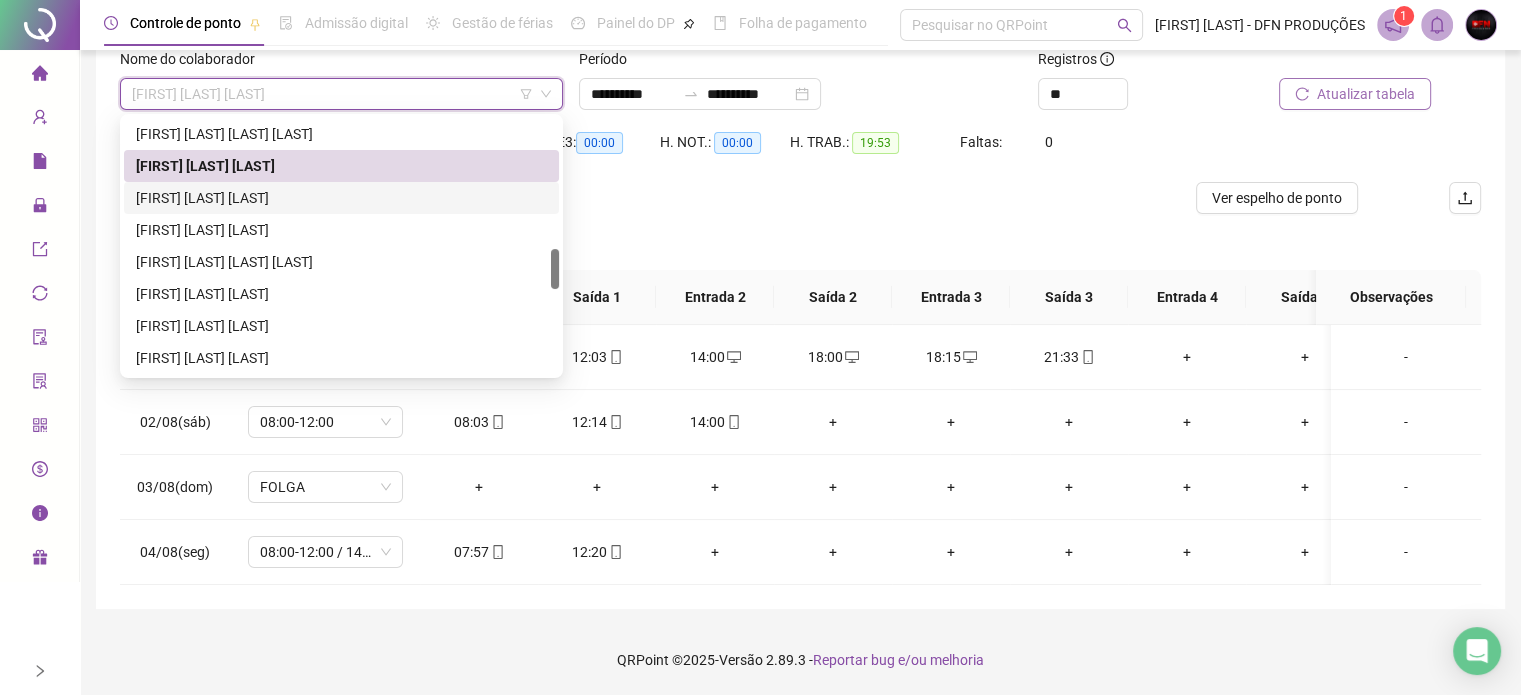 click on "[FIRST] [LAST] [LAST]" at bounding box center (341, 198) 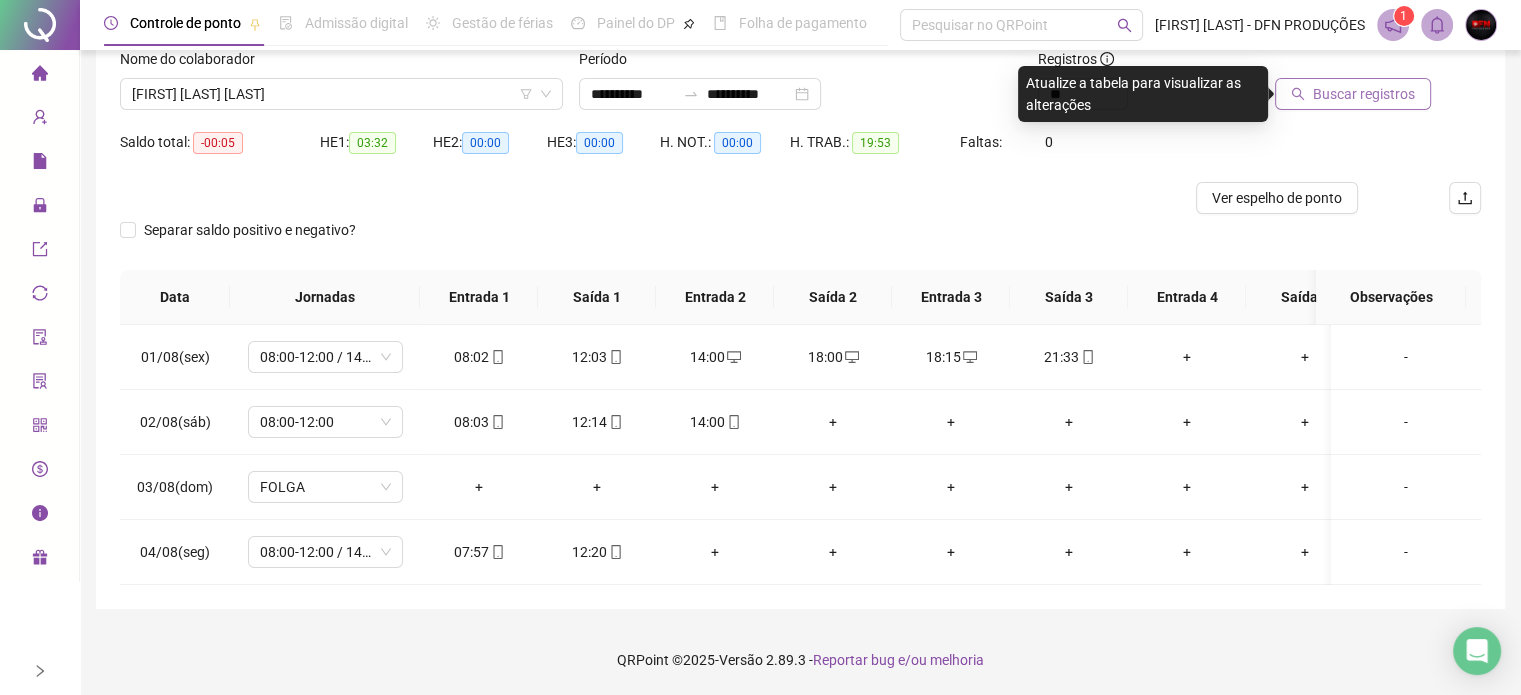 click on "Buscar registros" at bounding box center [1364, 94] 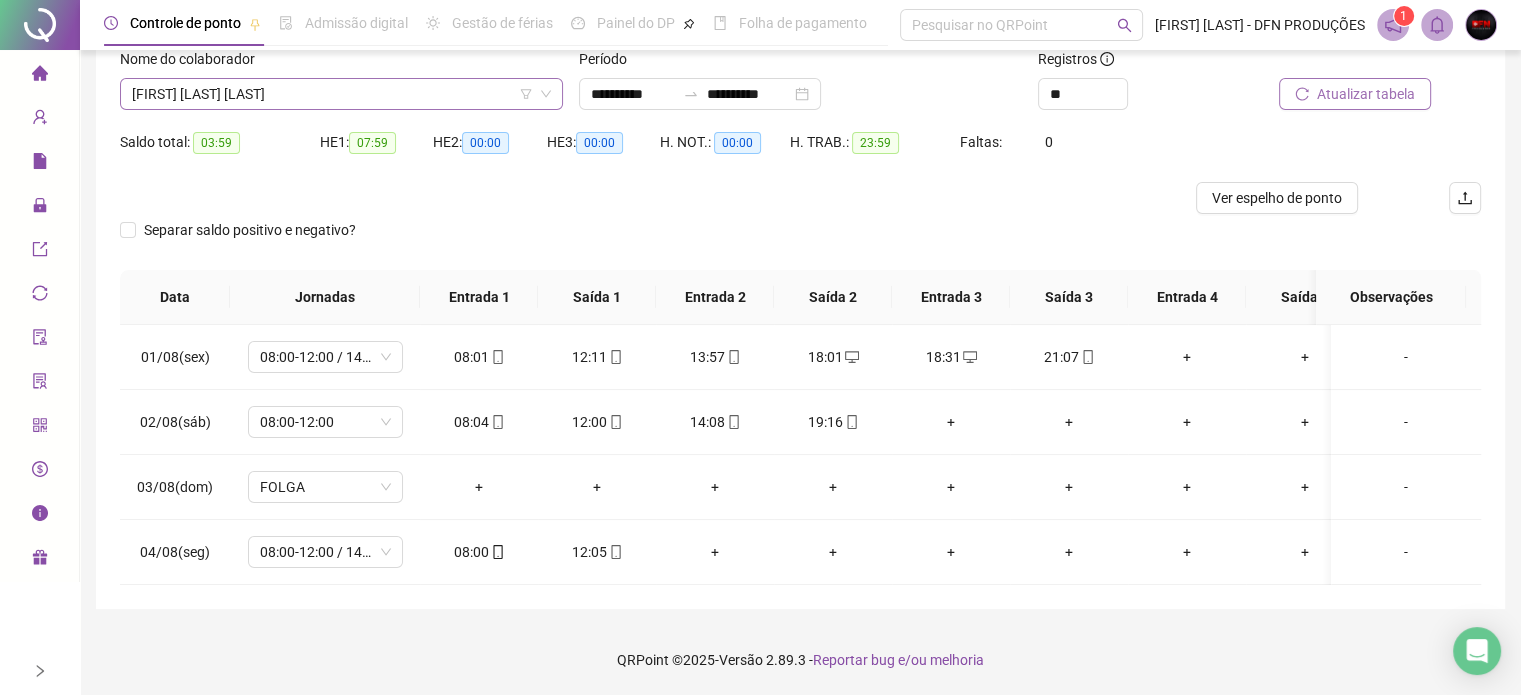 click on "[FIRST] [LAST] [LAST]" at bounding box center [341, 94] 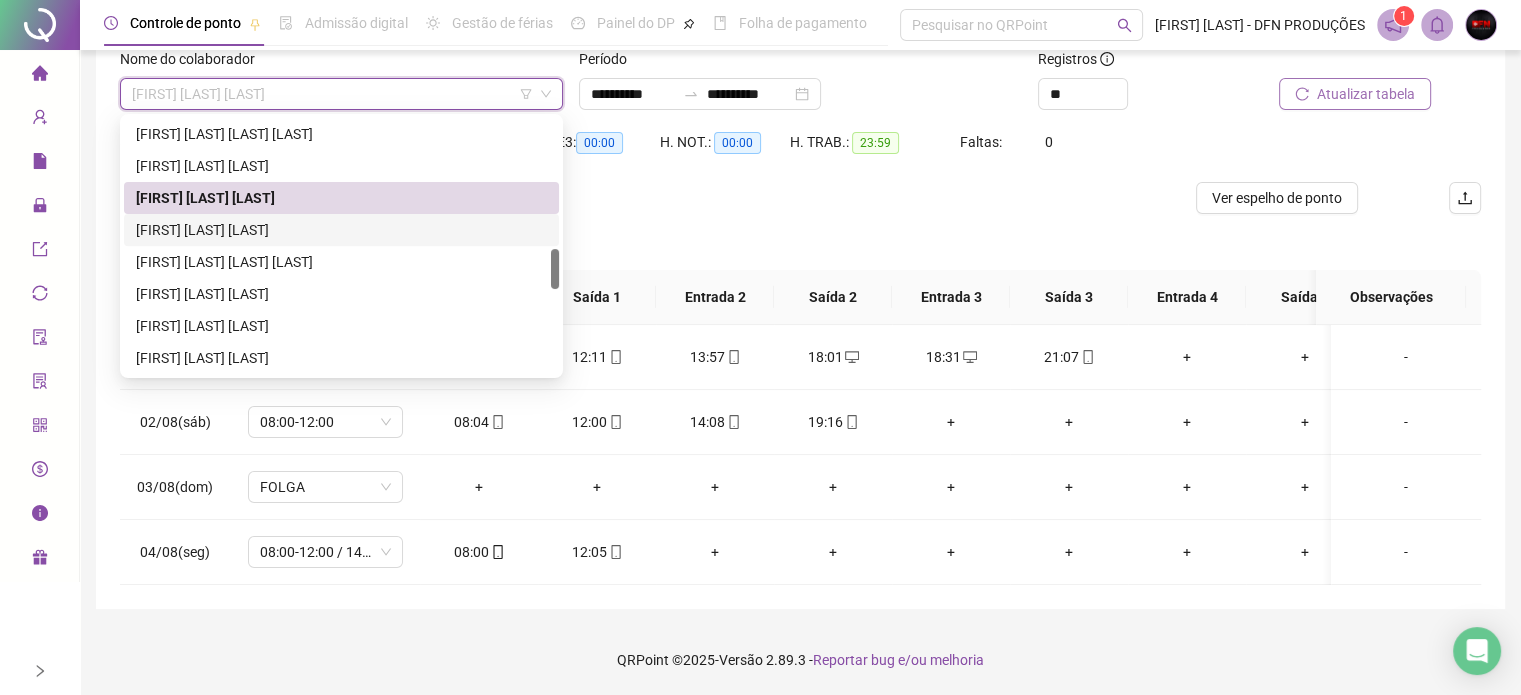 click on "[FIRST] [LAST] [LAST]" at bounding box center [341, 230] 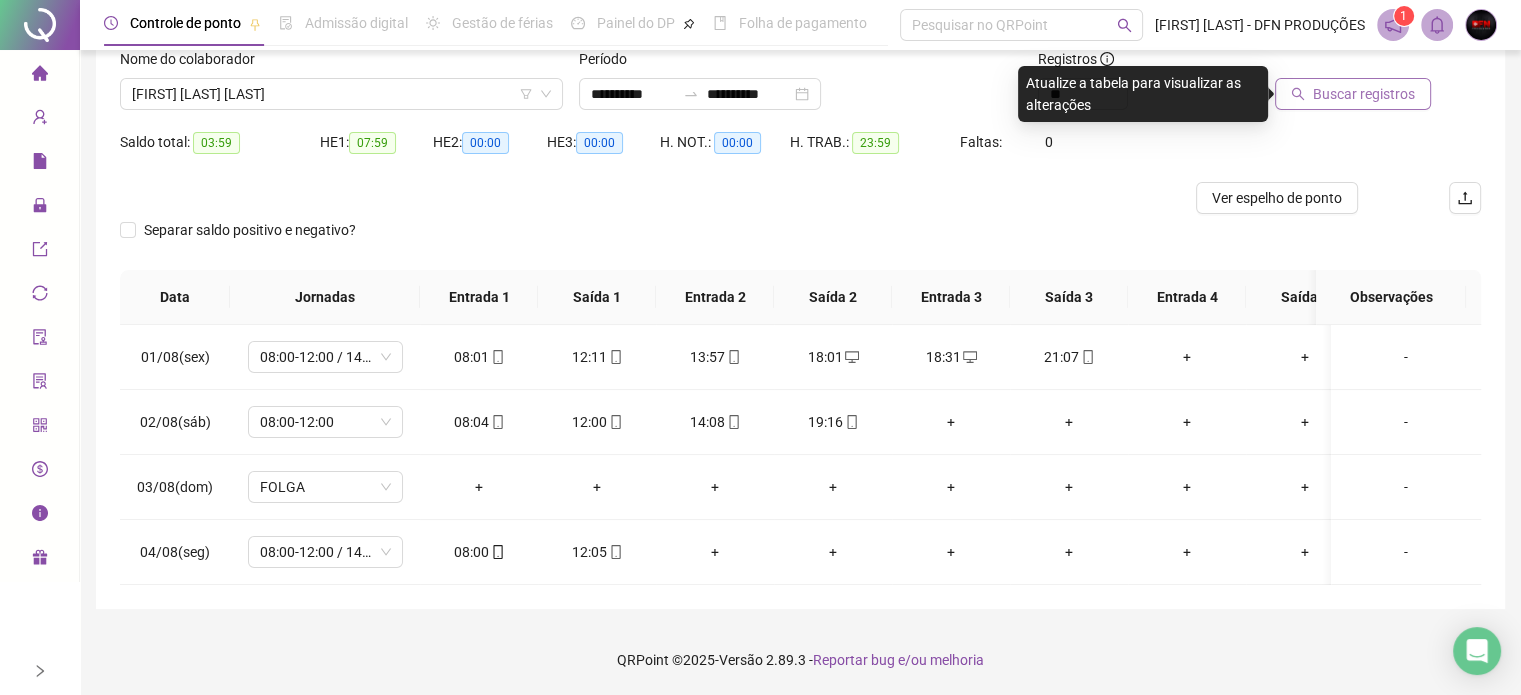 click on "Buscar registros" at bounding box center [1364, 94] 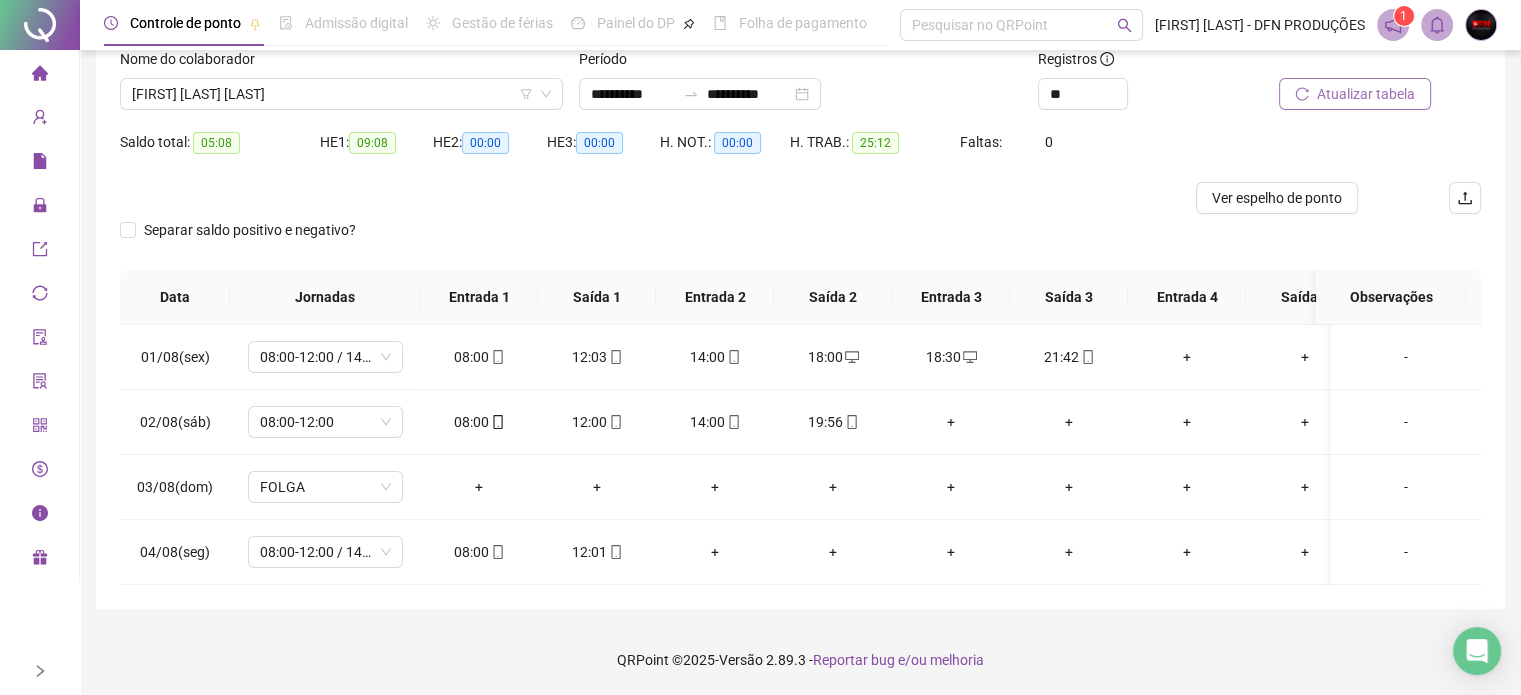 scroll, scrollTop: 130, scrollLeft: 0, axis: vertical 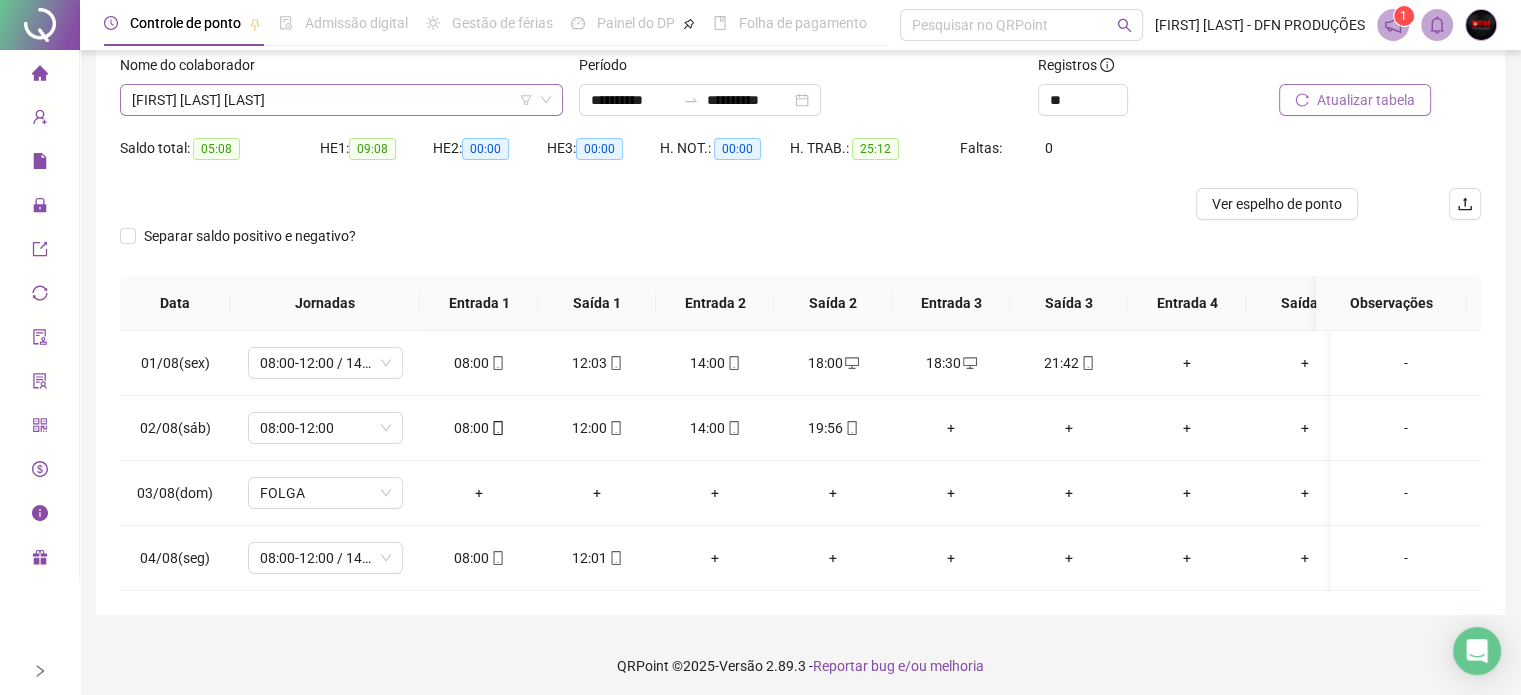 click on "[FIRST] [LAST] [LAST]" at bounding box center [341, 100] 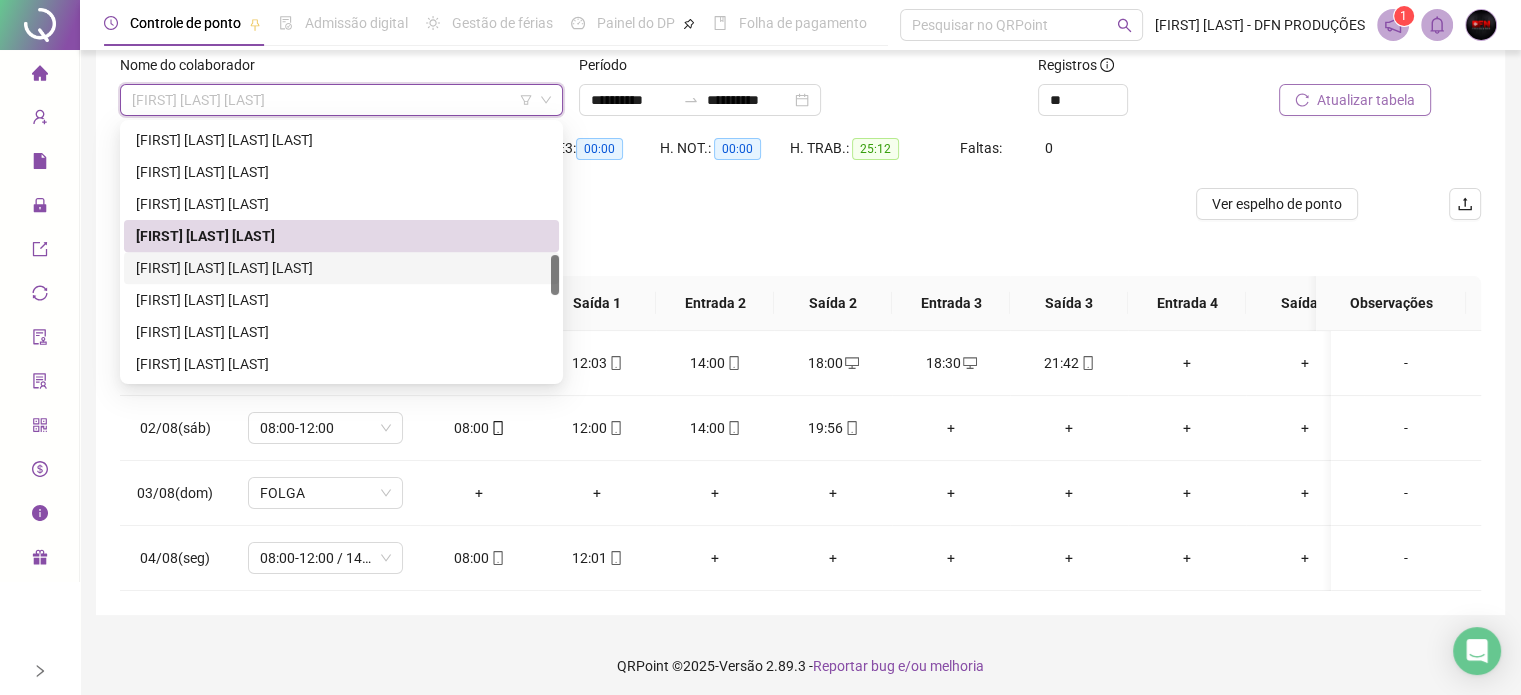 click on "[FIRST] [LAST] [LAST] [LAST]" at bounding box center (341, 268) 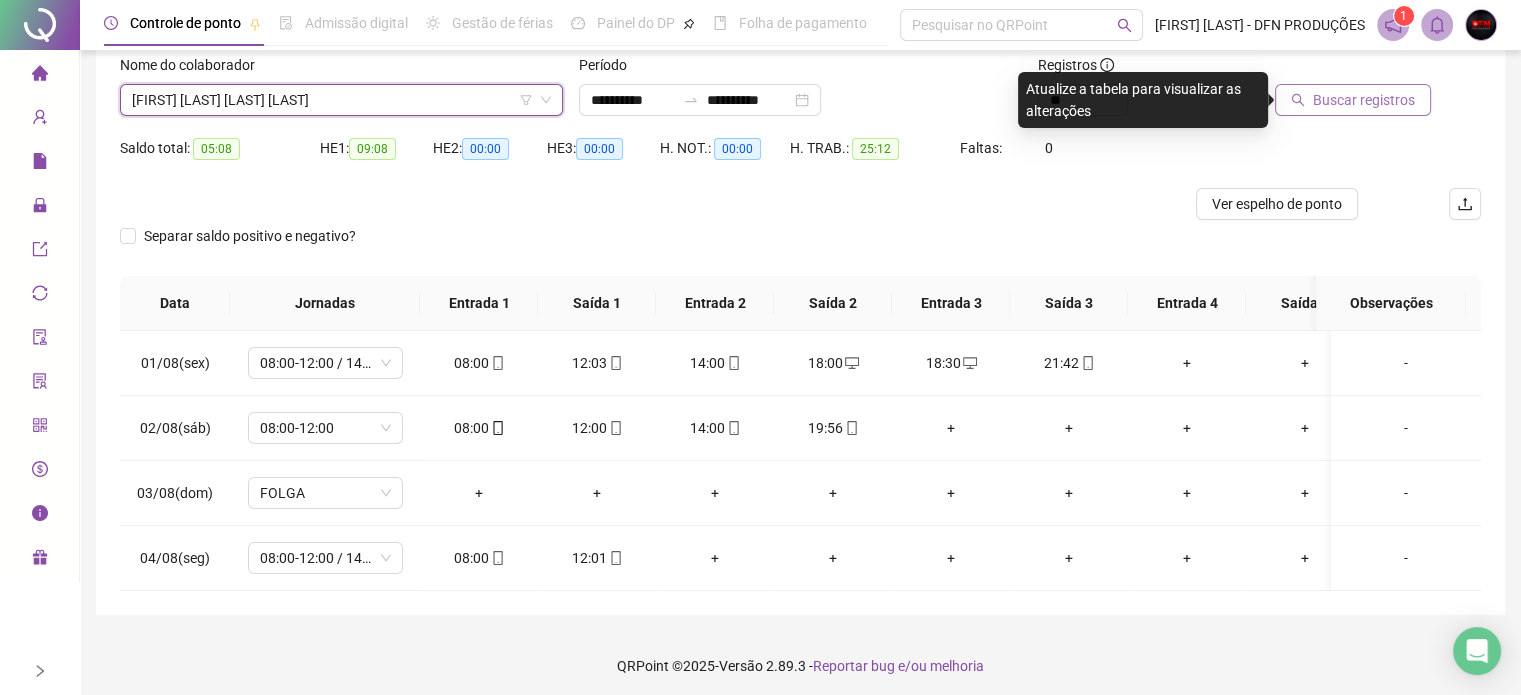 click on "Buscar registros" at bounding box center (1353, 100) 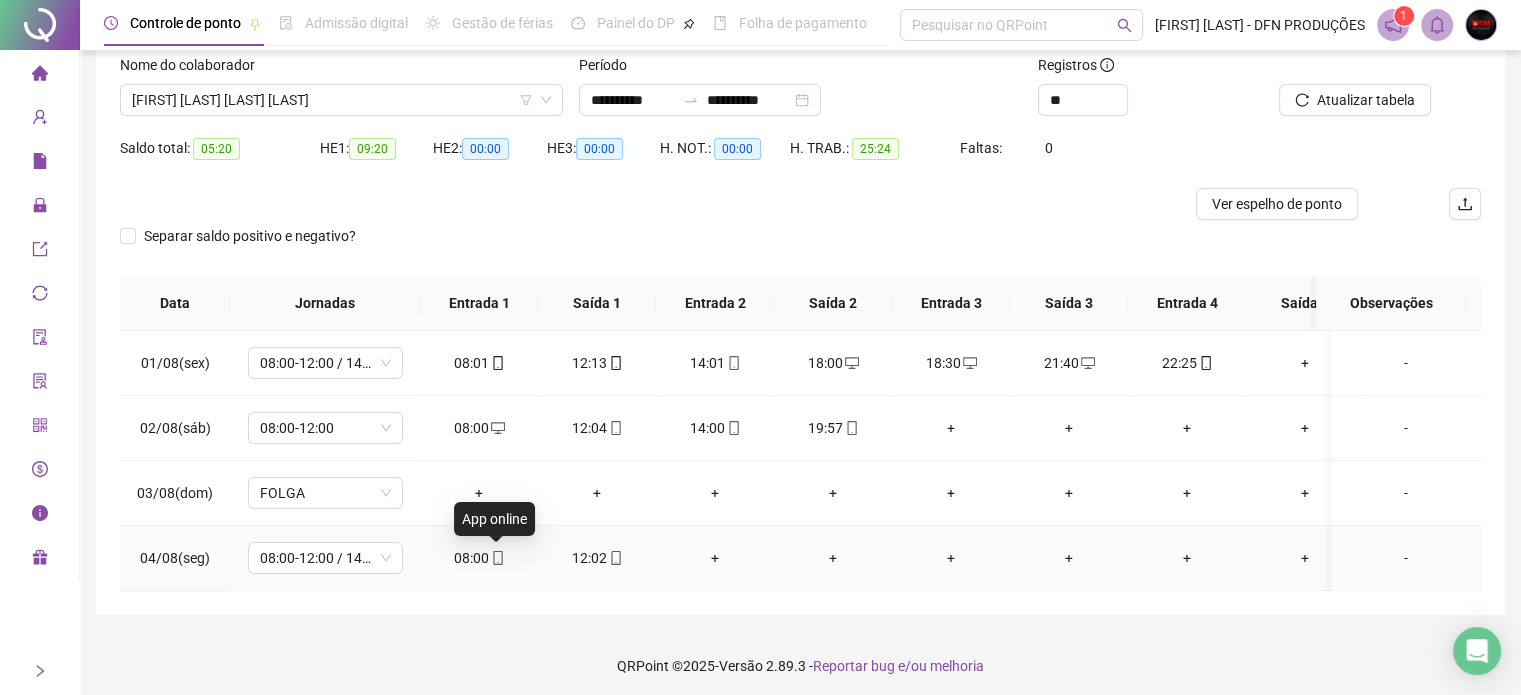 click 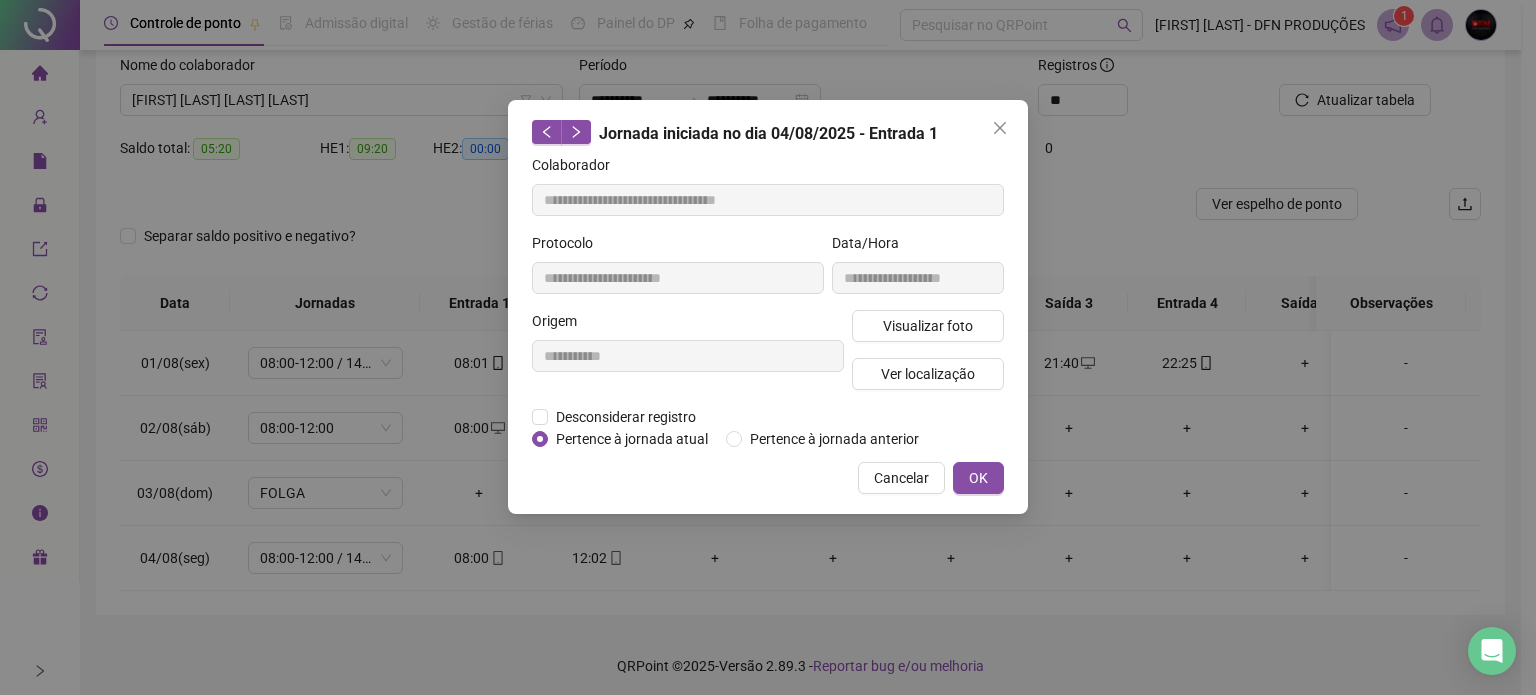 type on "**********" 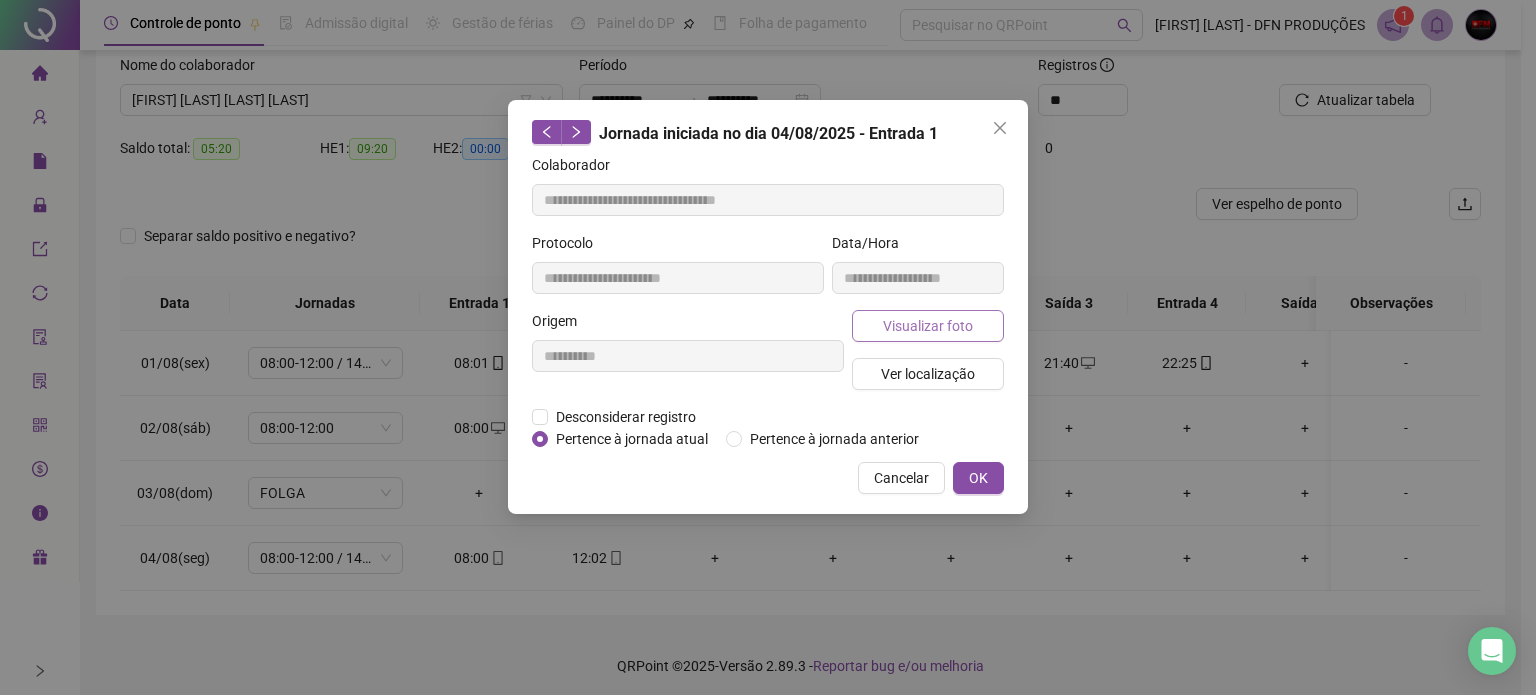 click on "Visualizar foto" at bounding box center (928, 326) 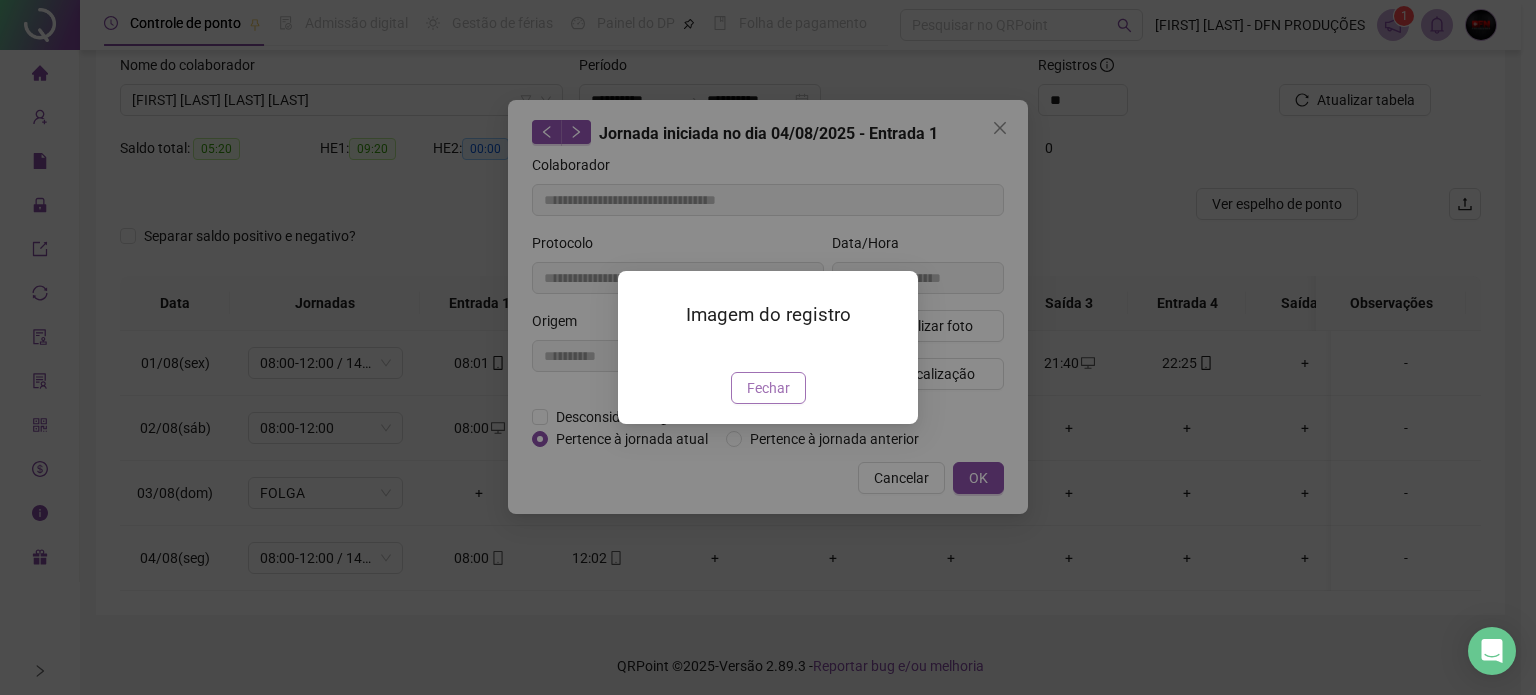 click on "Fechar" at bounding box center (768, 388) 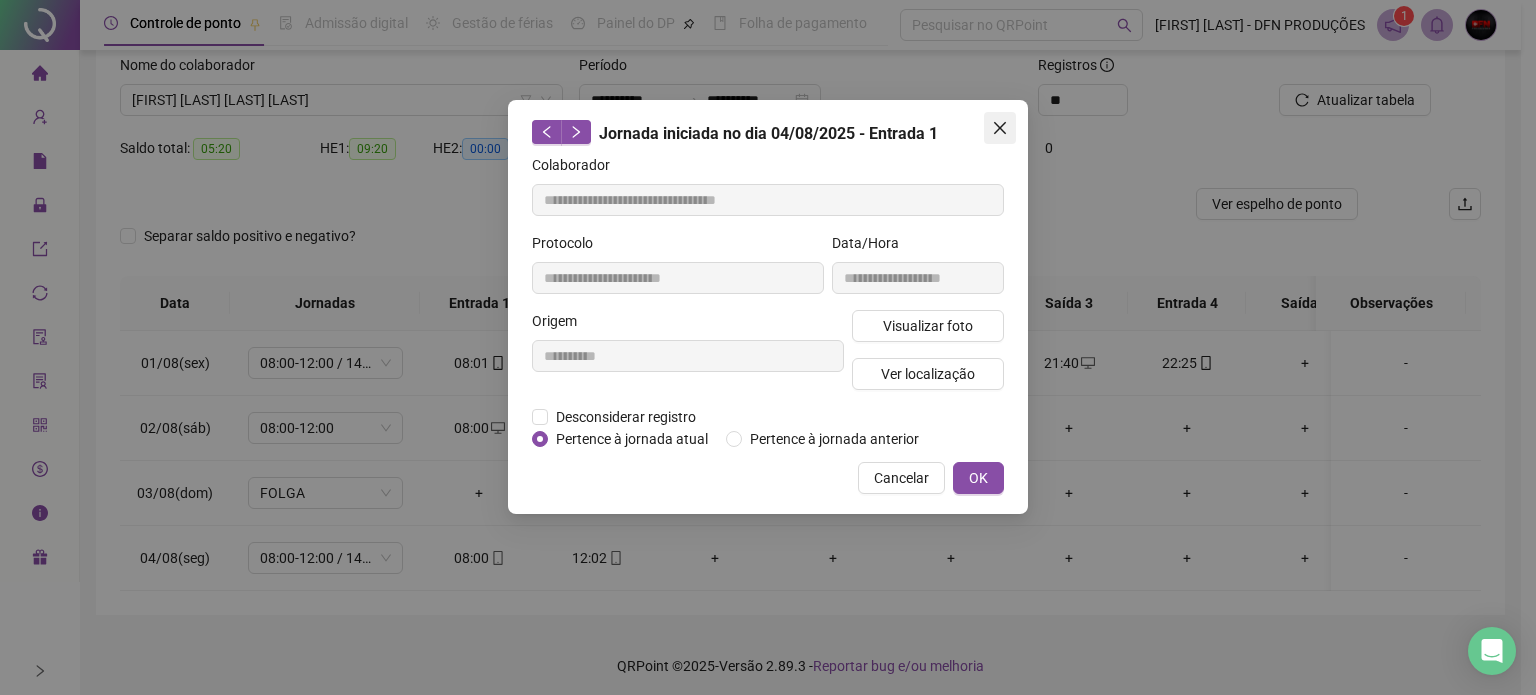 click at bounding box center (1000, 128) 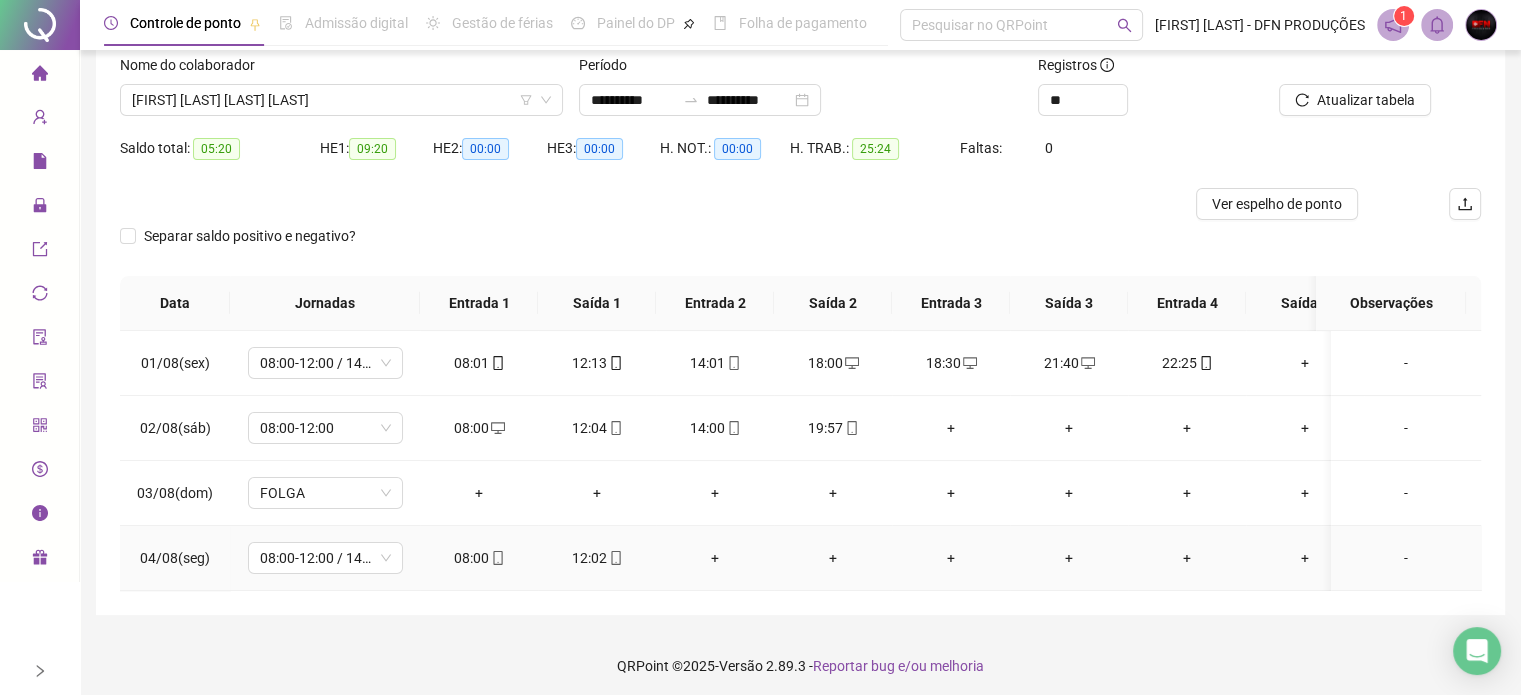 click 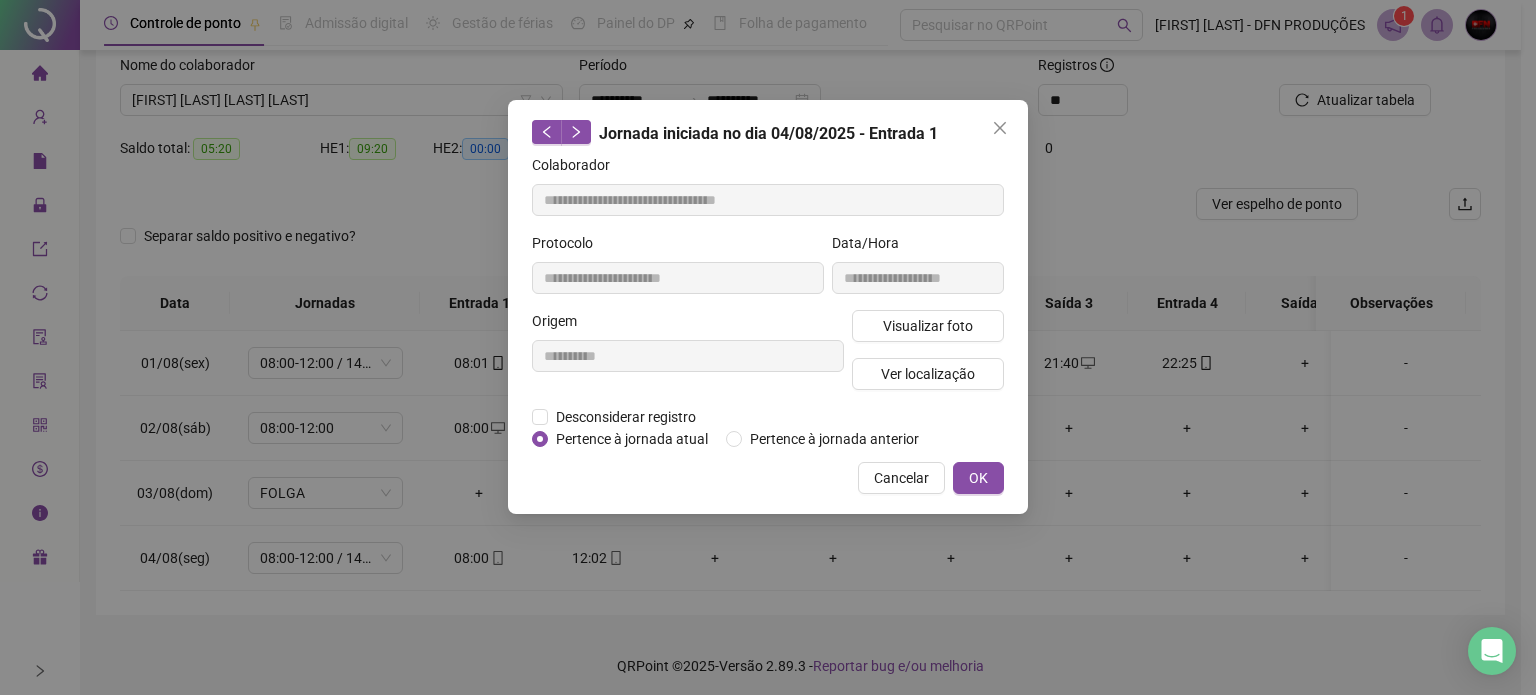 type on "**********" 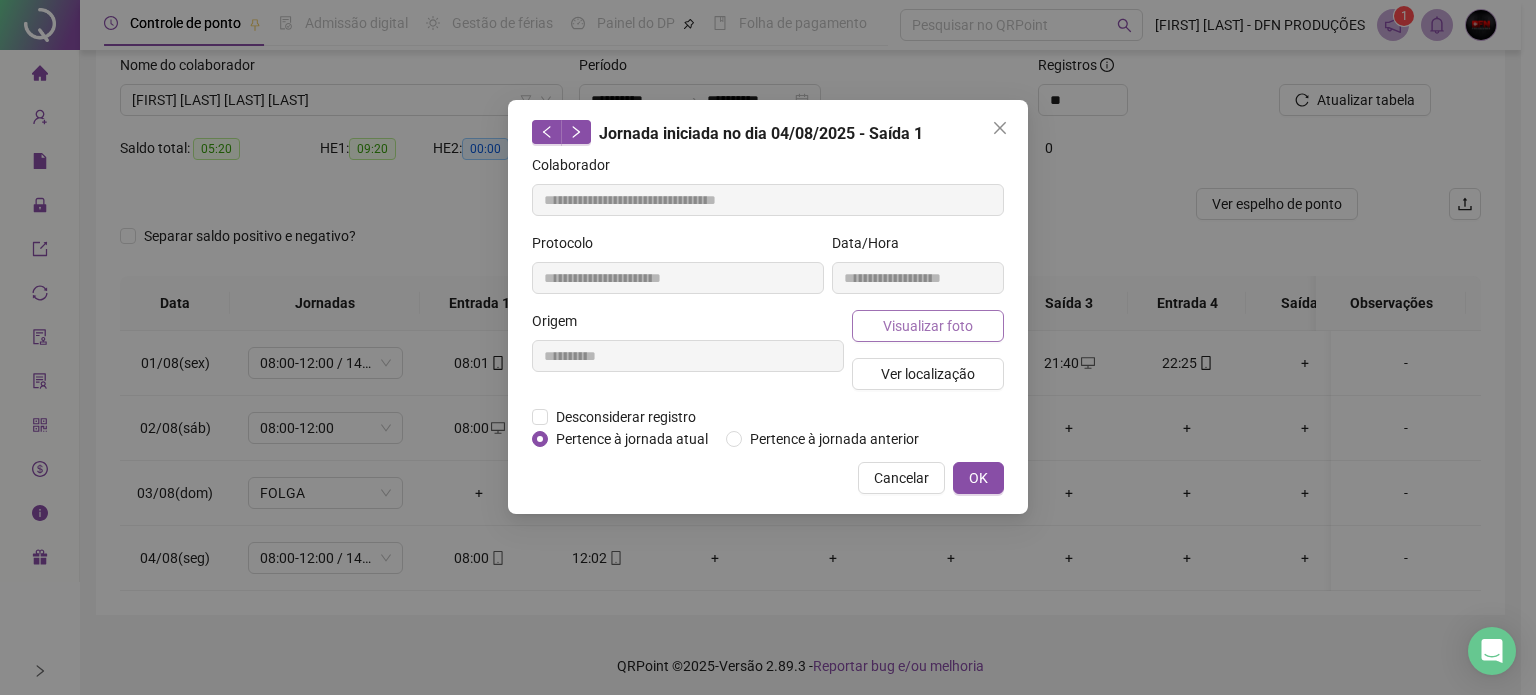 click on "Visualizar foto" at bounding box center [928, 326] 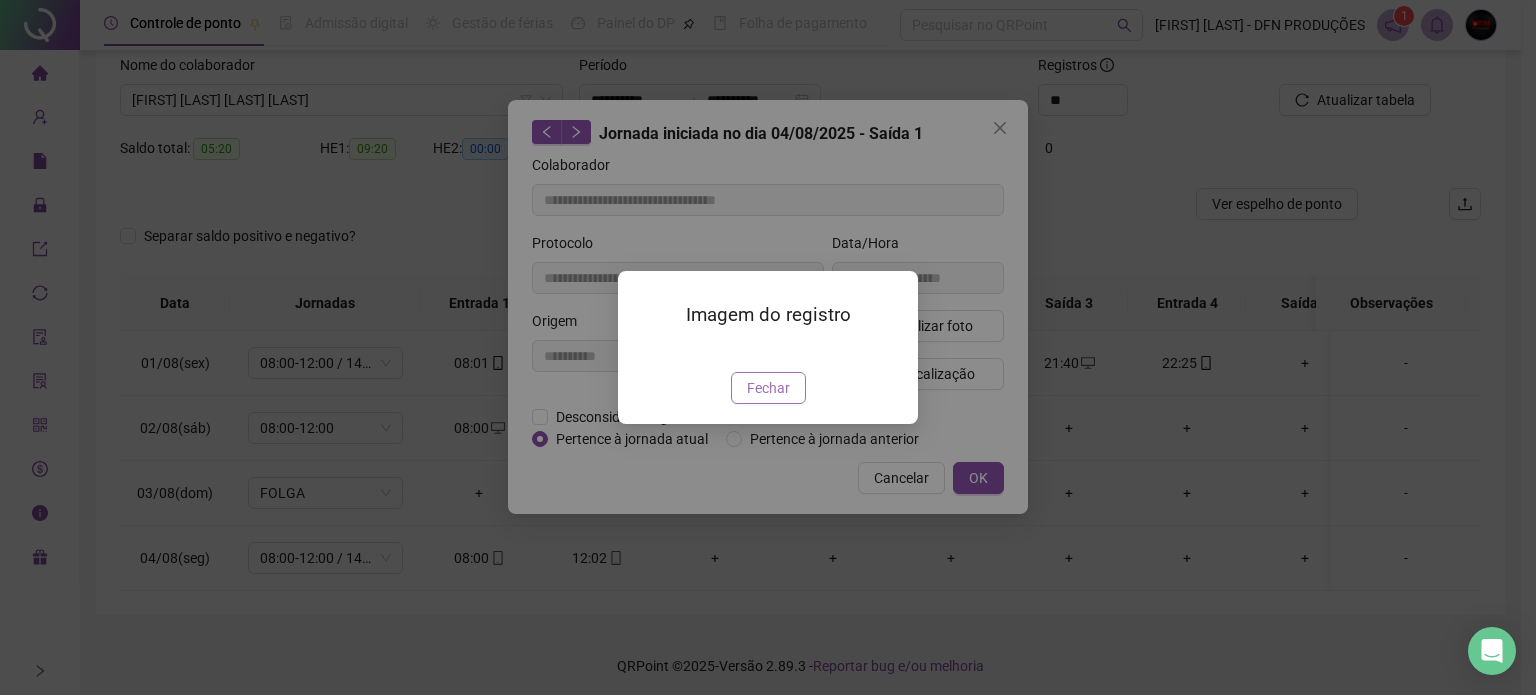 click on "Fechar" at bounding box center [768, 388] 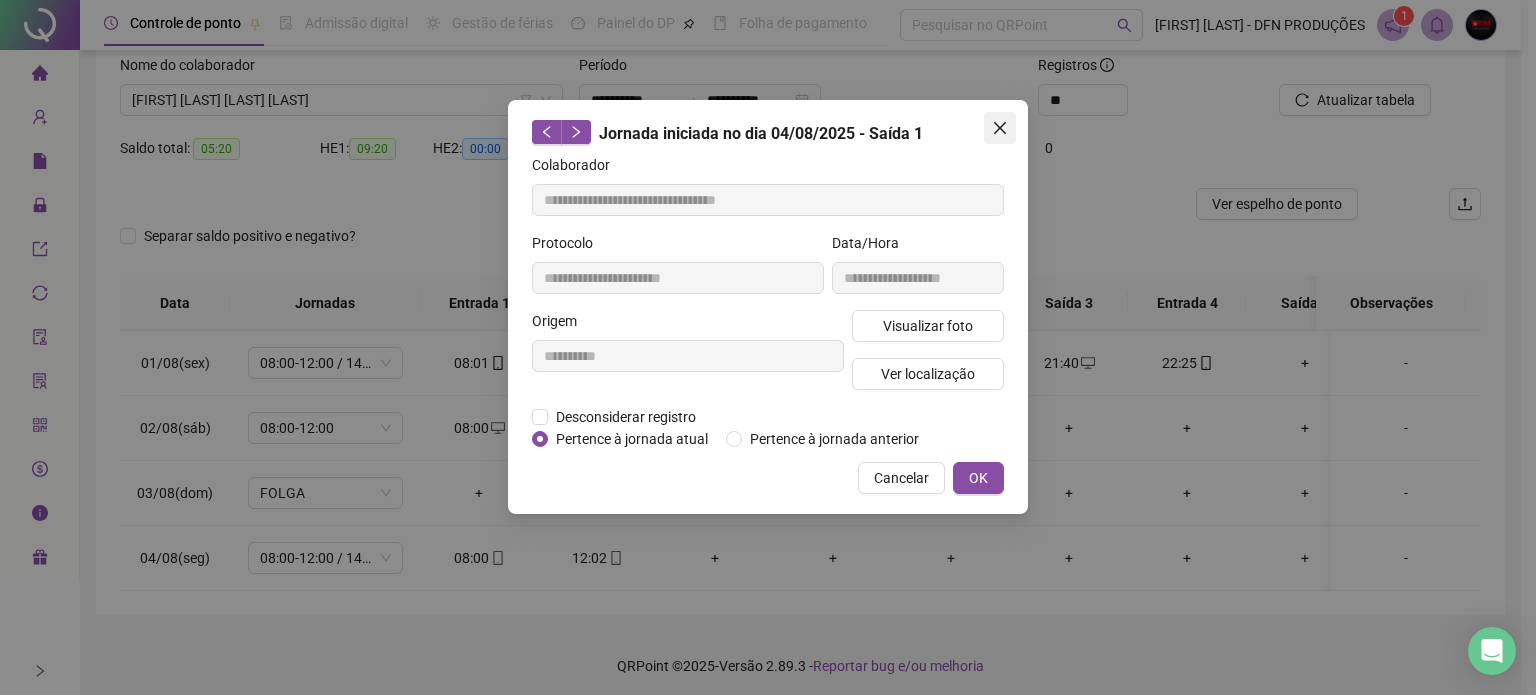 click 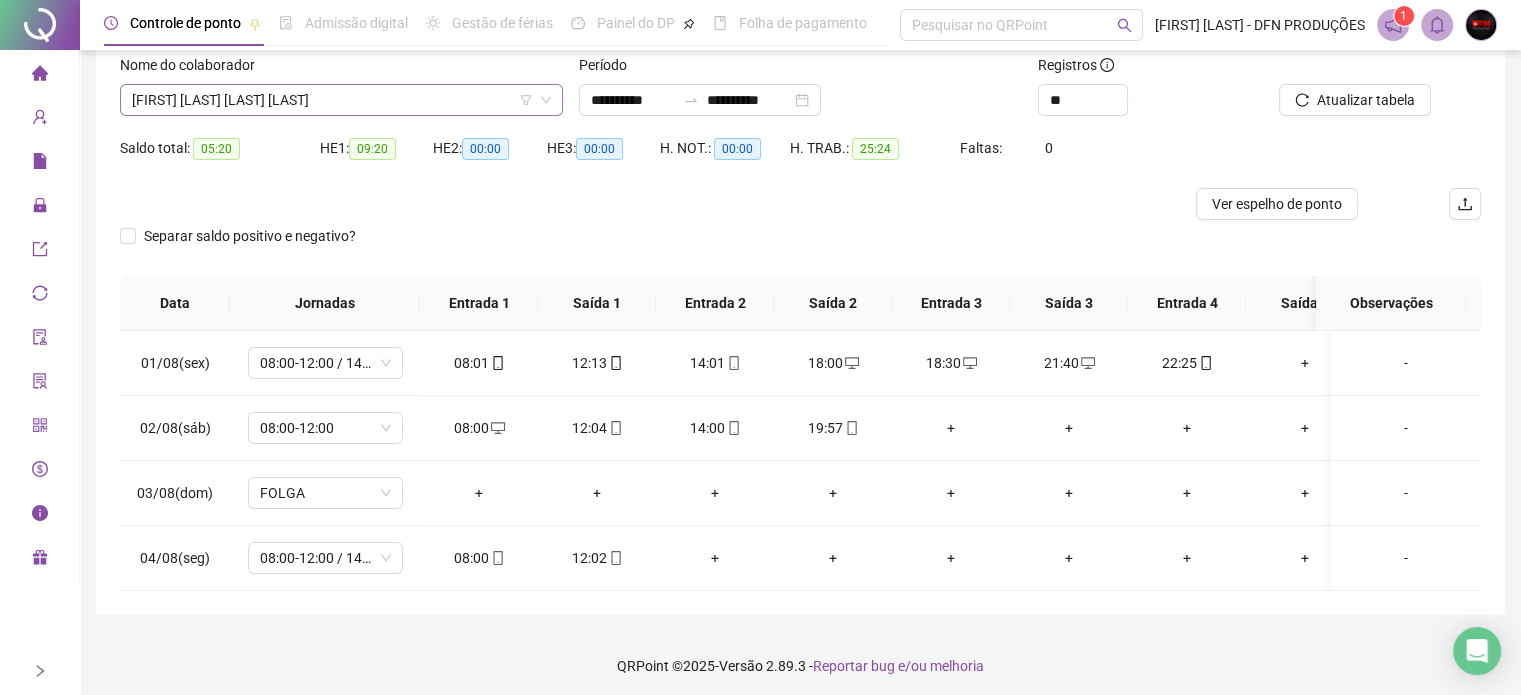 click on "[FIRST] [LAST] [LAST] [LAST]" at bounding box center (341, 100) 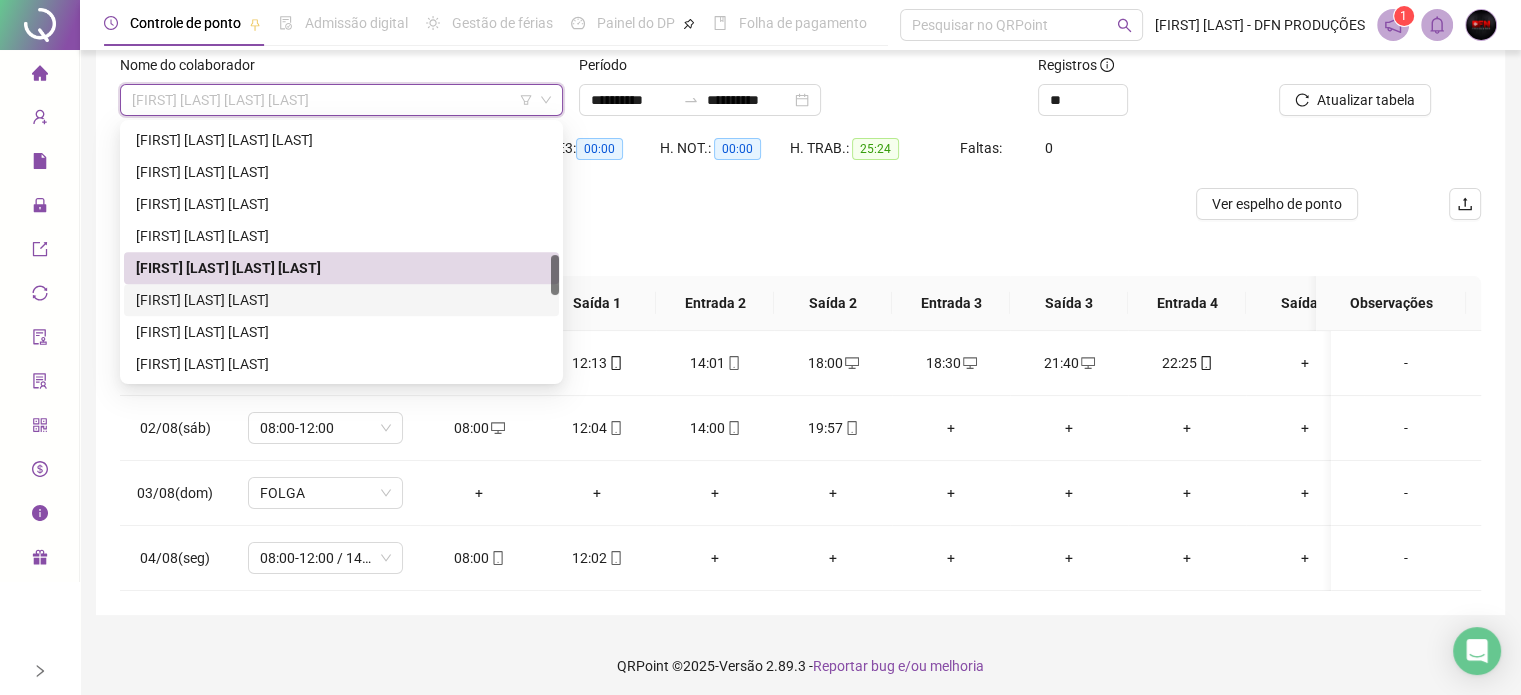 click on "[FIRST] [LAST] [LAST]" at bounding box center (341, 300) 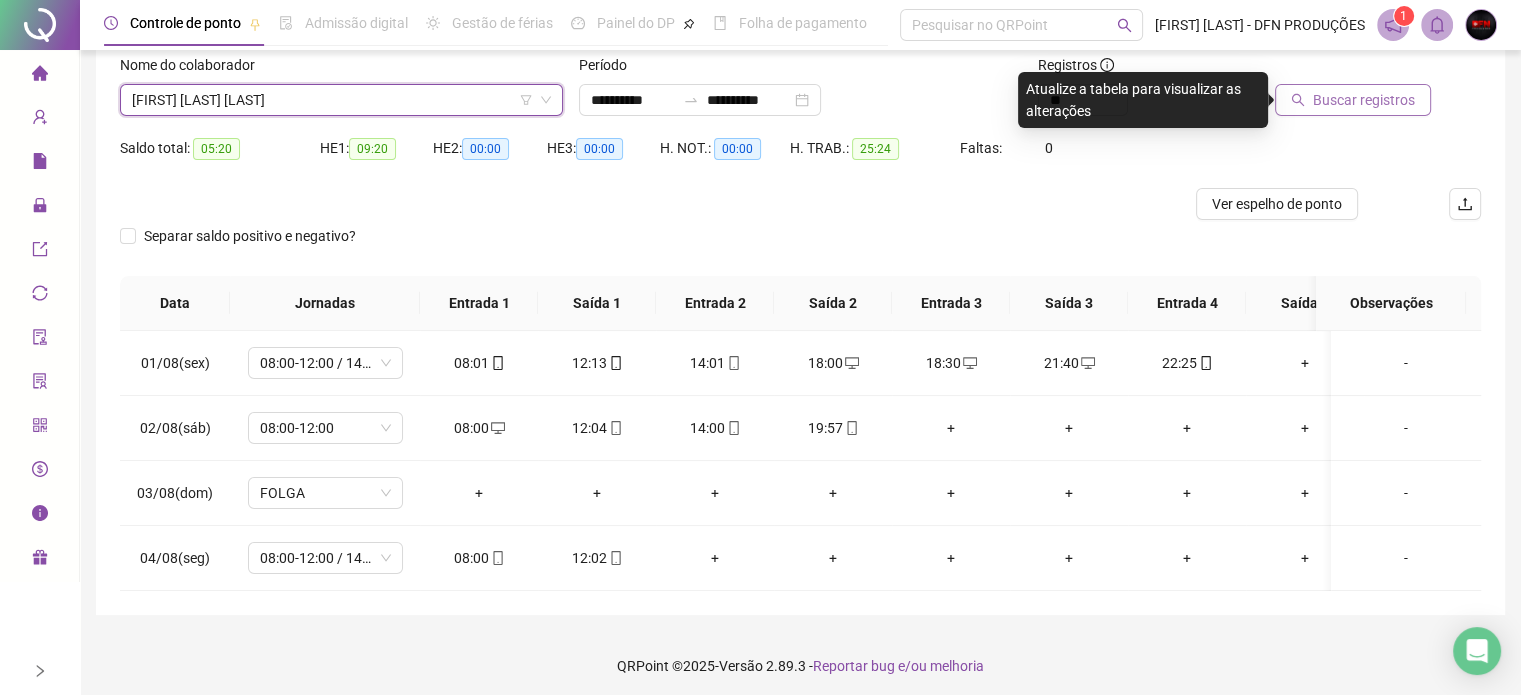 click on "Buscar registros" at bounding box center [1364, 100] 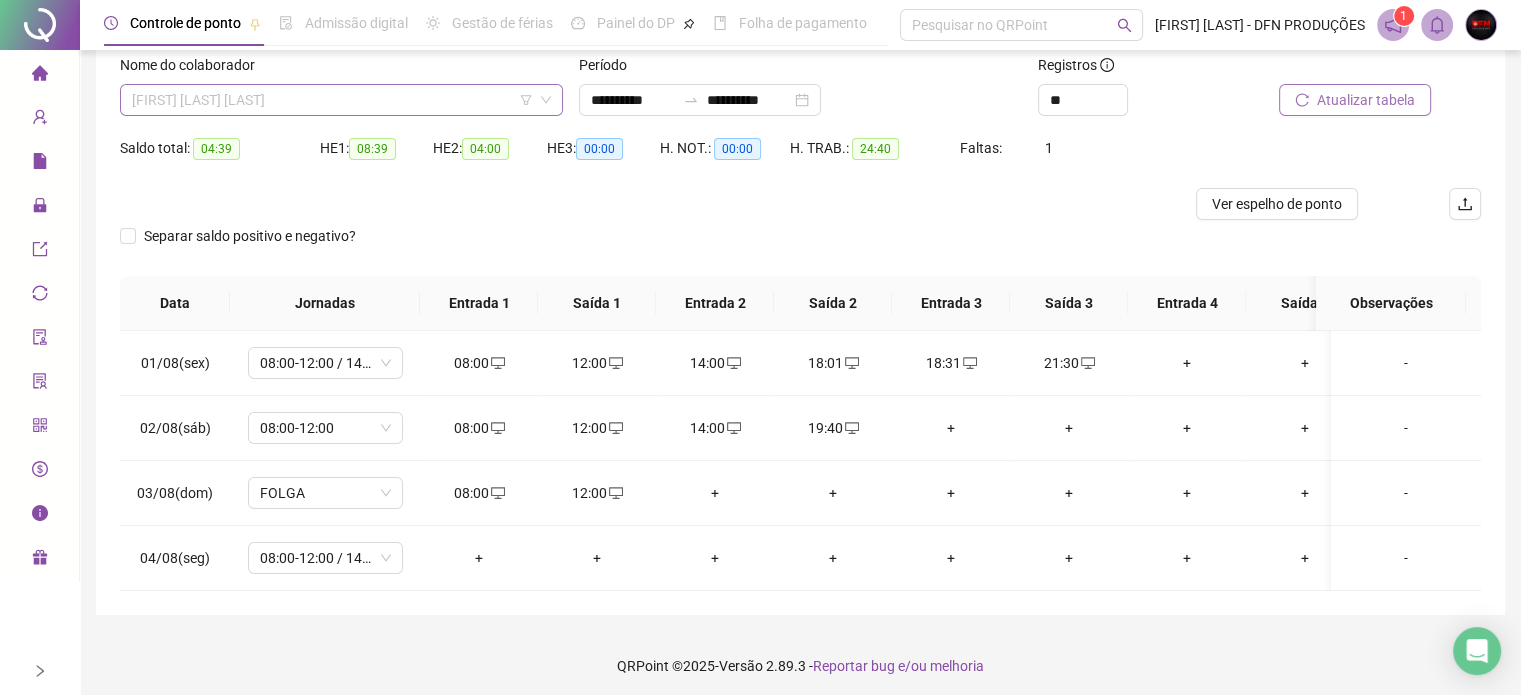 click on "[FIRST] [LAST] [LAST]" at bounding box center (341, 100) 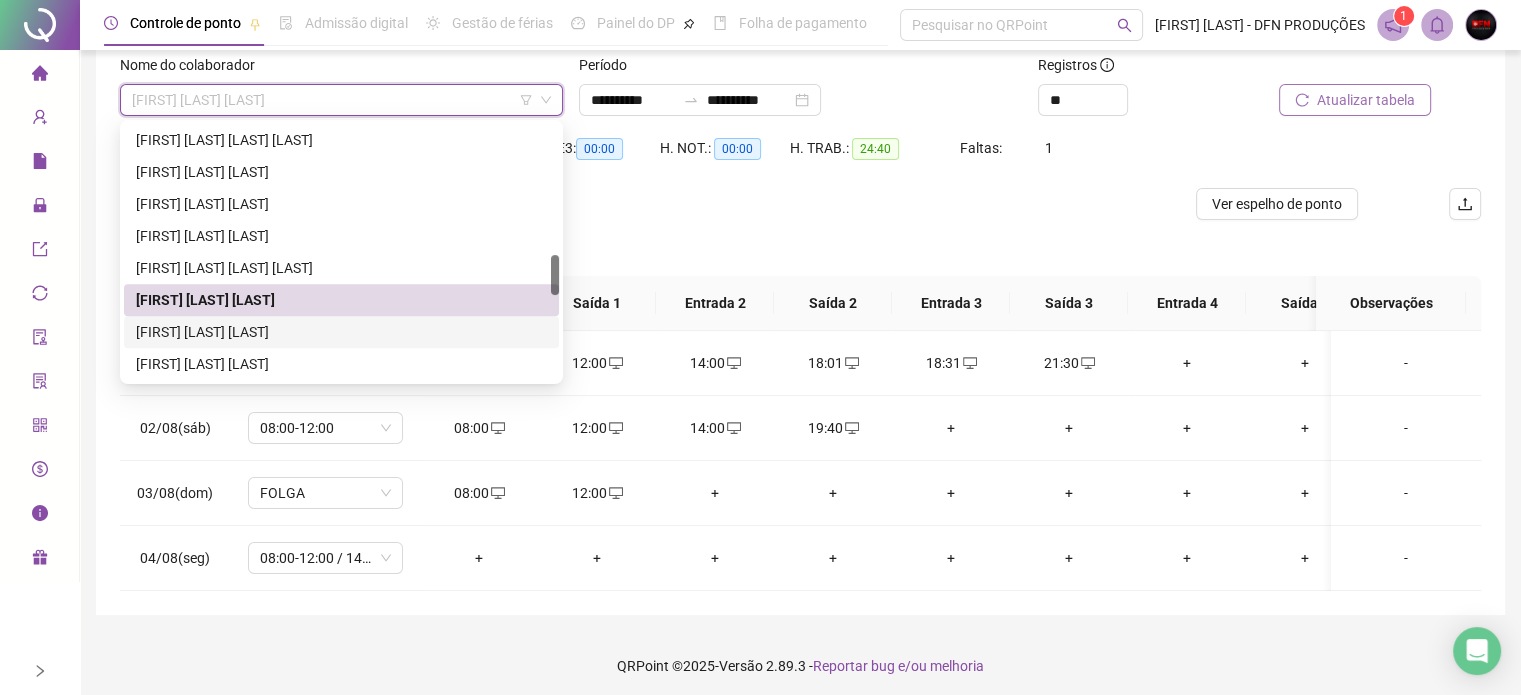 click on "[FIRST] [LAST] [LAST]" at bounding box center (341, 332) 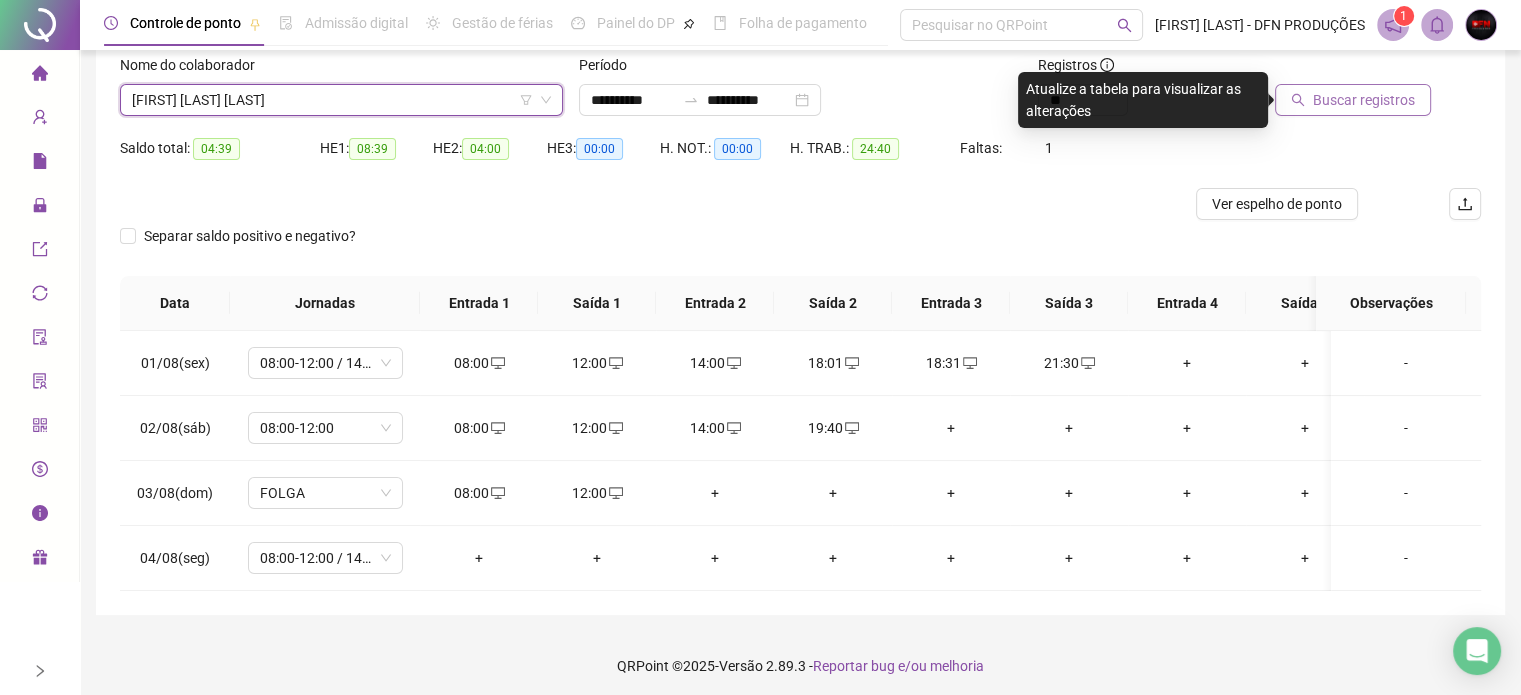 click on "Buscar registros" at bounding box center [1353, 100] 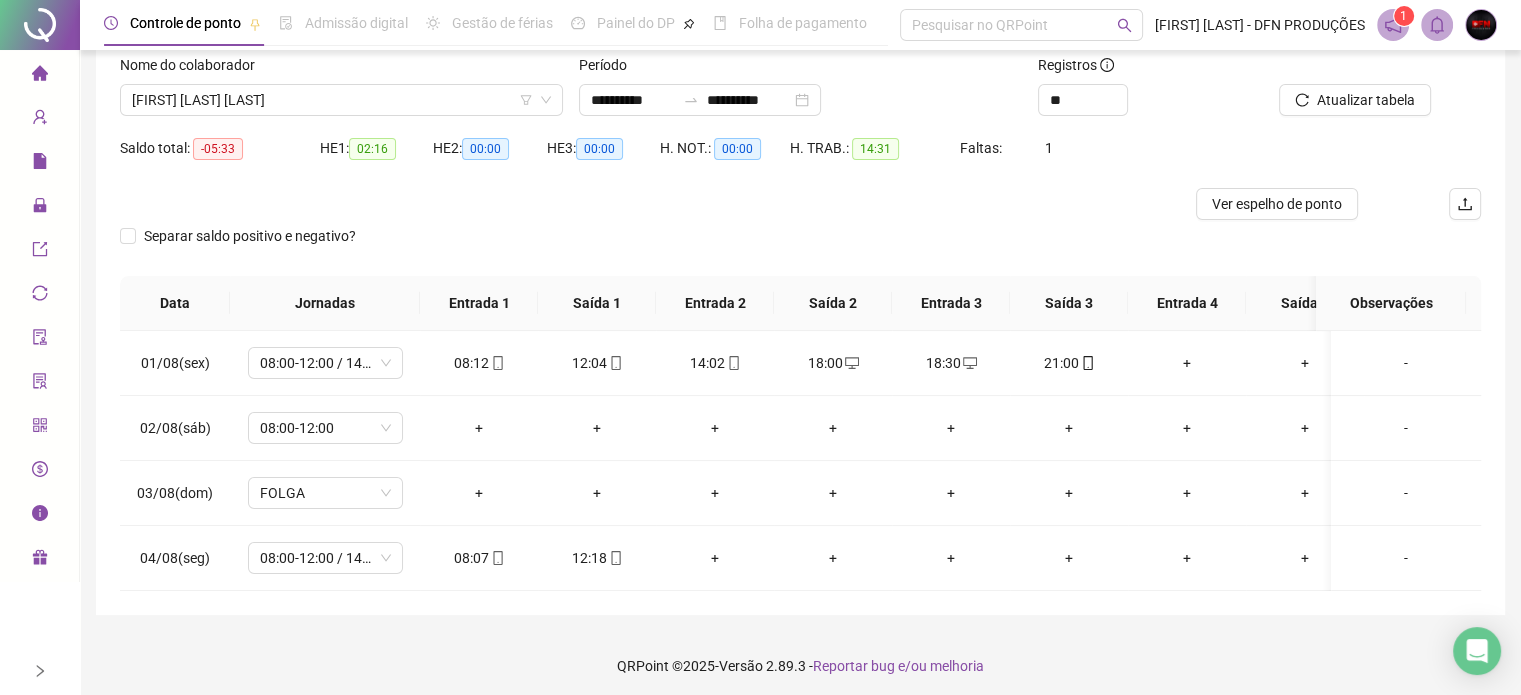 scroll, scrollTop: 150, scrollLeft: 0, axis: vertical 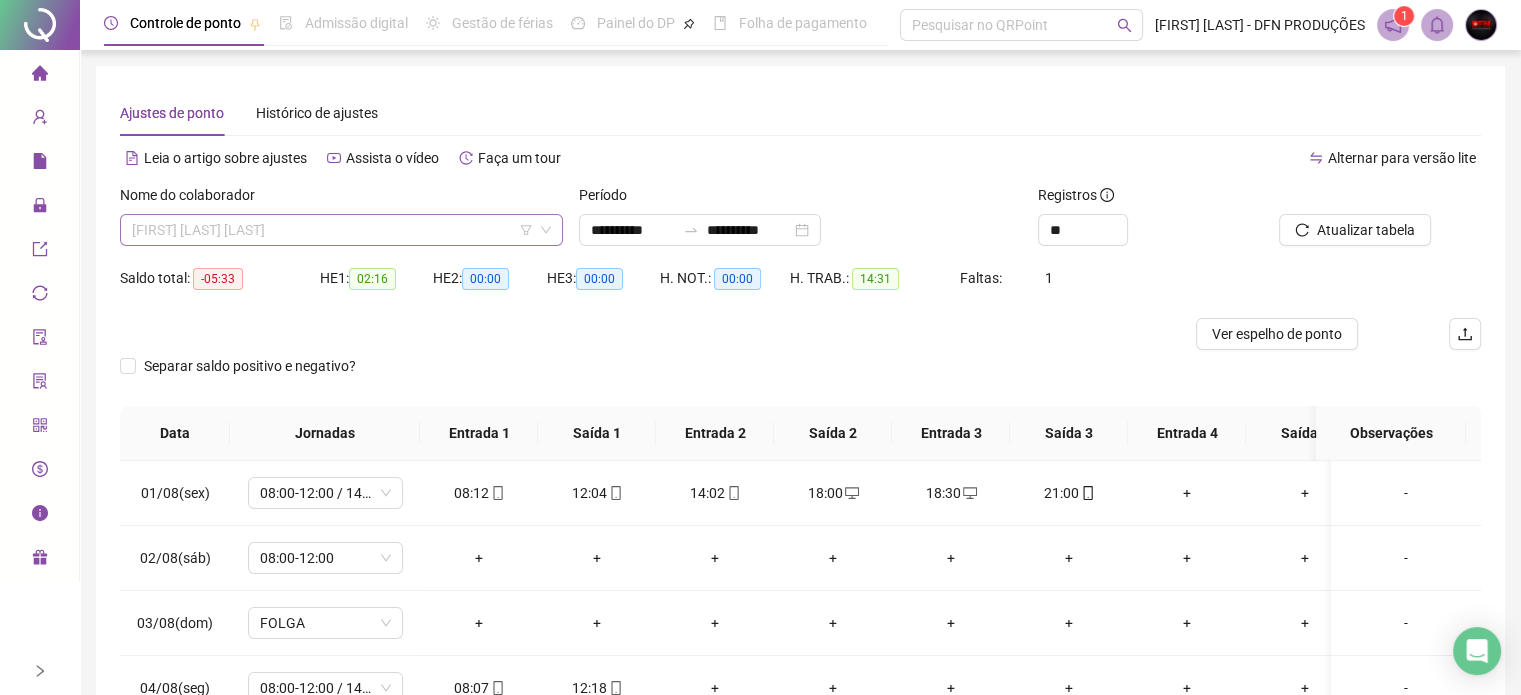 click on "[FIRST] [LAST] [LAST]" at bounding box center (341, 230) 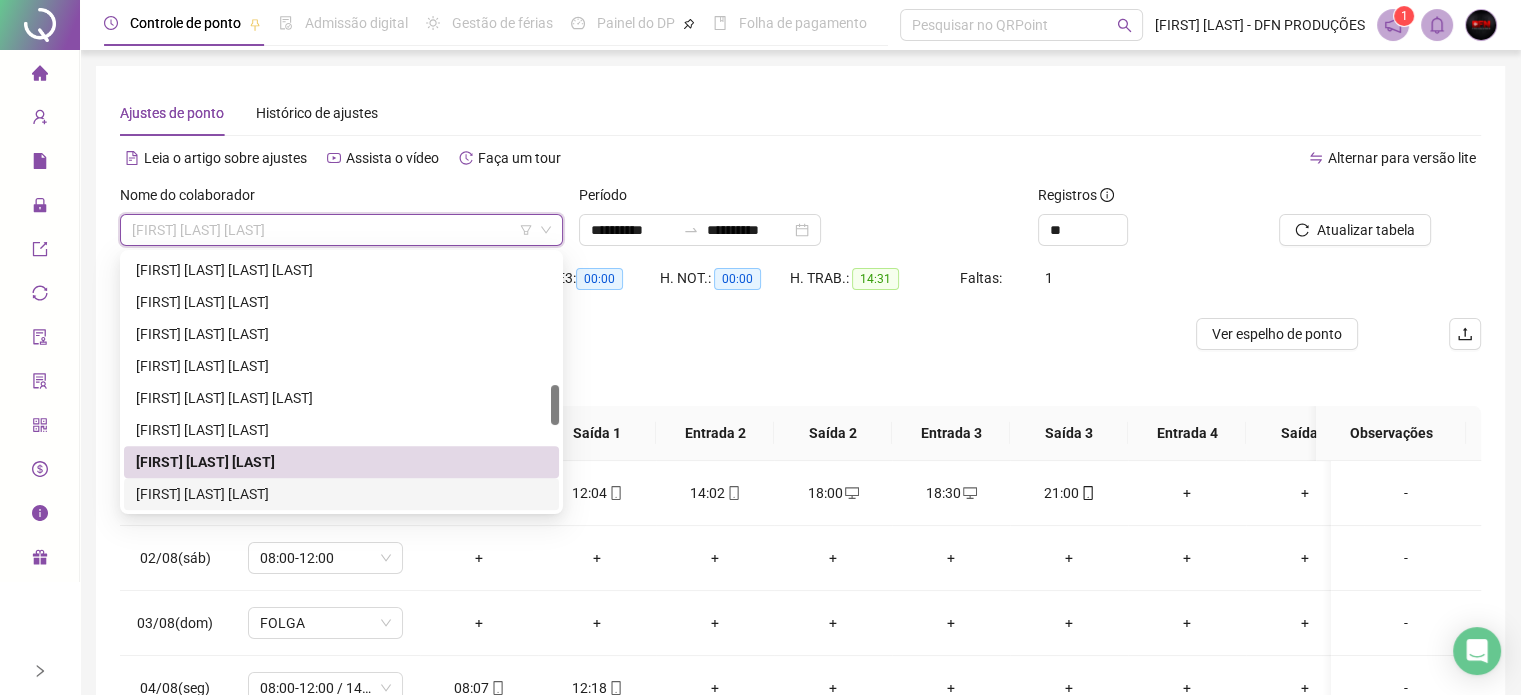 click on "[FIRST] [LAST] [LAST]" at bounding box center [341, 494] 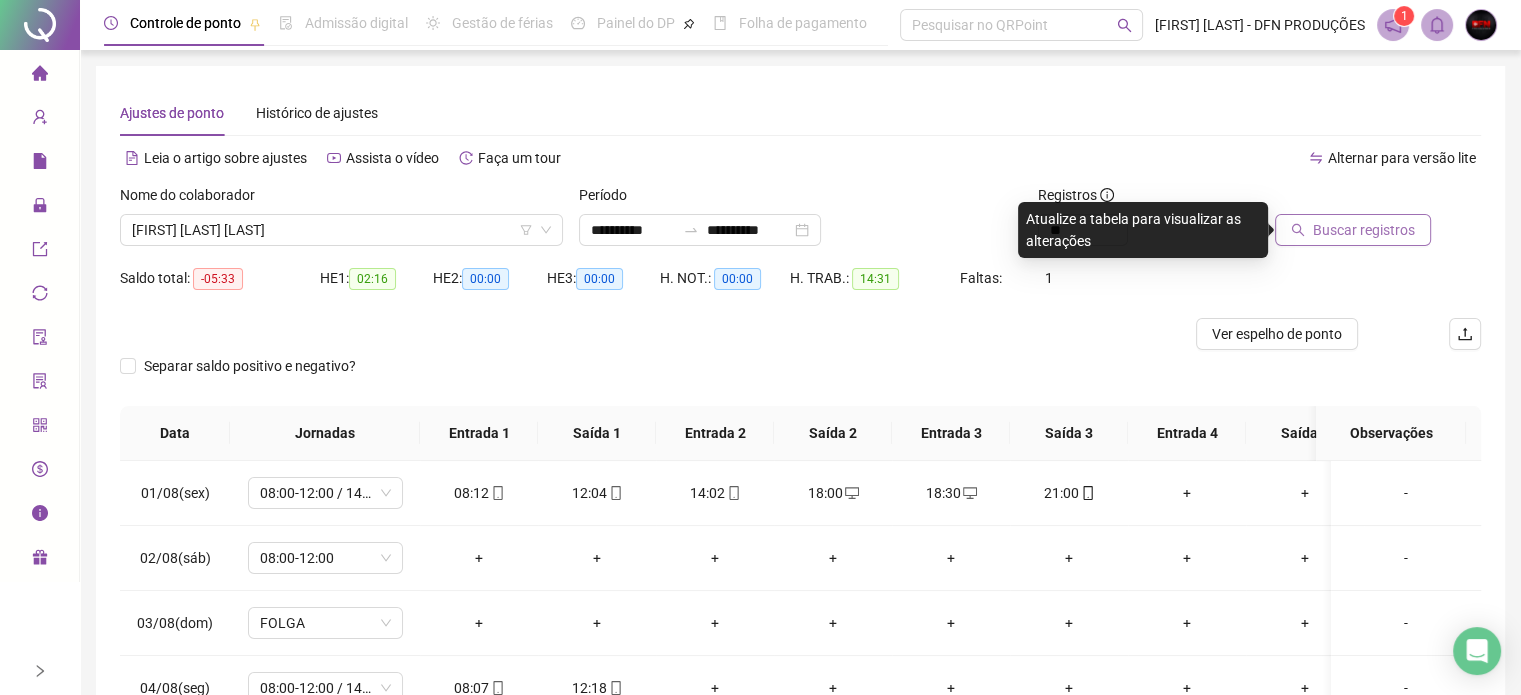 click on "Buscar registros" at bounding box center [1364, 230] 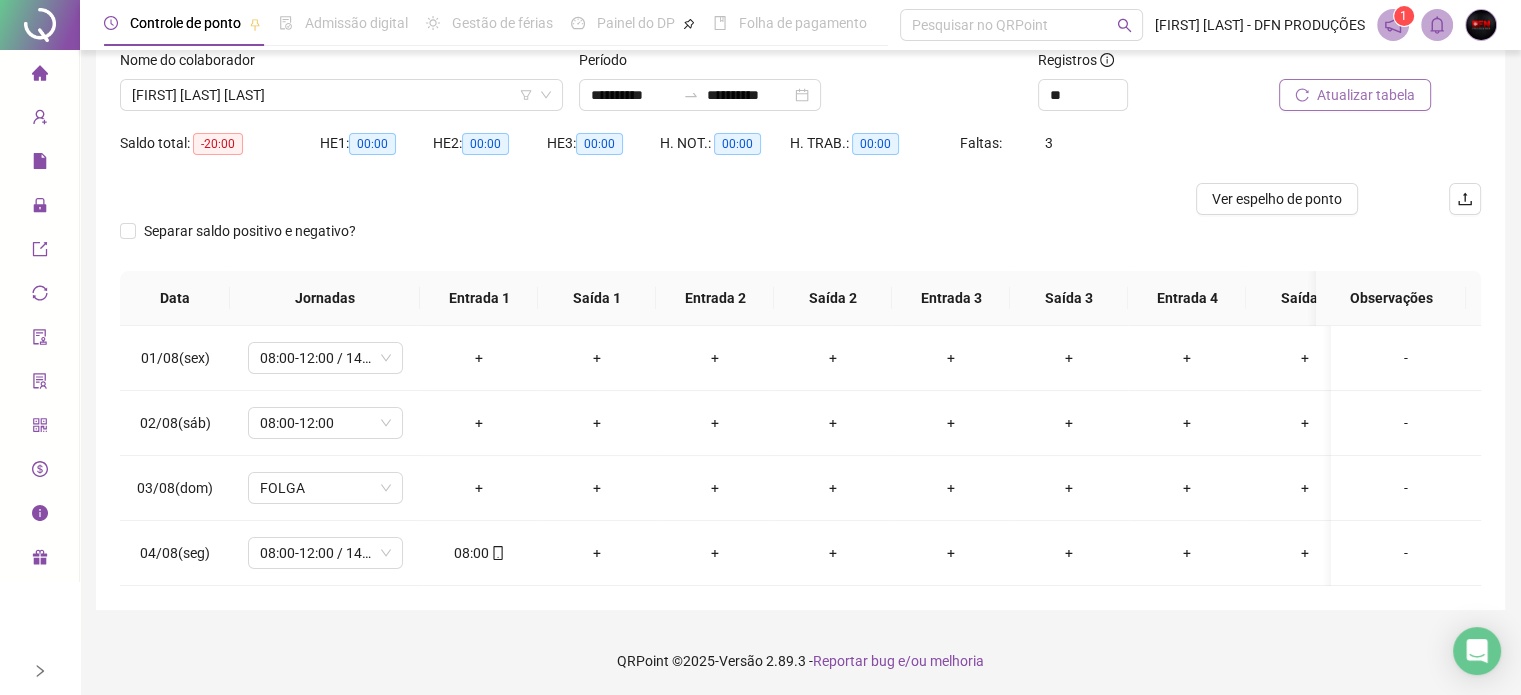 scroll, scrollTop: 150, scrollLeft: 0, axis: vertical 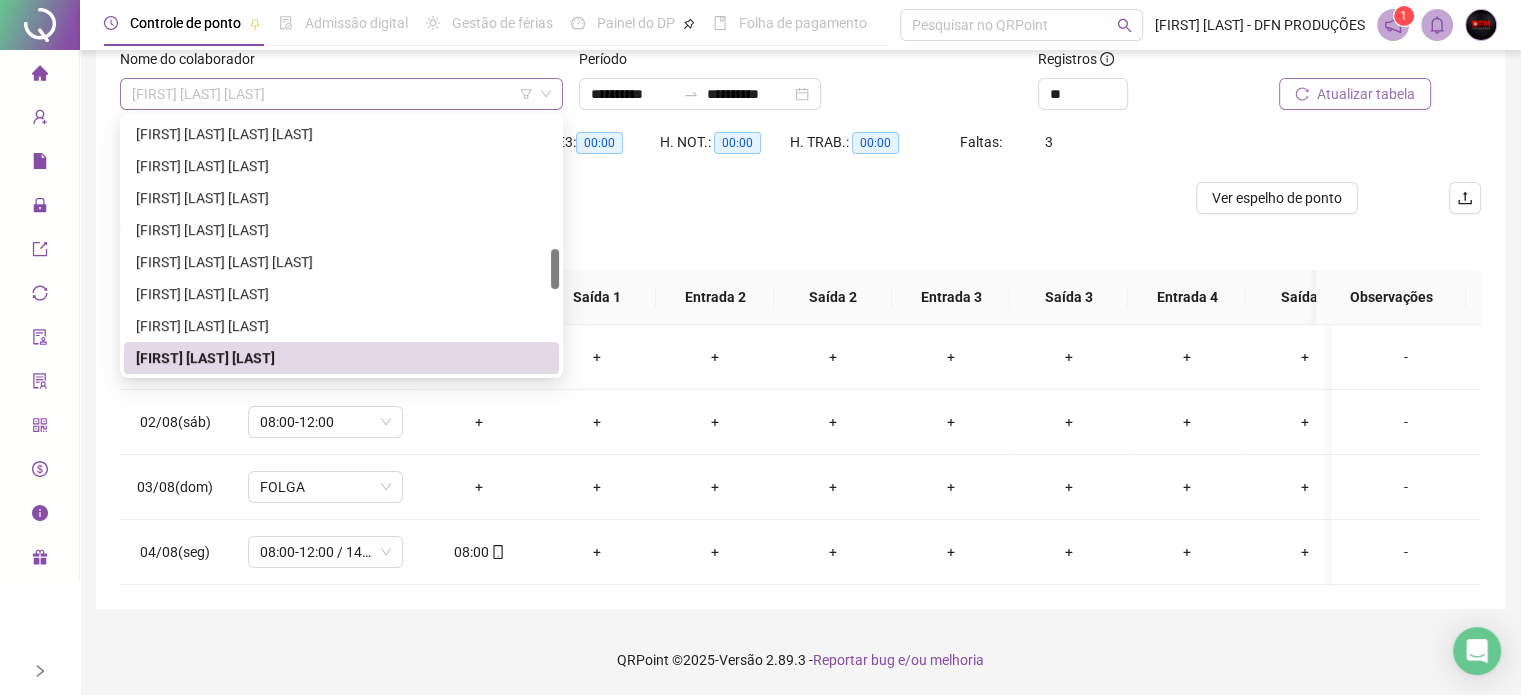 click on "[FIRST] [LAST] [LAST]" at bounding box center (341, 94) 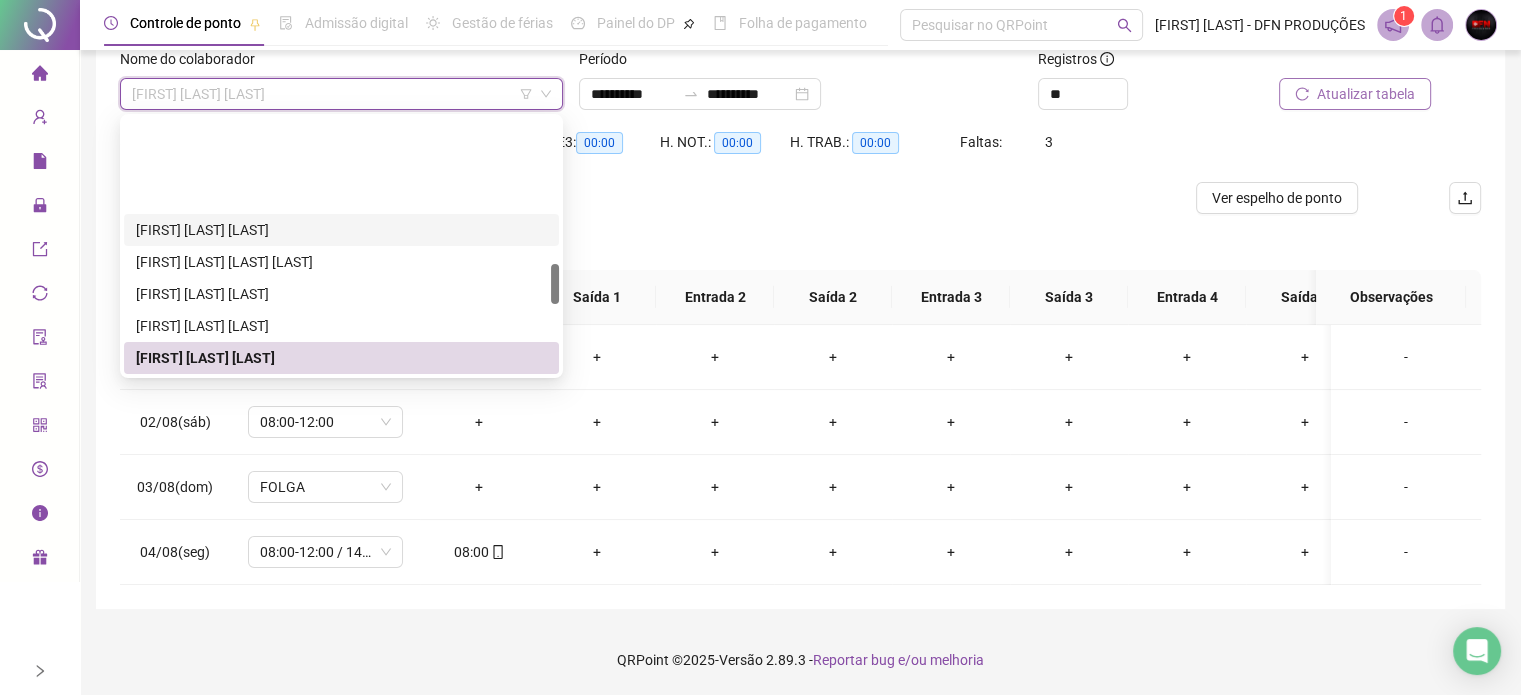 scroll, scrollTop: 932, scrollLeft: 0, axis: vertical 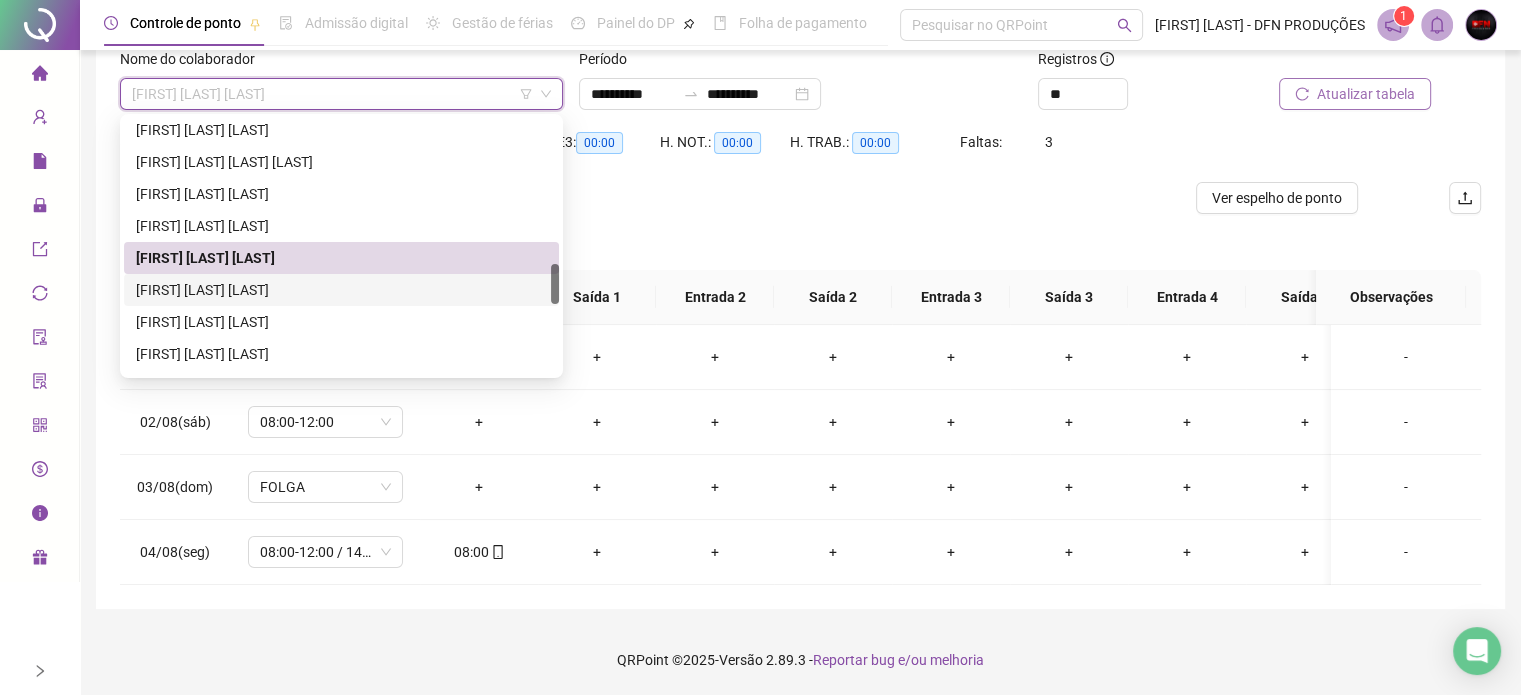 click on "[FIRST] [LAST] [LAST]" at bounding box center [341, 290] 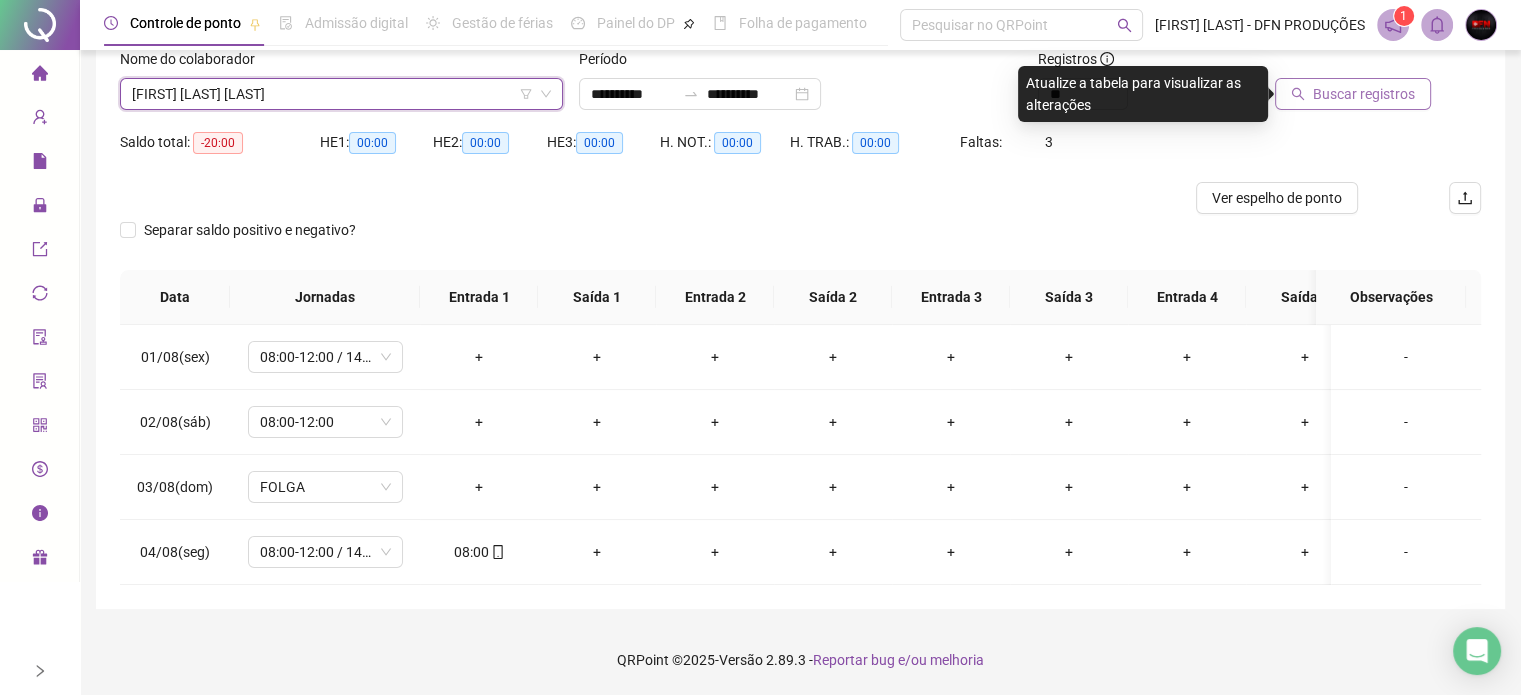 click on "Buscar registros" at bounding box center (1364, 94) 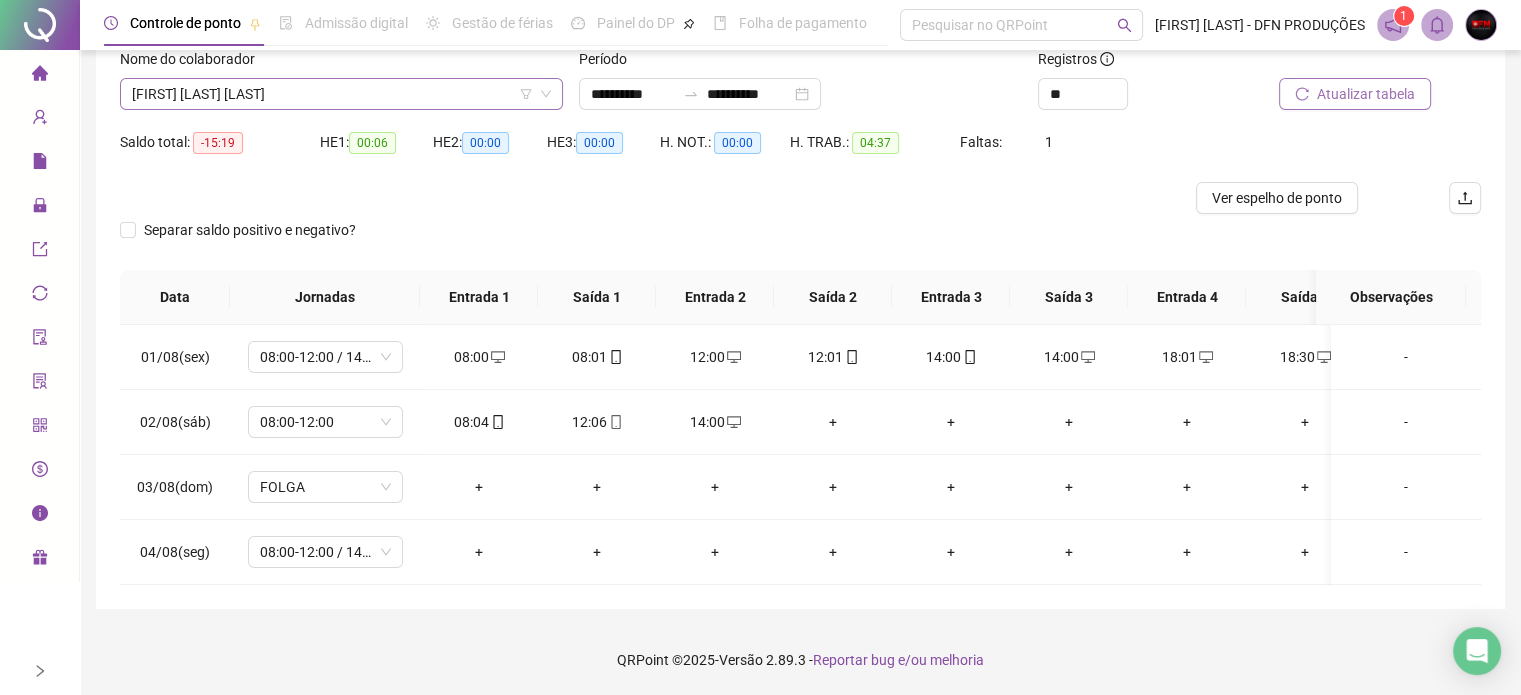 click on "[FIRST] [LAST] [LAST]" at bounding box center [341, 94] 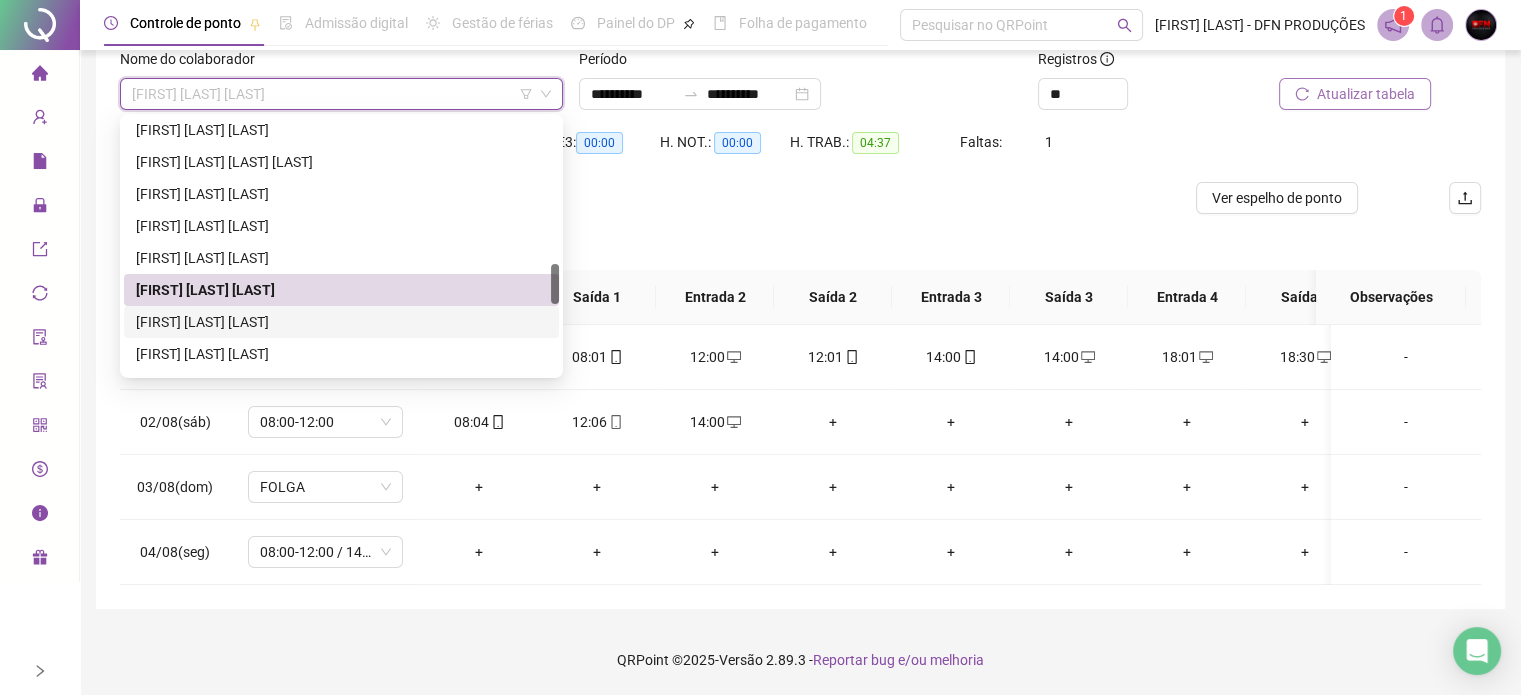 click on "[FIRST] [LAST] [LAST]" at bounding box center (341, 322) 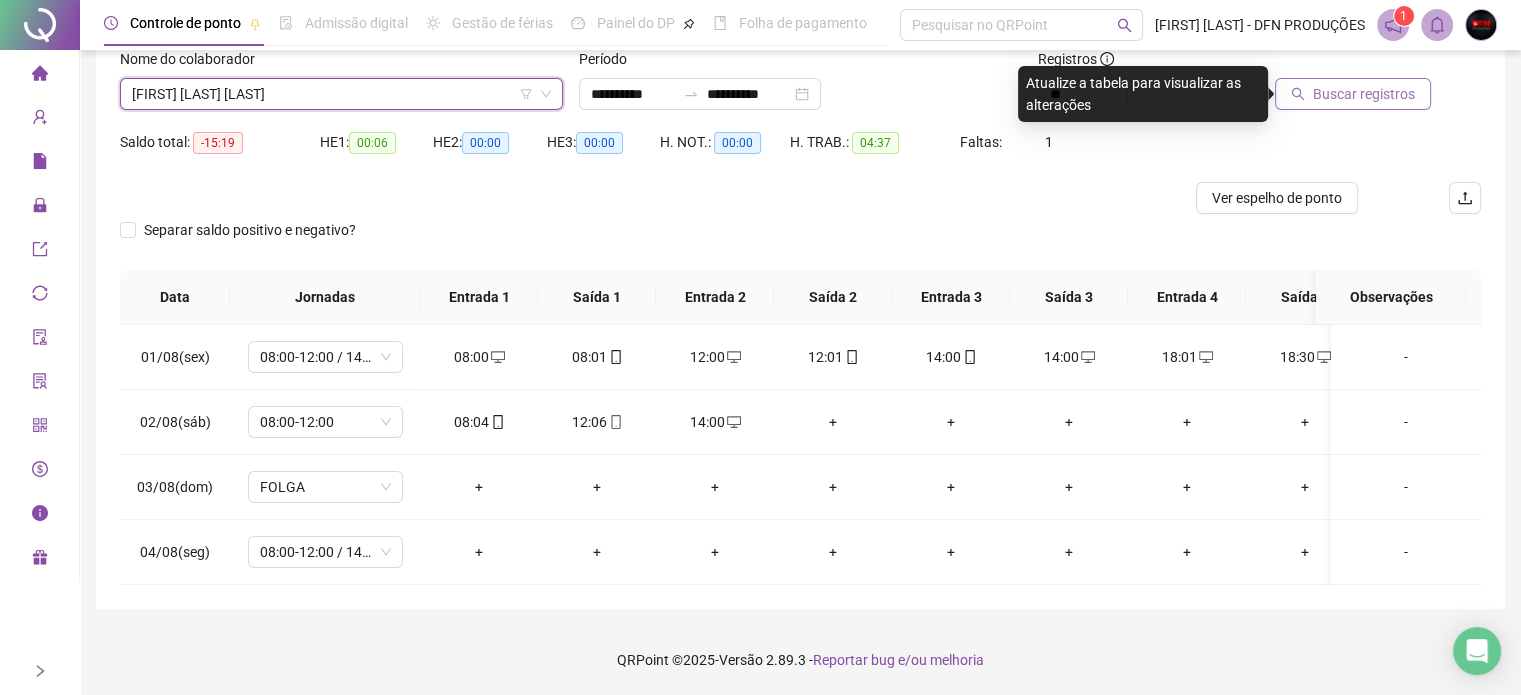 click on "Buscar registros" at bounding box center [1364, 94] 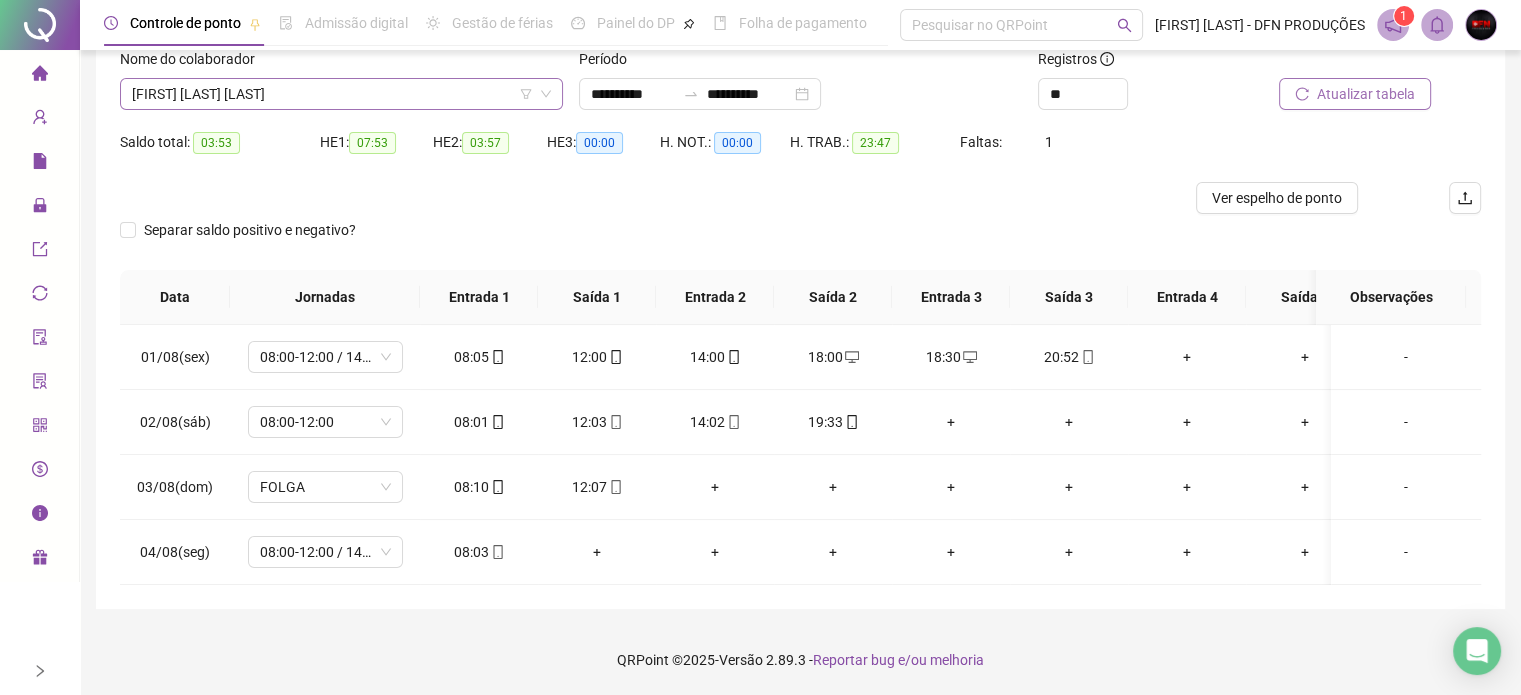 click on "[FIRST] [LAST] [LAST]" at bounding box center [341, 94] 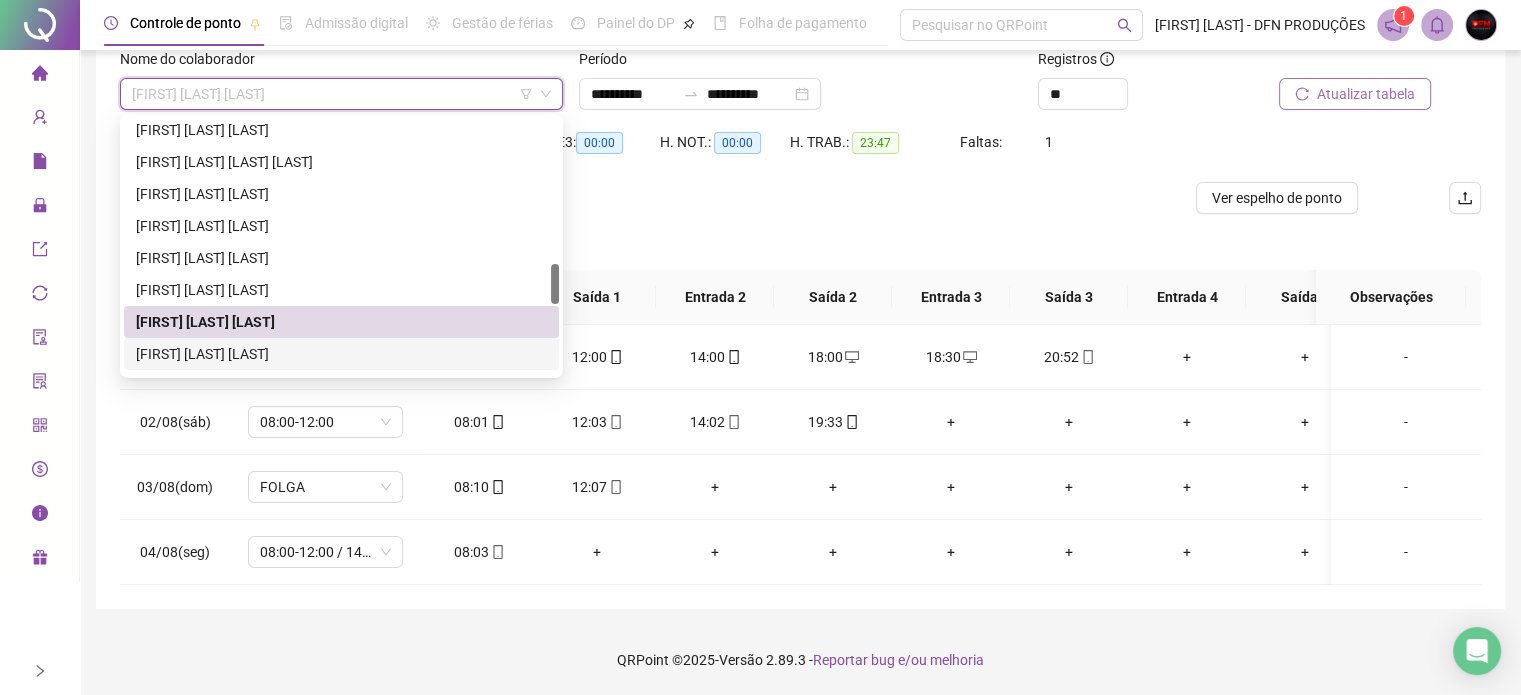 click on "[FIRST] [LAST] [LAST]" at bounding box center [341, 354] 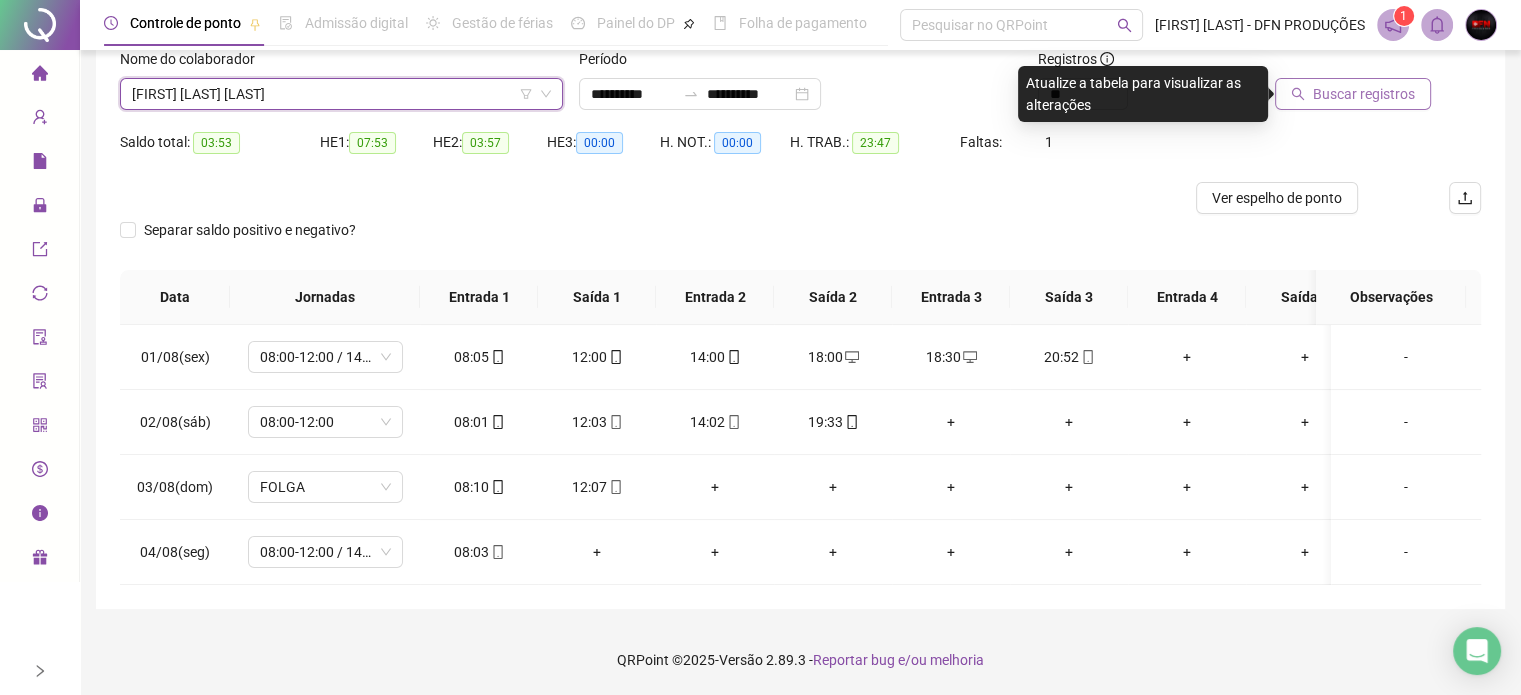 click on "Buscar registros" at bounding box center (1364, 94) 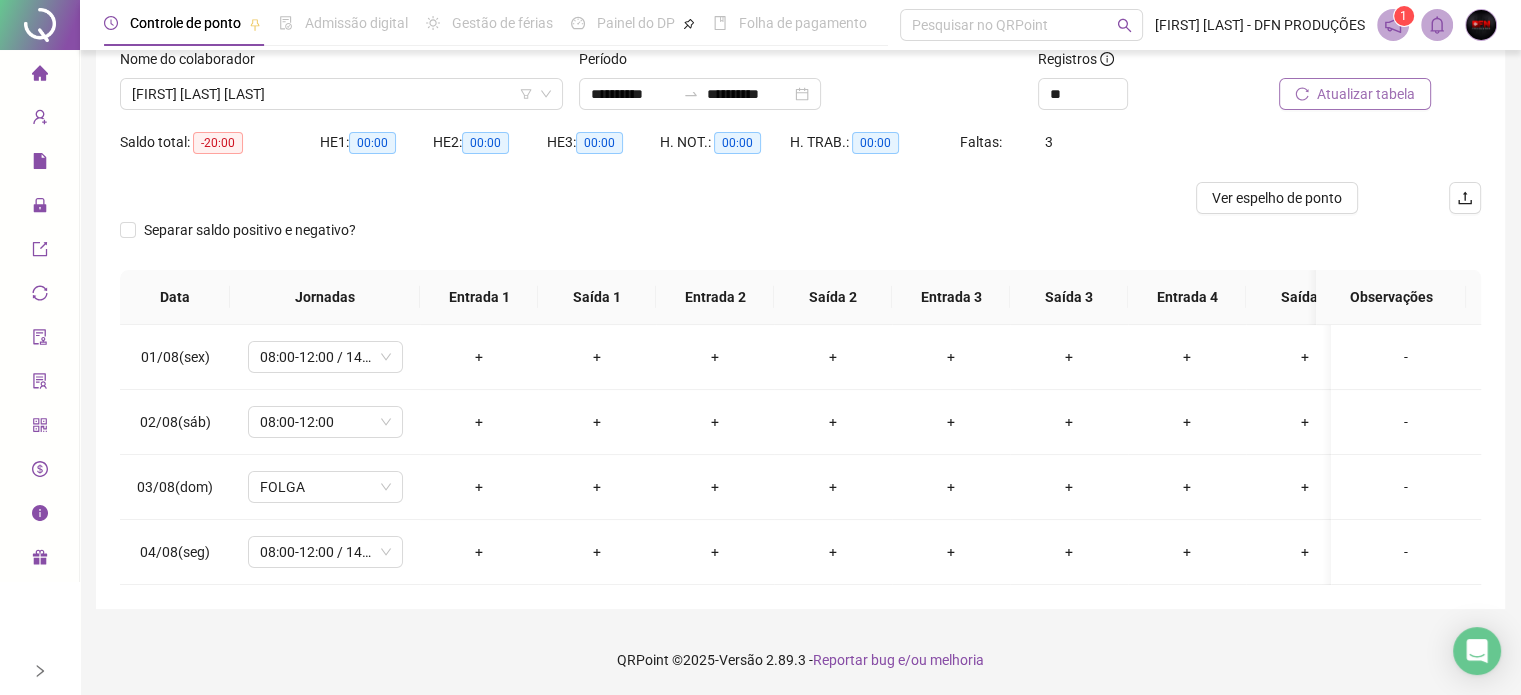 click at bounding box center [40, 671] 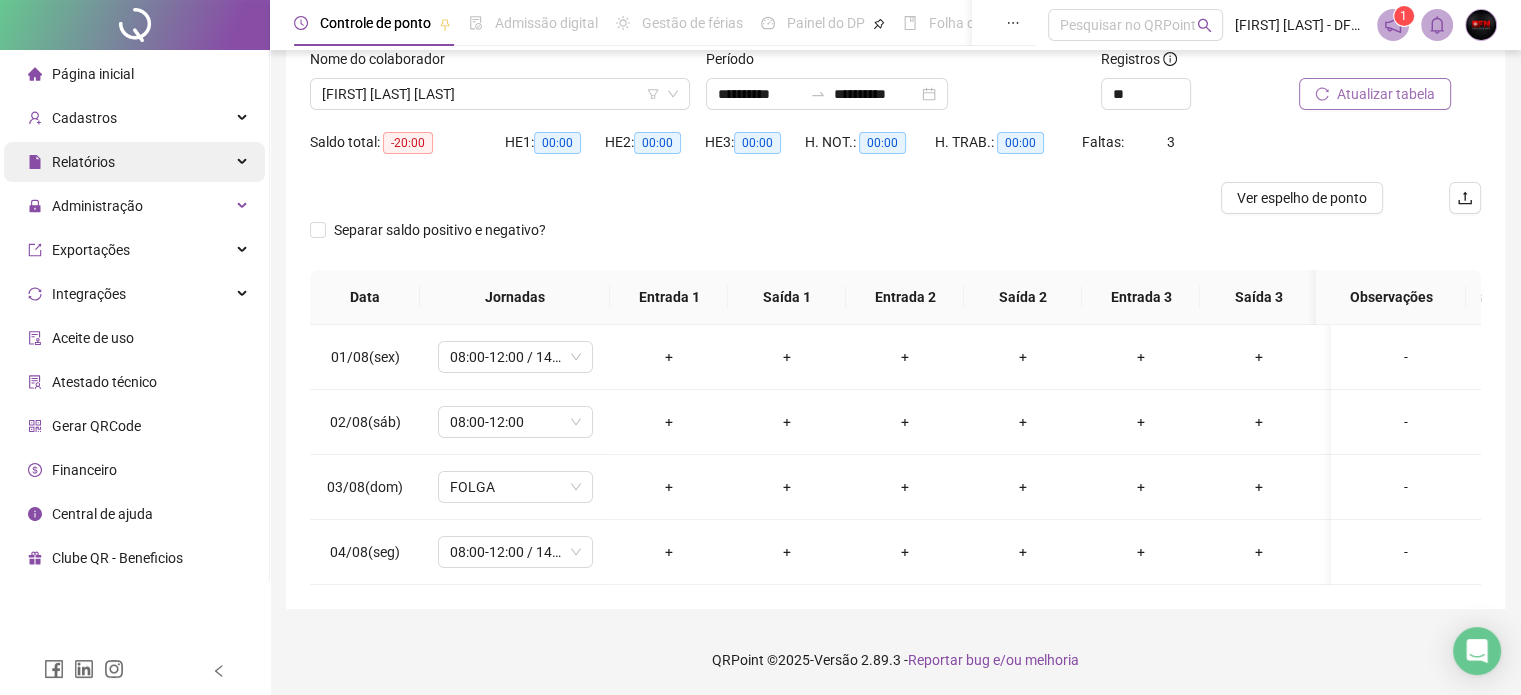 click on "Relatórios" at bounding box center (134, 162) 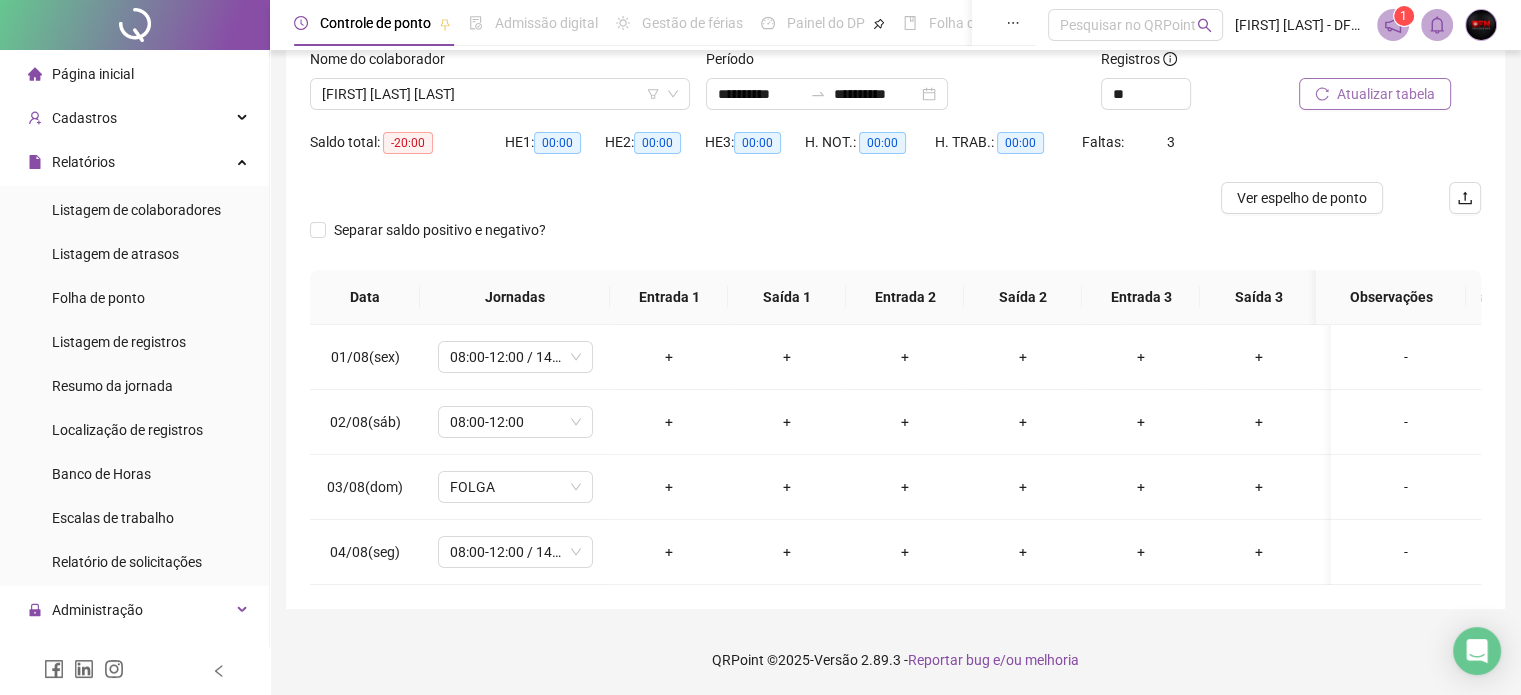 scroll, scrollTop: 0, scrollLeft: 0, axis: both 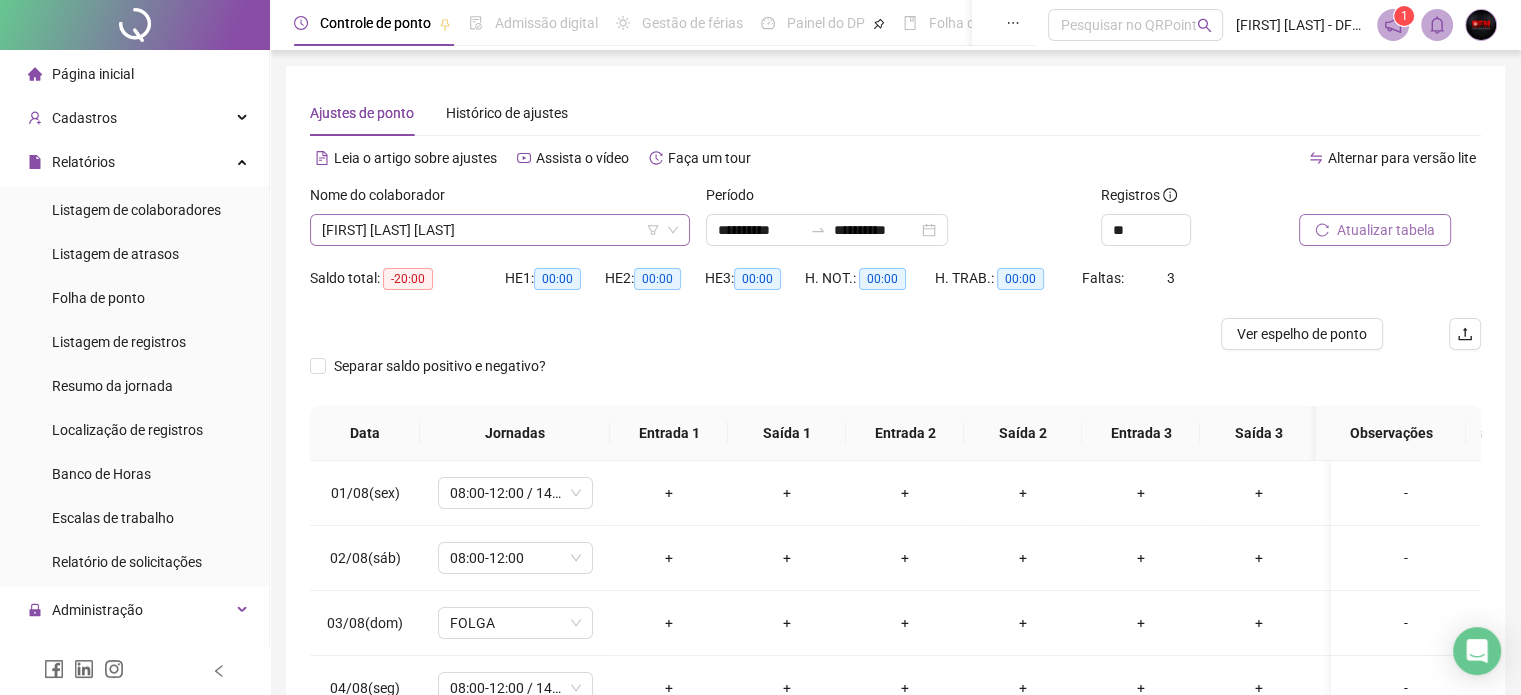 click on "[FIRST] [LAST] [LAST]" at bounding box center [500, 230] 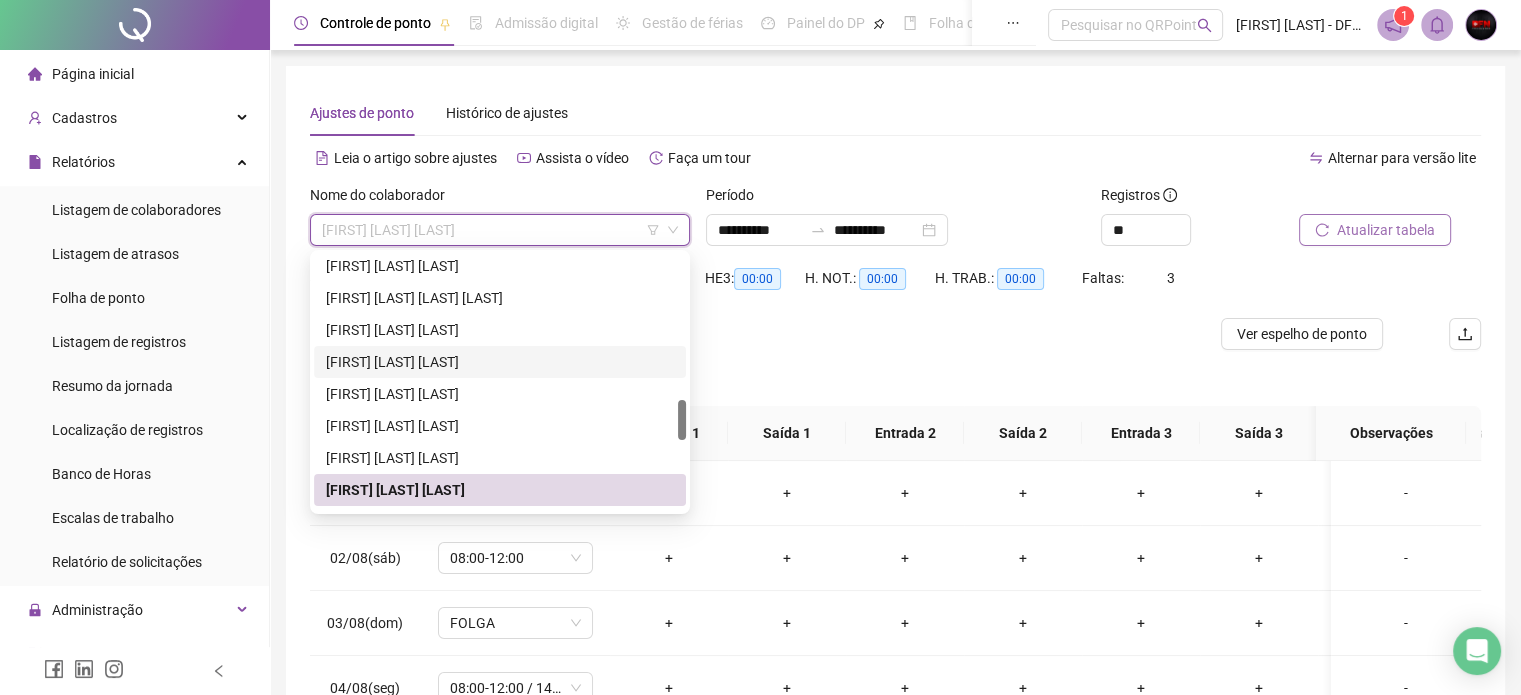 scroll, scrollTop: 1032, scrollLeft: 0, axis: vertical 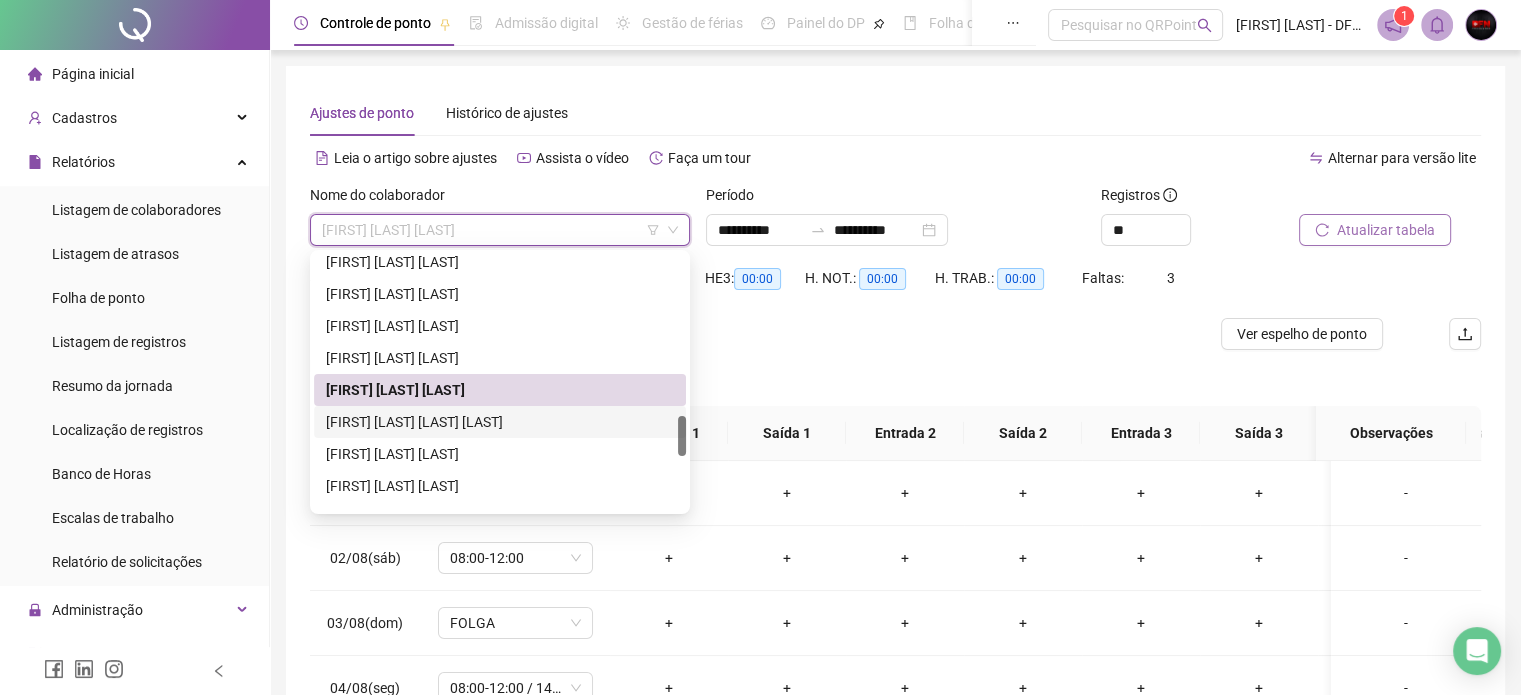 click on "[FIRST] [LAST] [LAST] [LAST]" at bounding box center (500, 422) 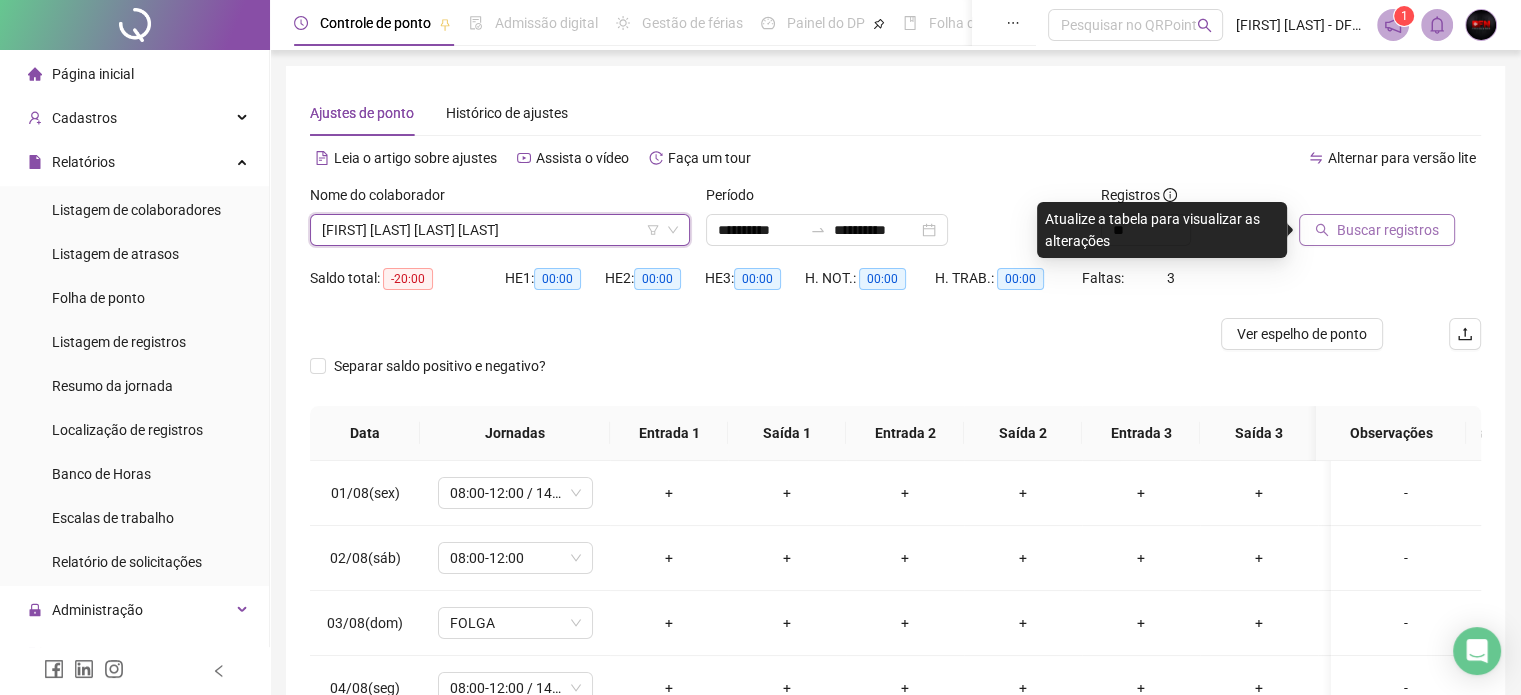 click on "Buscar registros" at bounding box center [1388, 230] 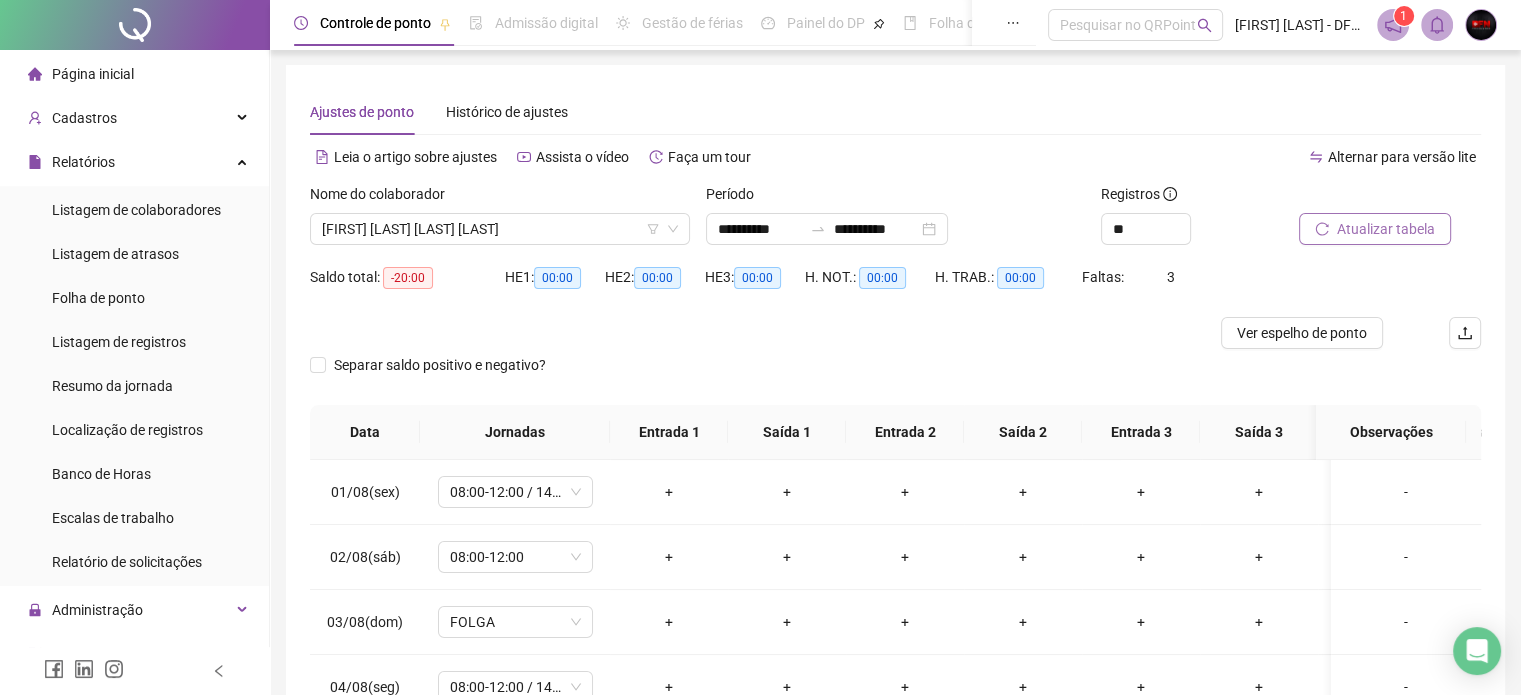 scroll, scrollTop: 0, scrollLeft: 0, axis: both 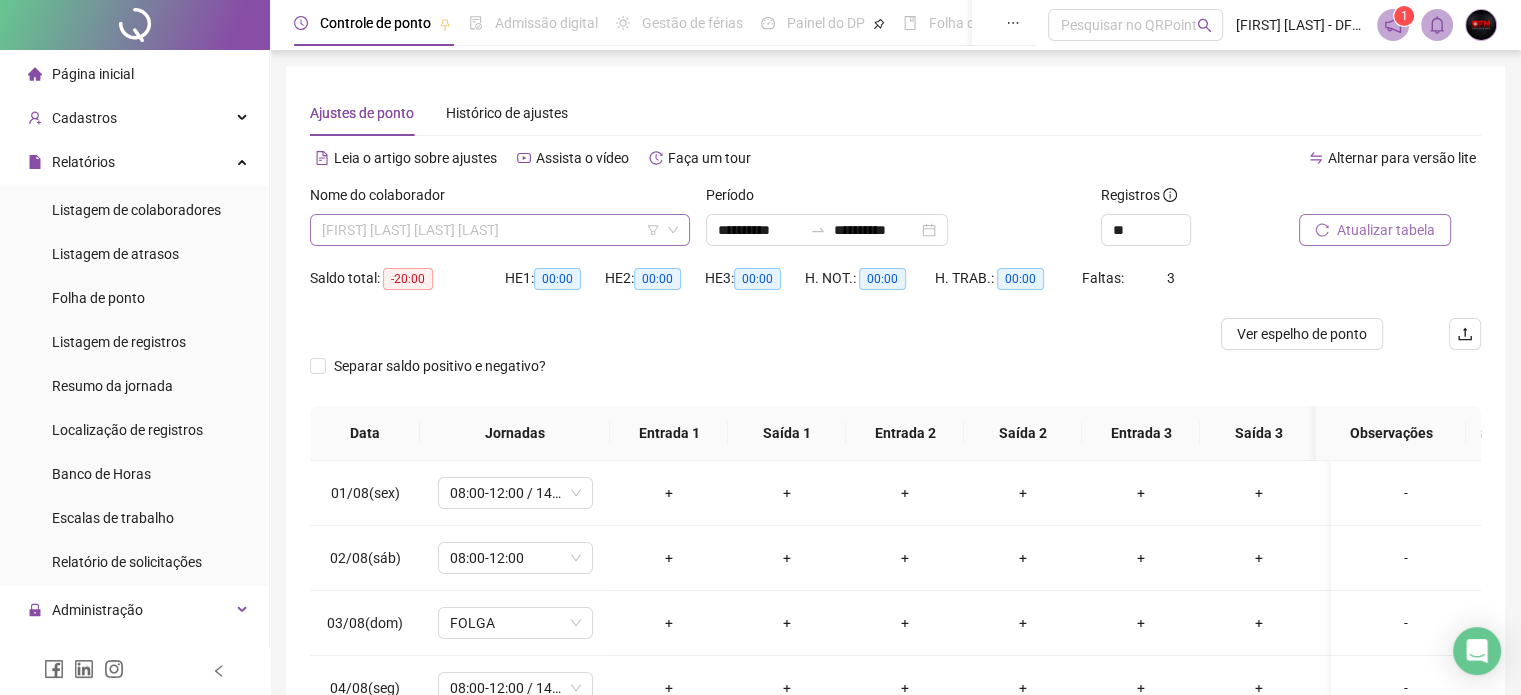 click on "[FIRST] [LAST] [LAST] [LAST]" at bounding box center (500, 230) 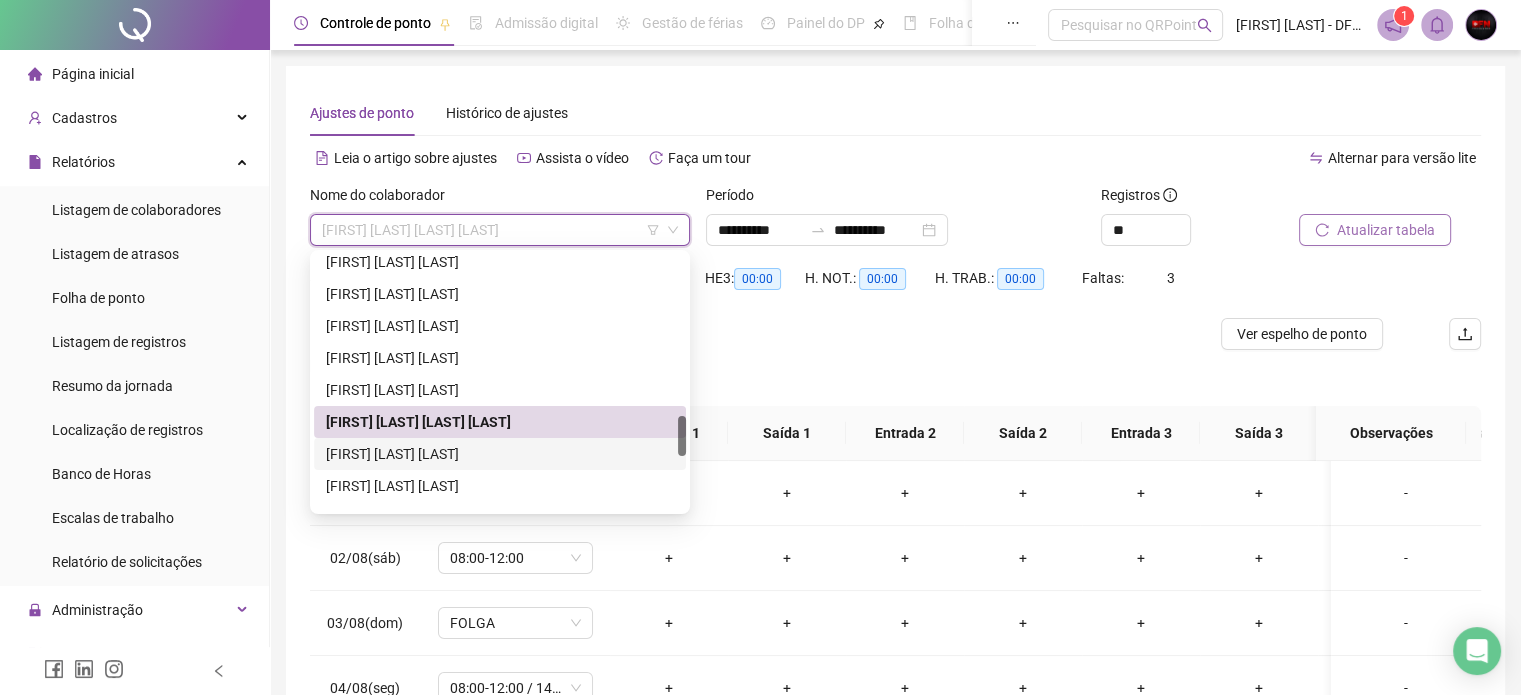 click on "[FIRST] [LAST] [LAST]" at bounding box center (500, 454) 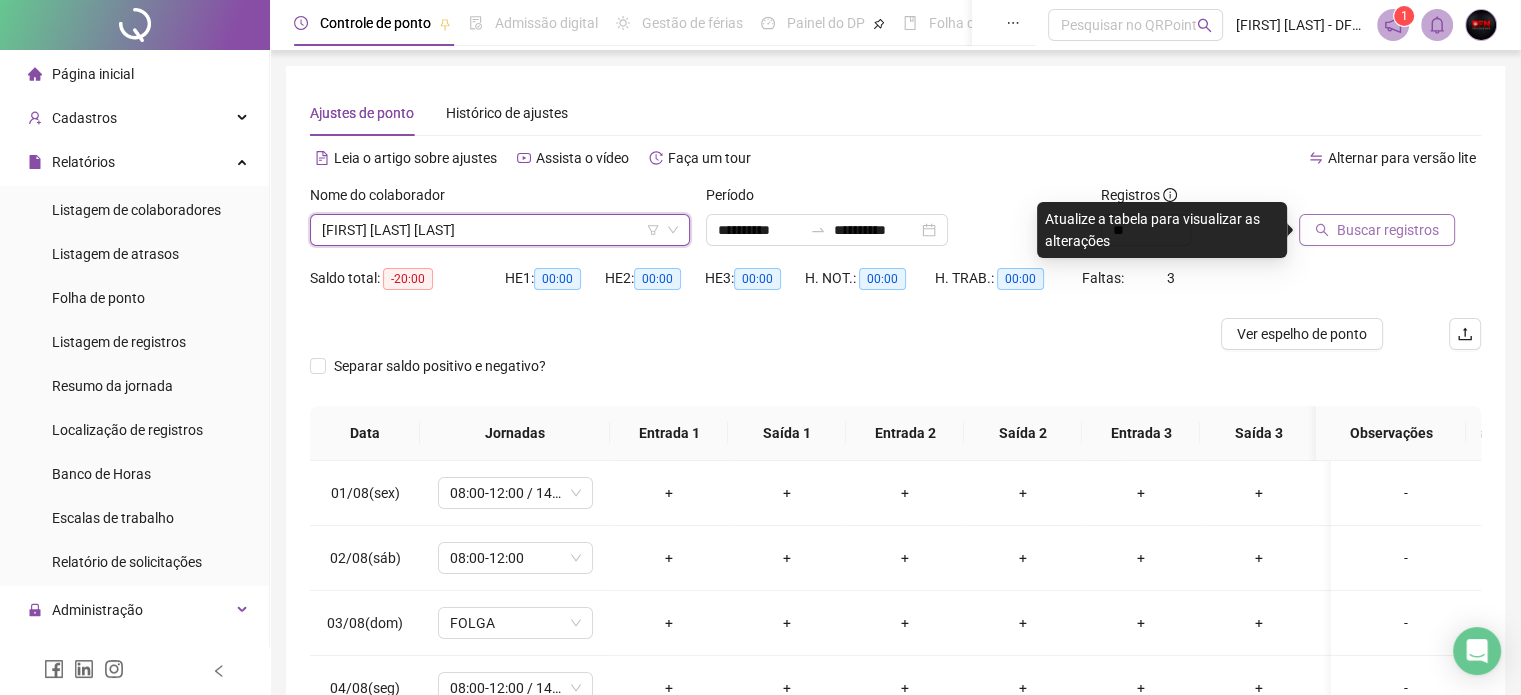 click on "Buscar registros" at bounding box center [1388, 230] 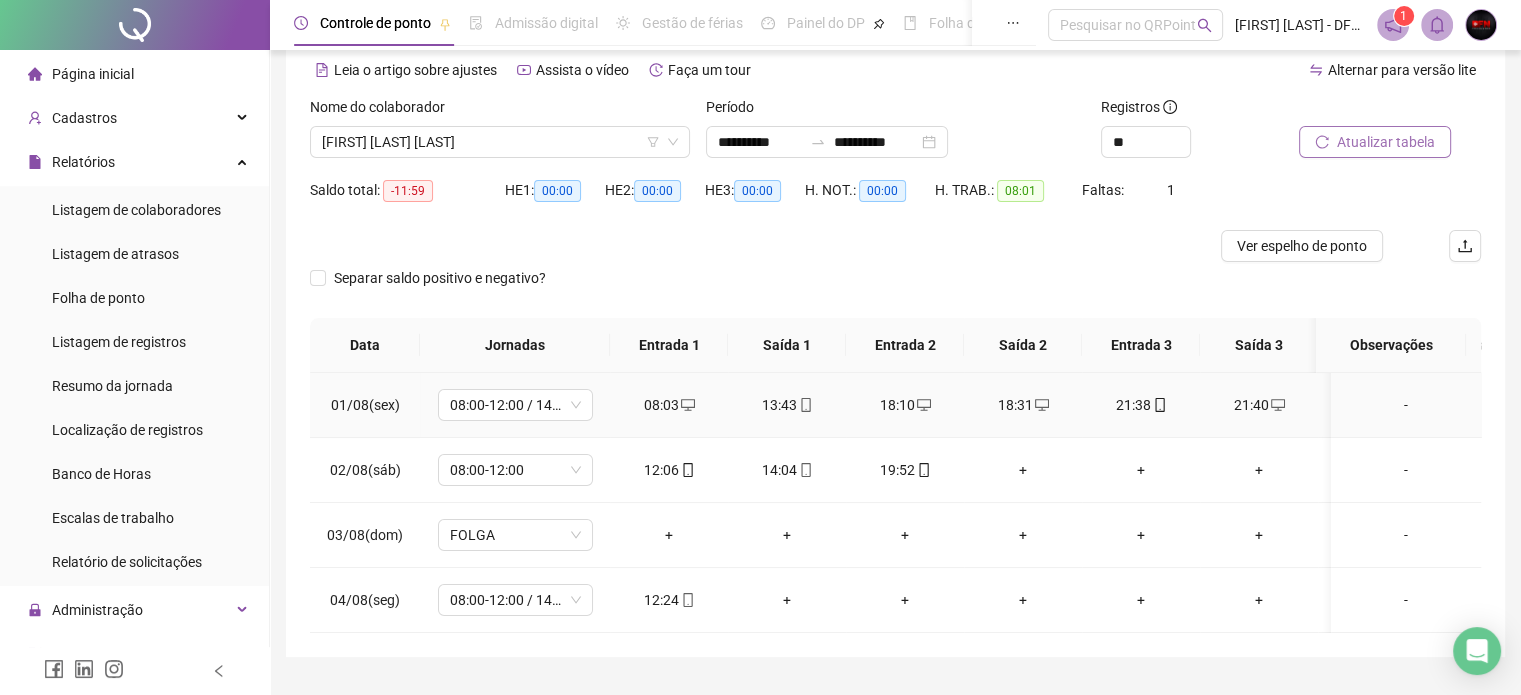 scroll, scrollTop: 150, scrollLeft: 0, axis: vertical 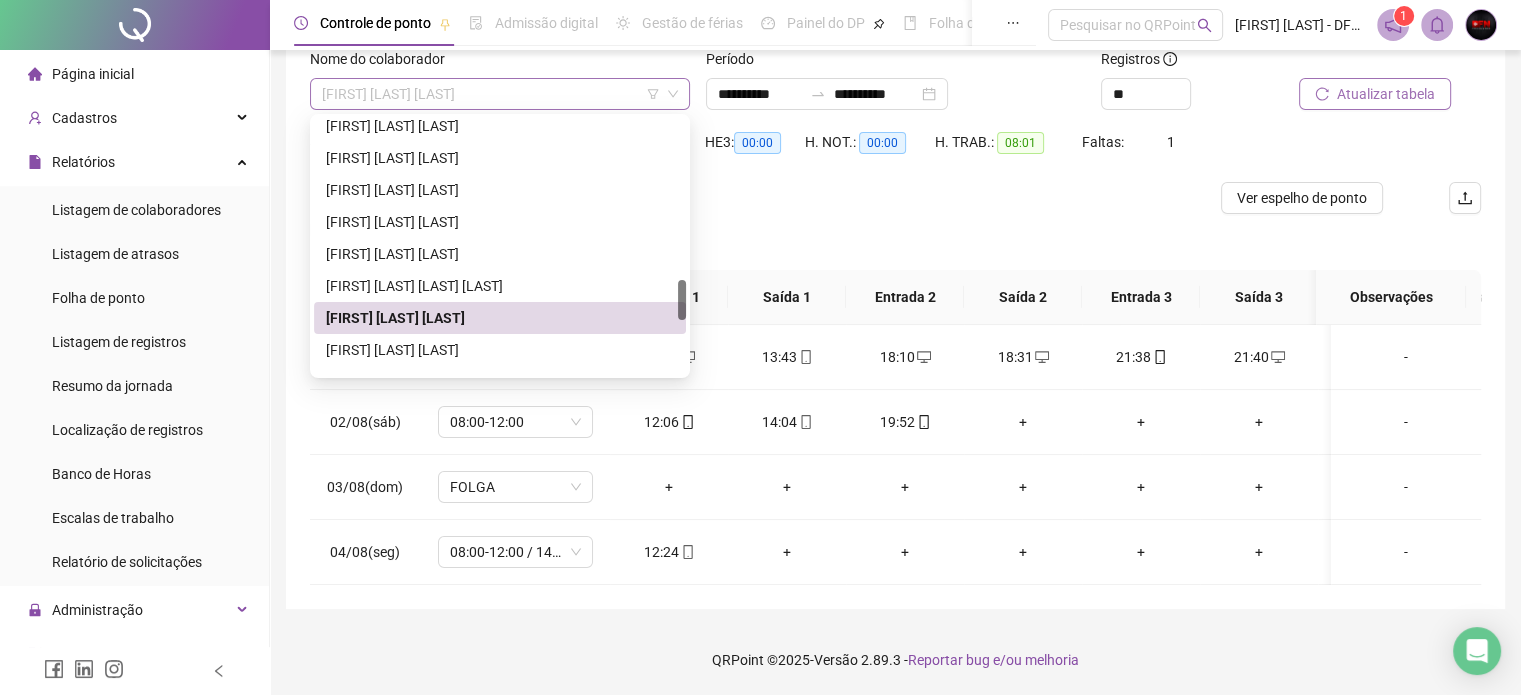 click on "[FIRST] [LAST] [LAST]" at bounding box center (500, 94) 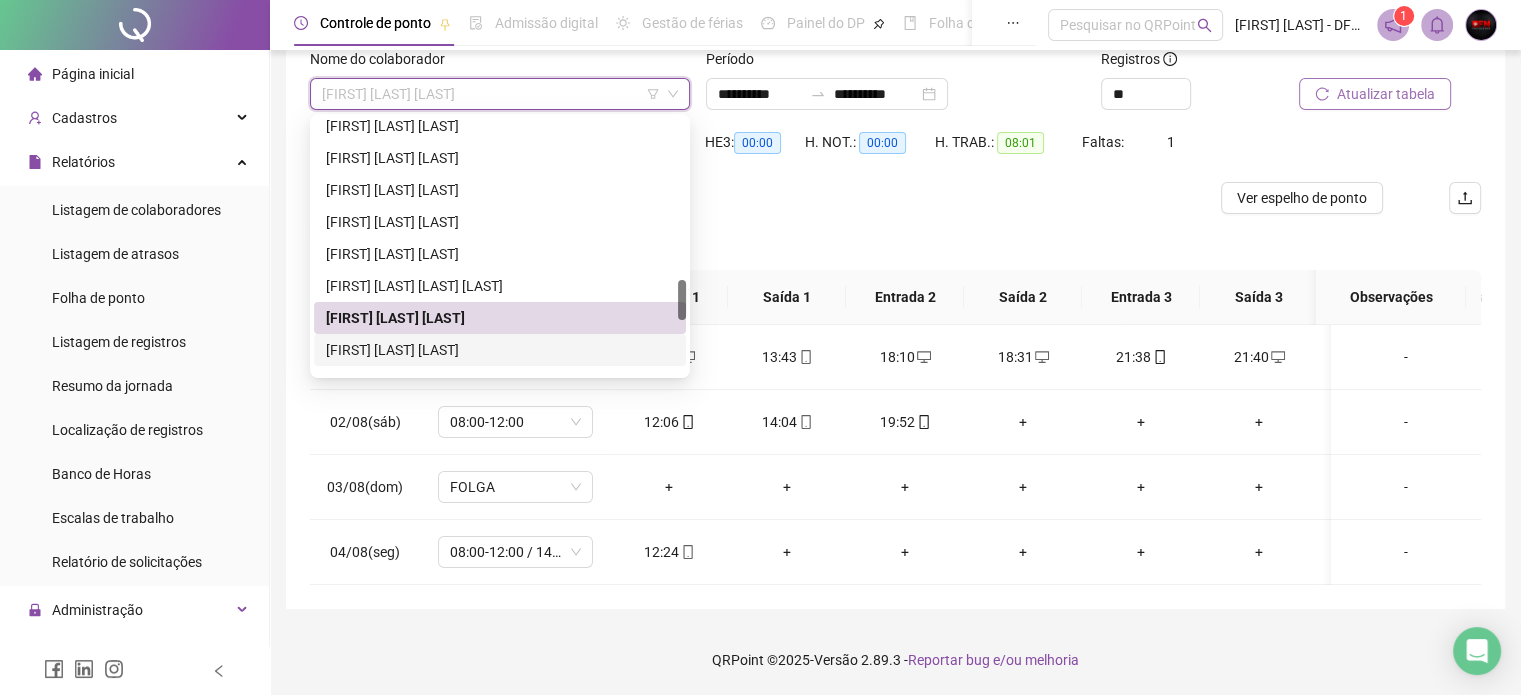 click on "[FIRST] [LAST] [LAST]" at bounding box center (500, 350) 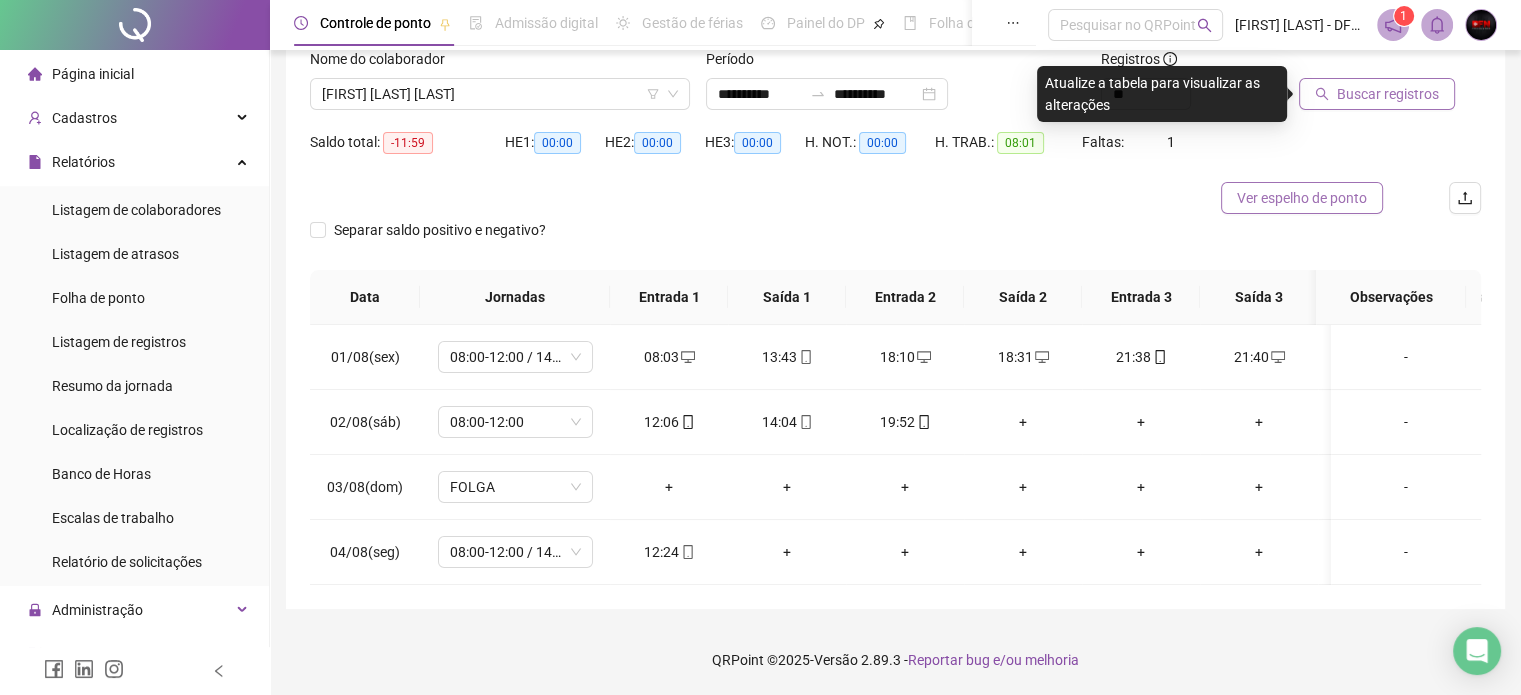 click on "Ver espelho de ponto" at bounding box center (1302, 198) 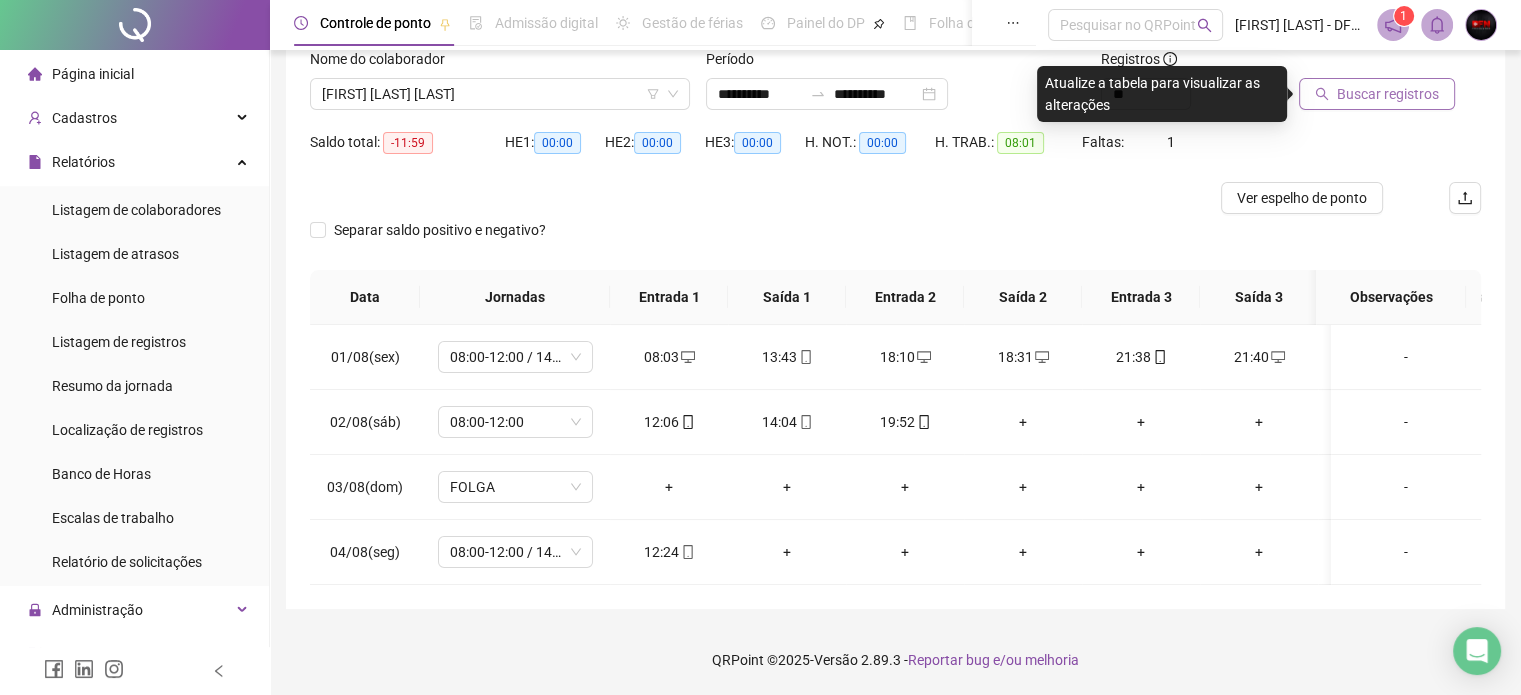 click on "Buscar registros" at bounding box center [1388, 94] 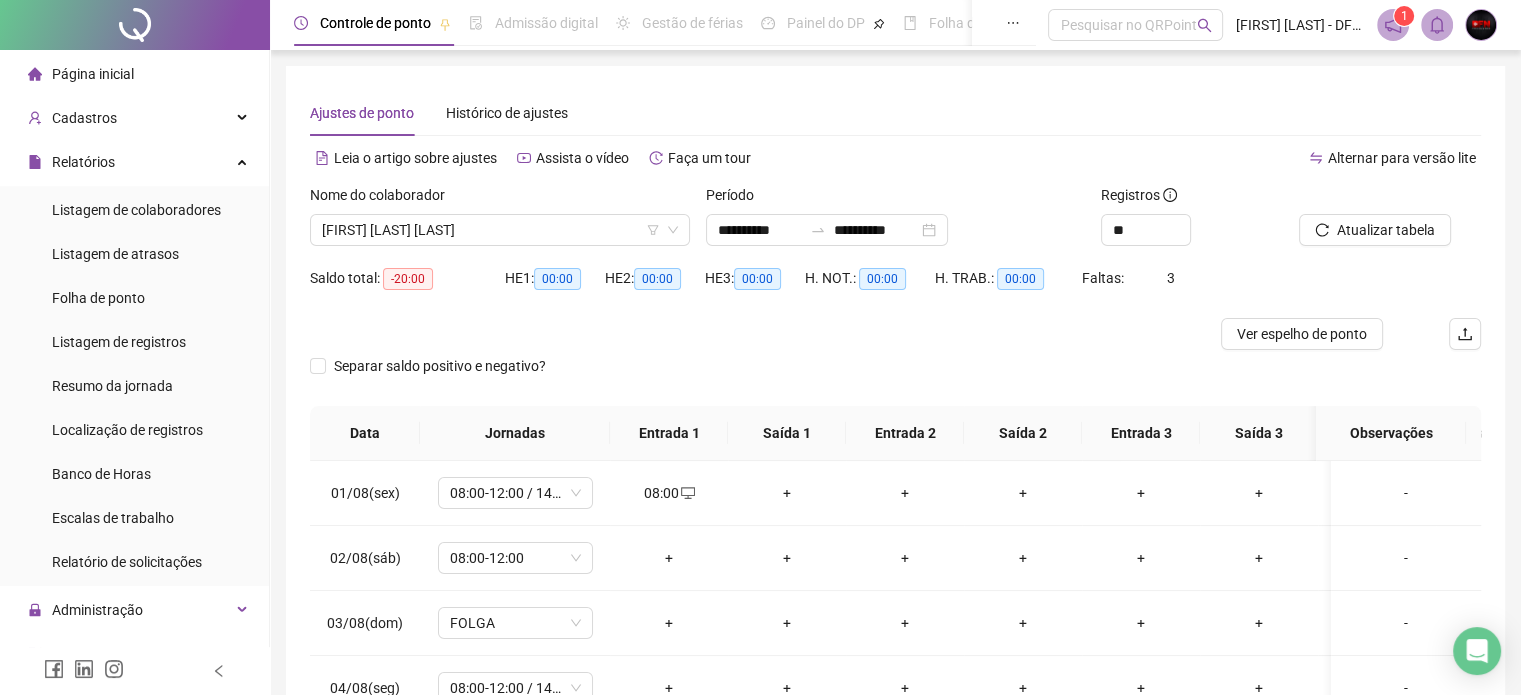 scroll, scrollTop: 0, scrollLeft: 0, axis: both 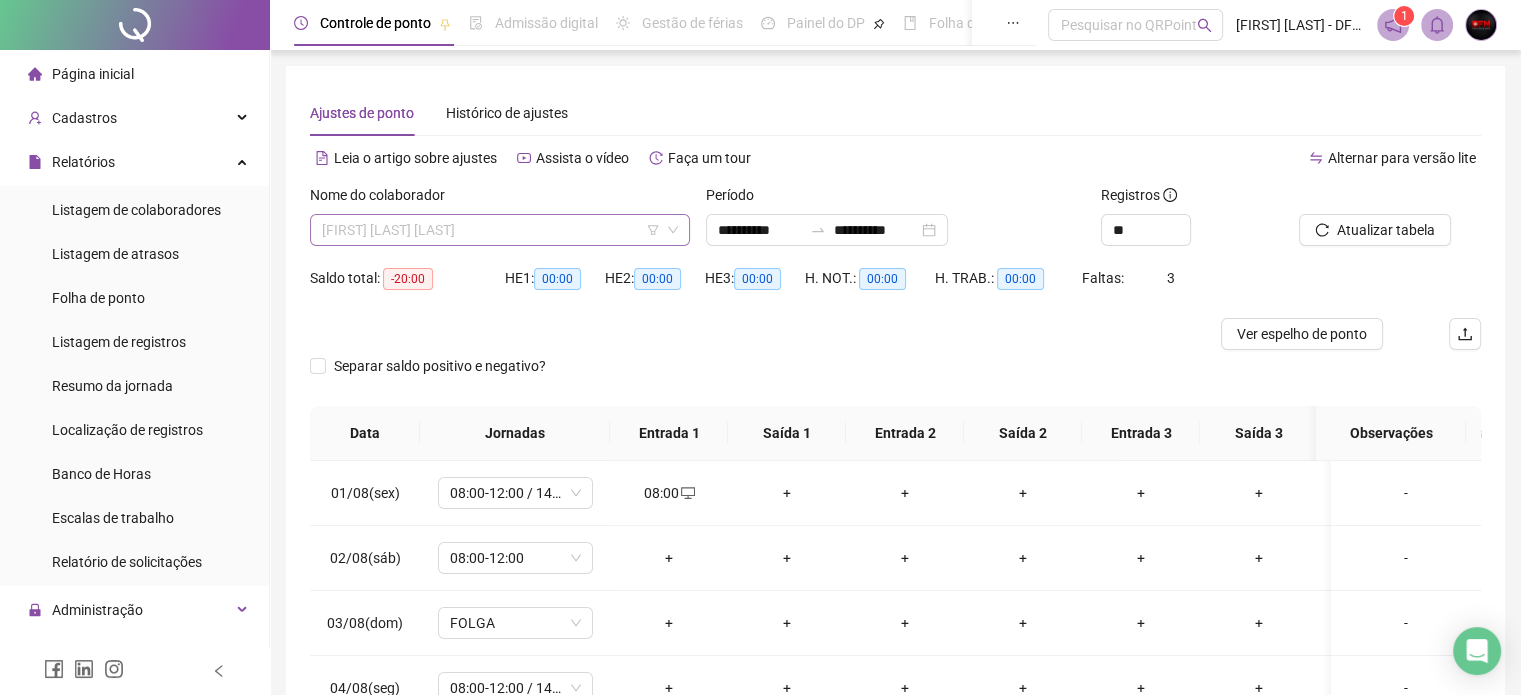 click on "[FIRST] [LAST] [LAST]" at bounding box center [500, 230] 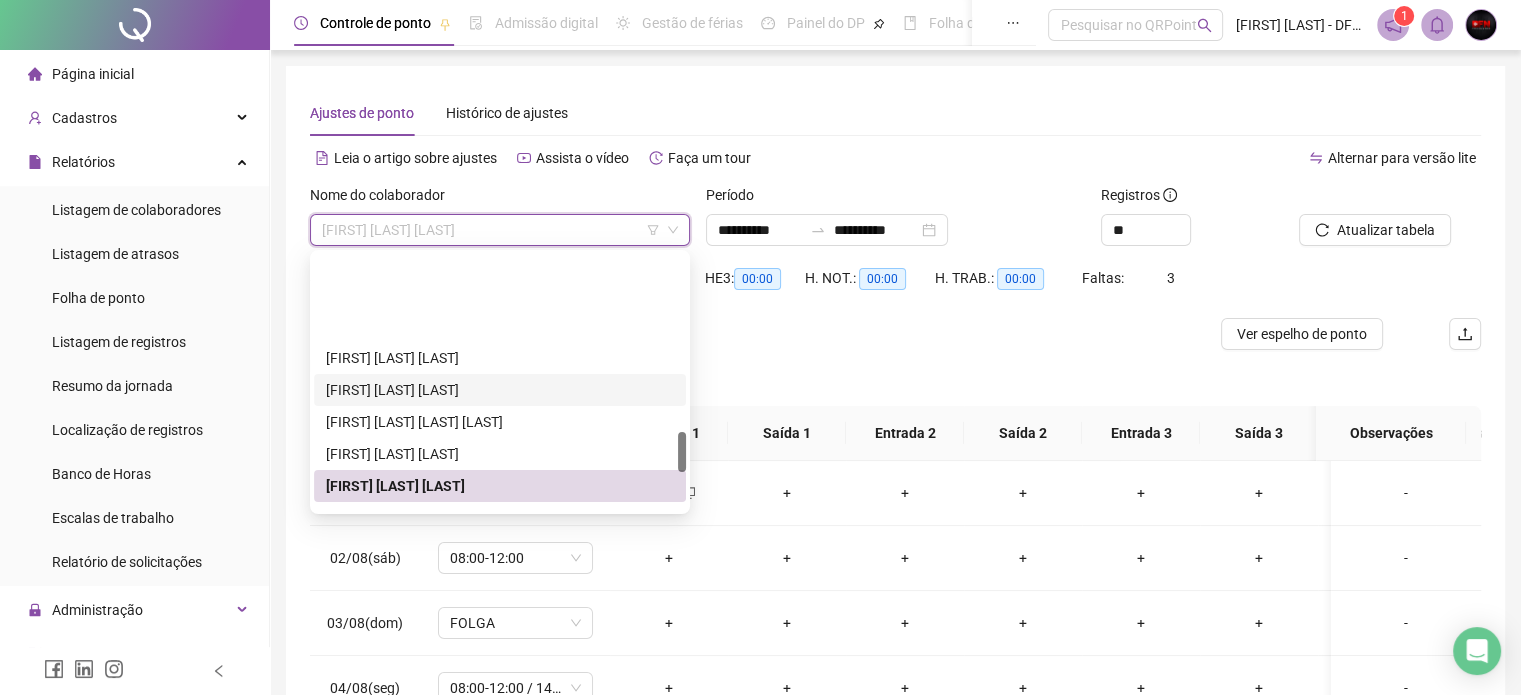scroll, scrollTop: 1132, scrollLeft: 0, axis: vertical 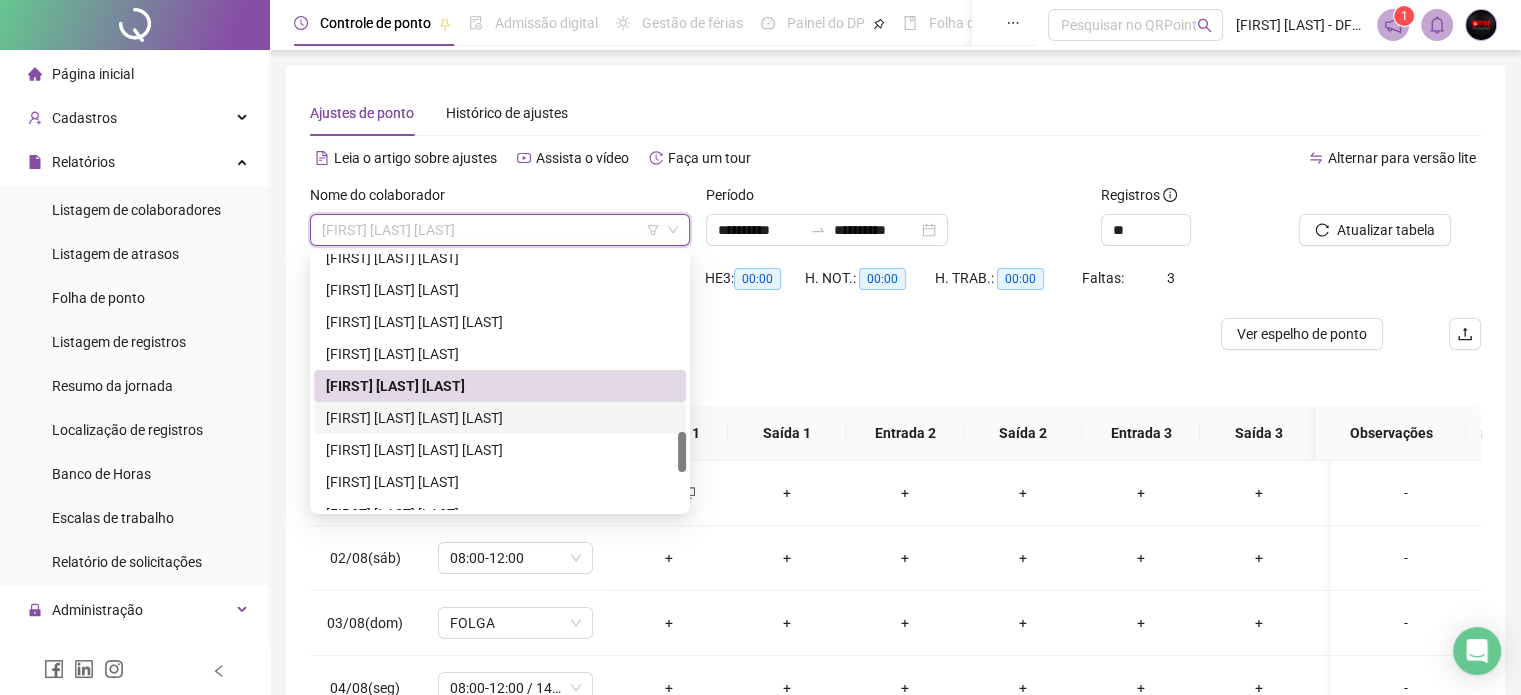 click on "[FIRST] [LAST] [LAST] [LAST]" at bounding box center (500, 418) 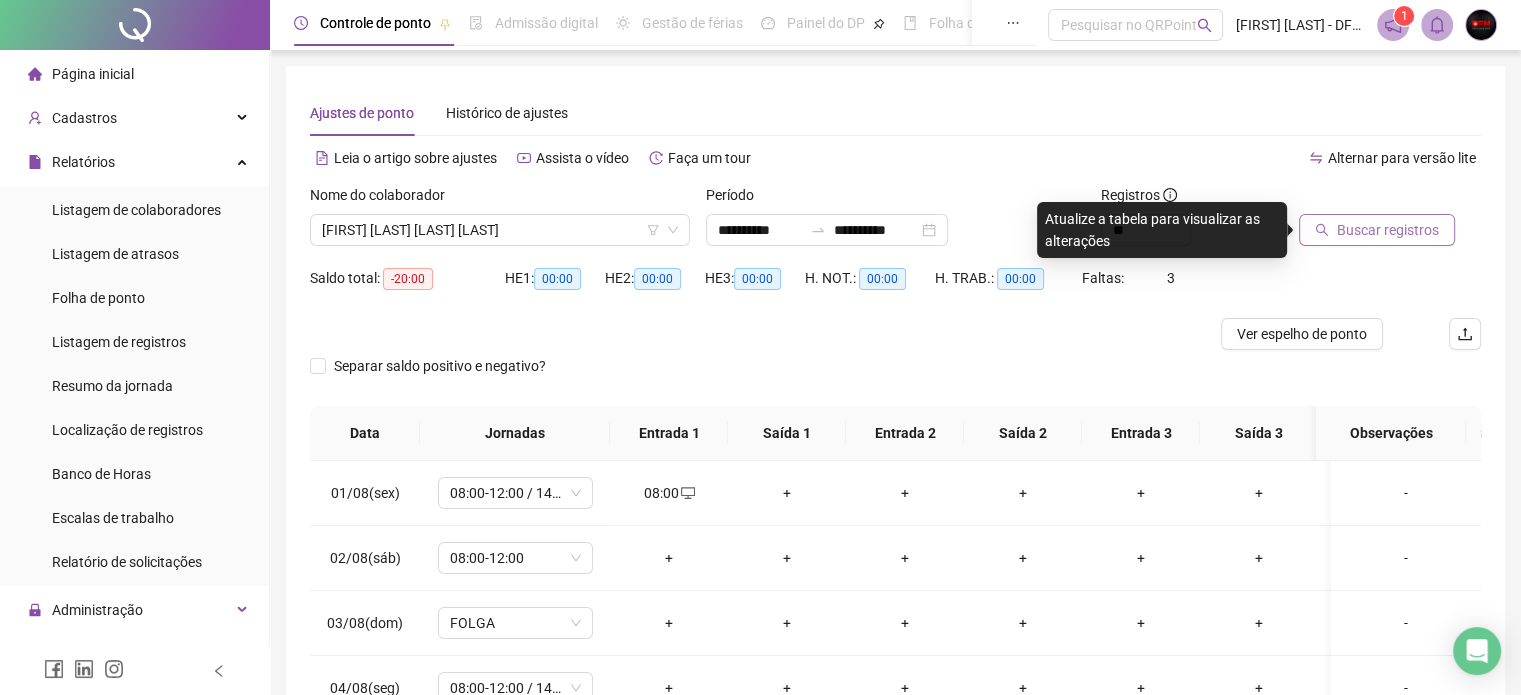 click on "Buscar registros" at bounding box center (1388, 230) 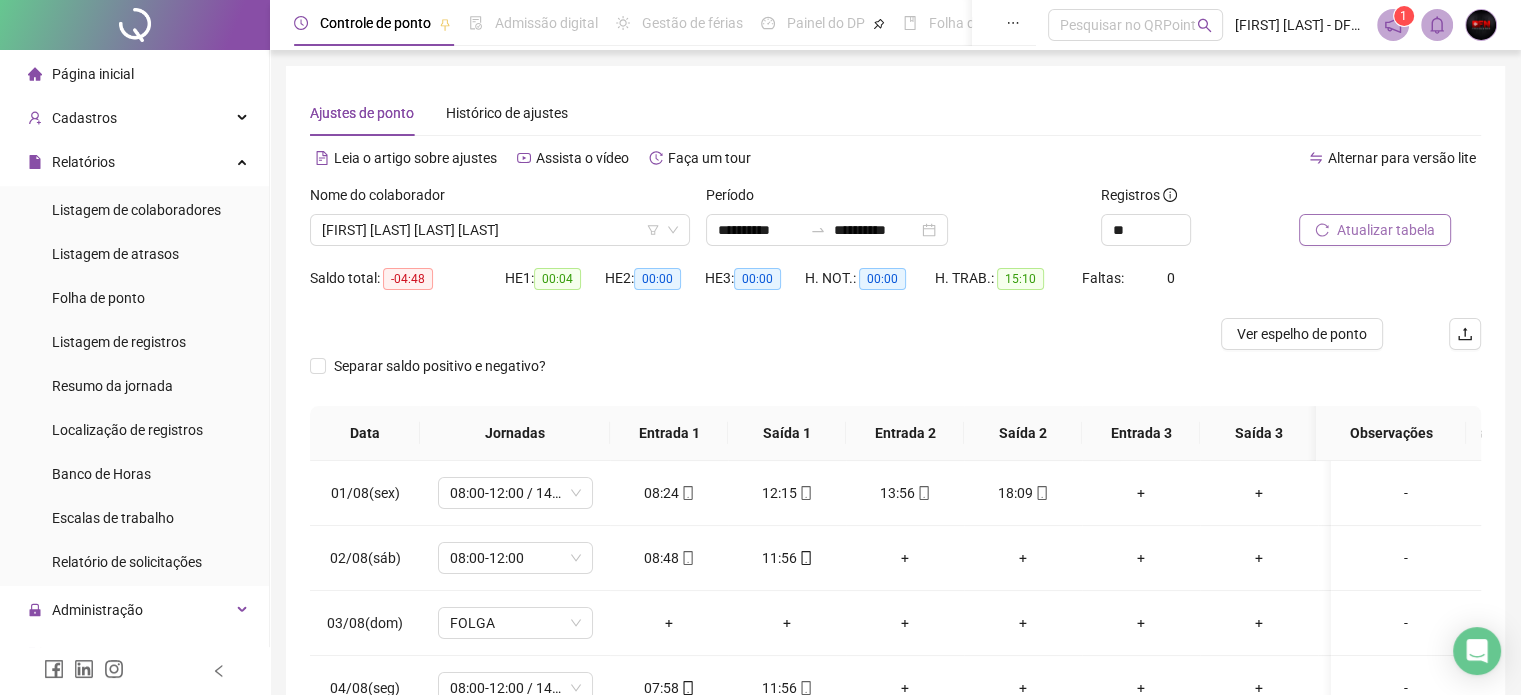 scroll, scrollTop: 150, scrollLeft: 0, axis: vertical 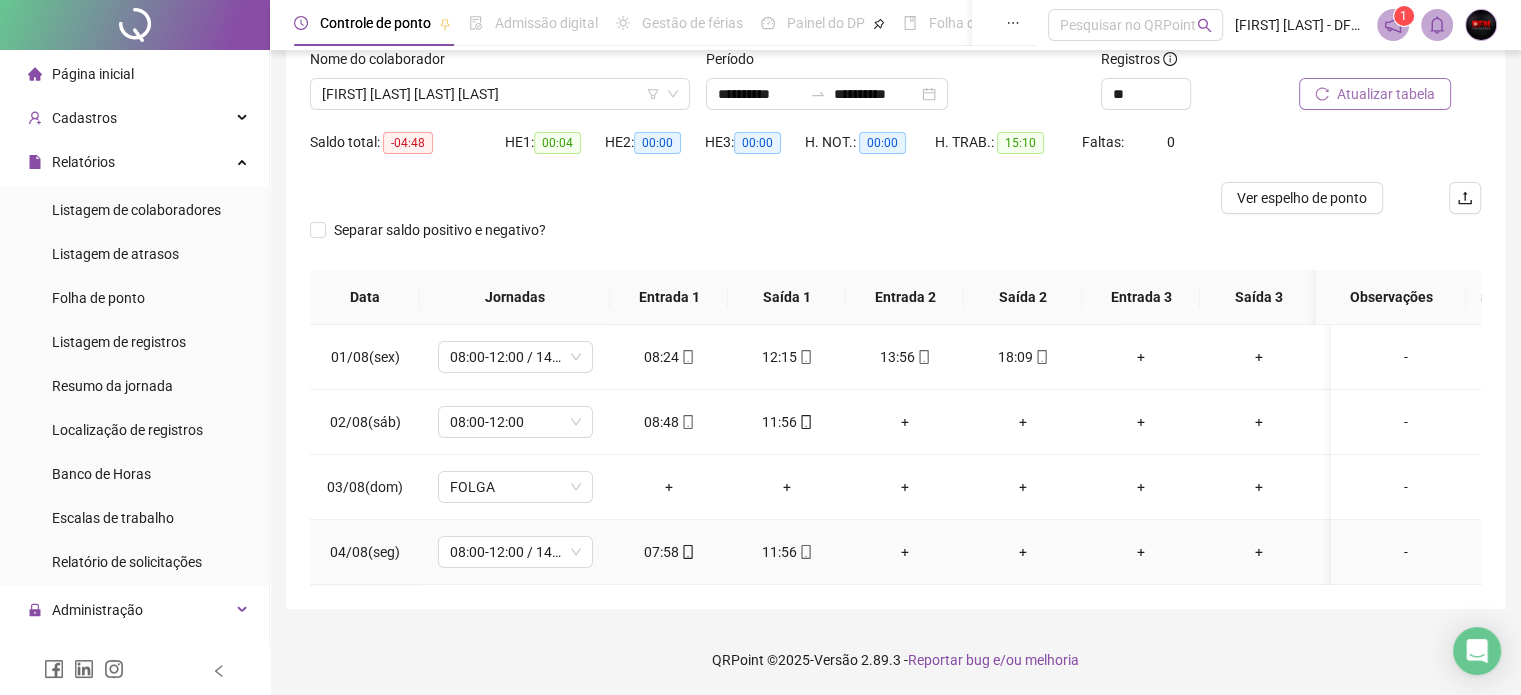 click 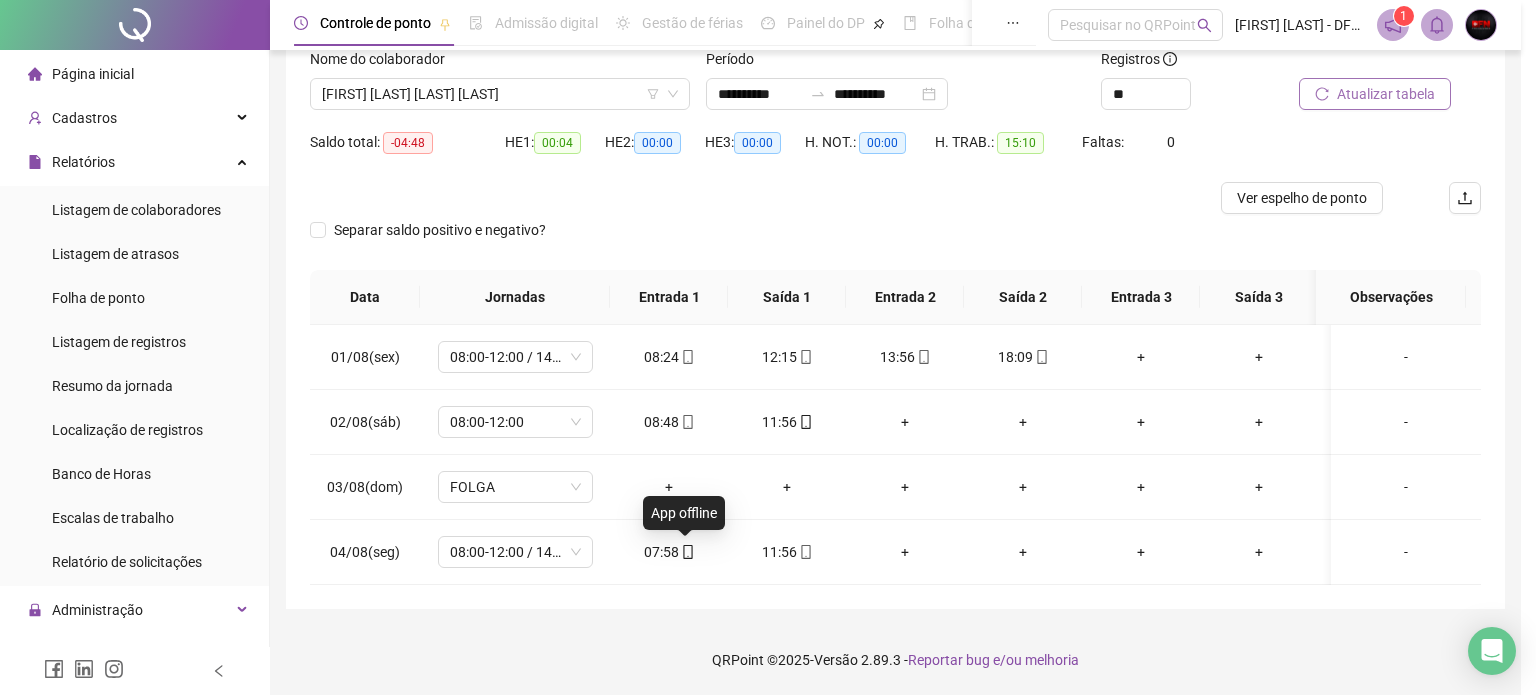 type on "**********" 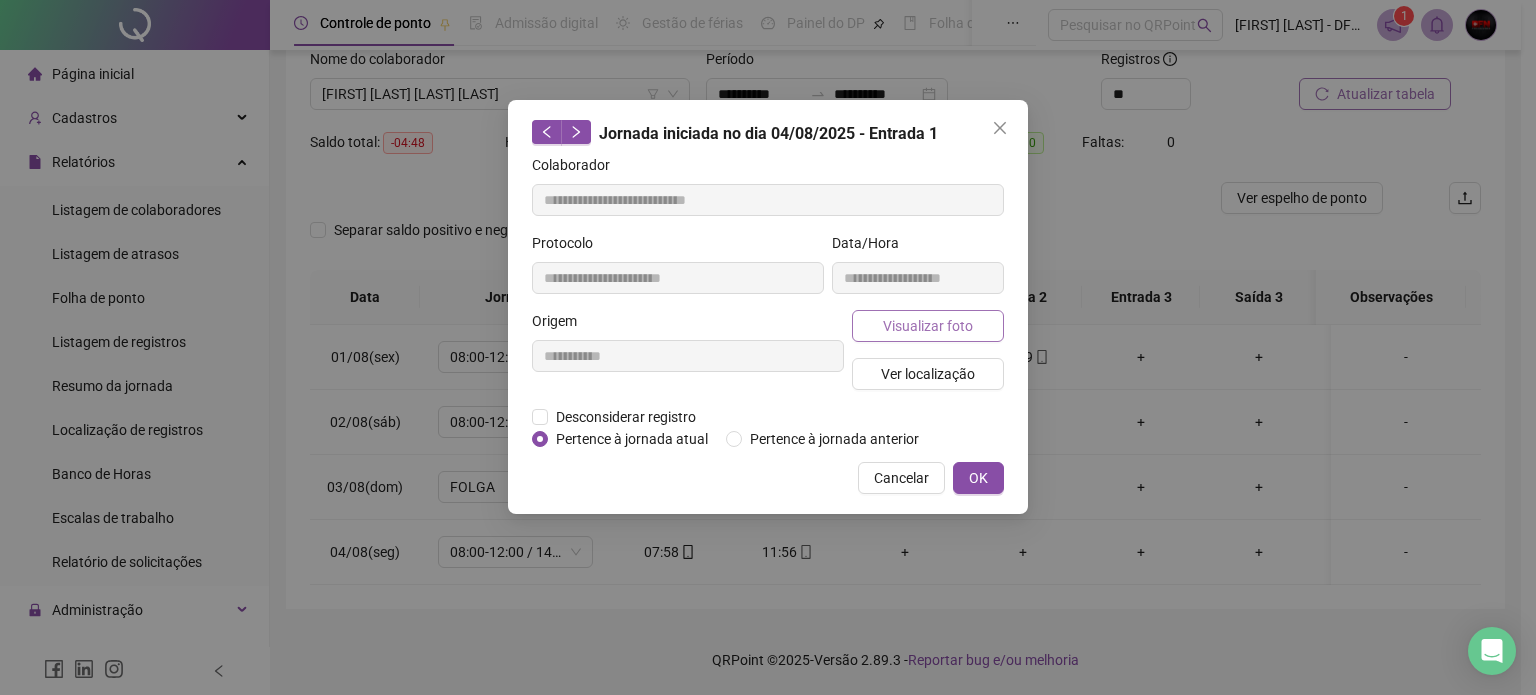 click on "Visualizar foto" at bounding box center [928, 326] 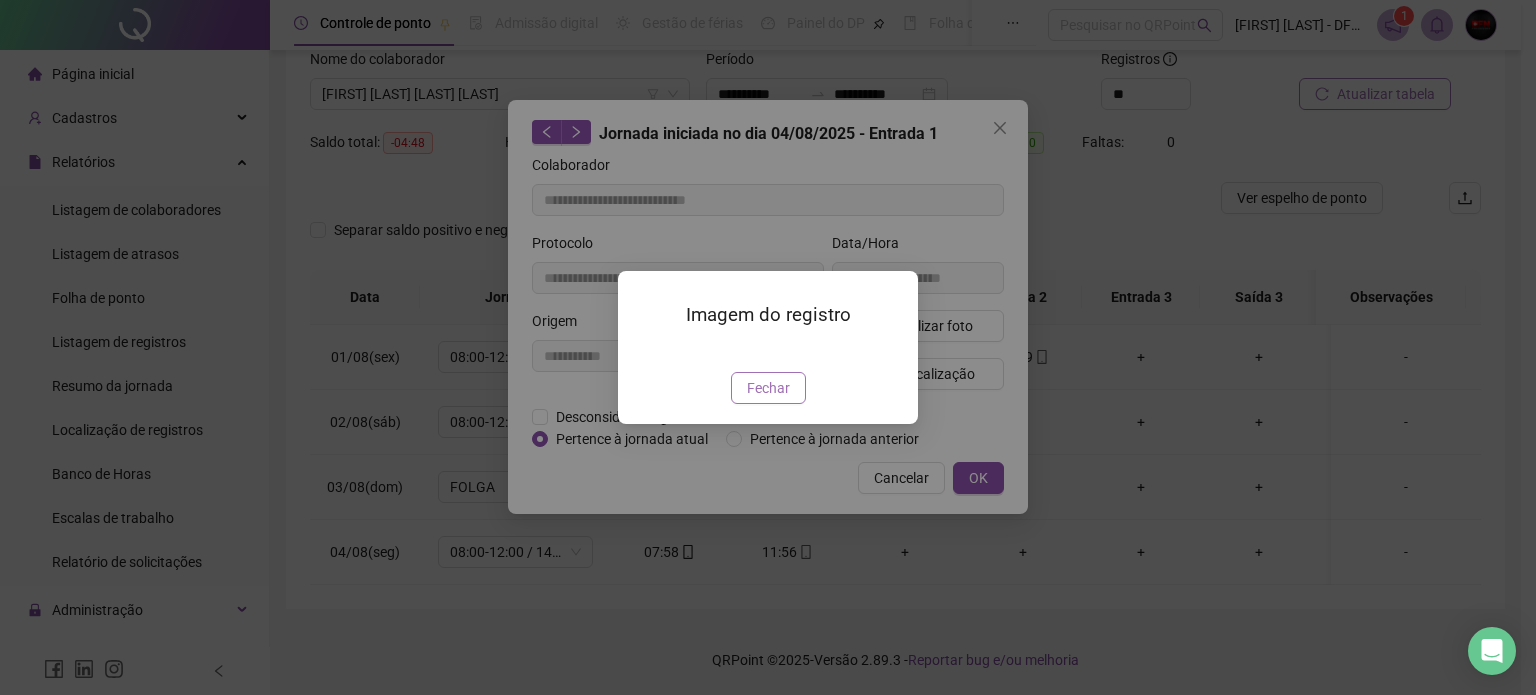 click on "Fechar" at bounding box center [768, 388] 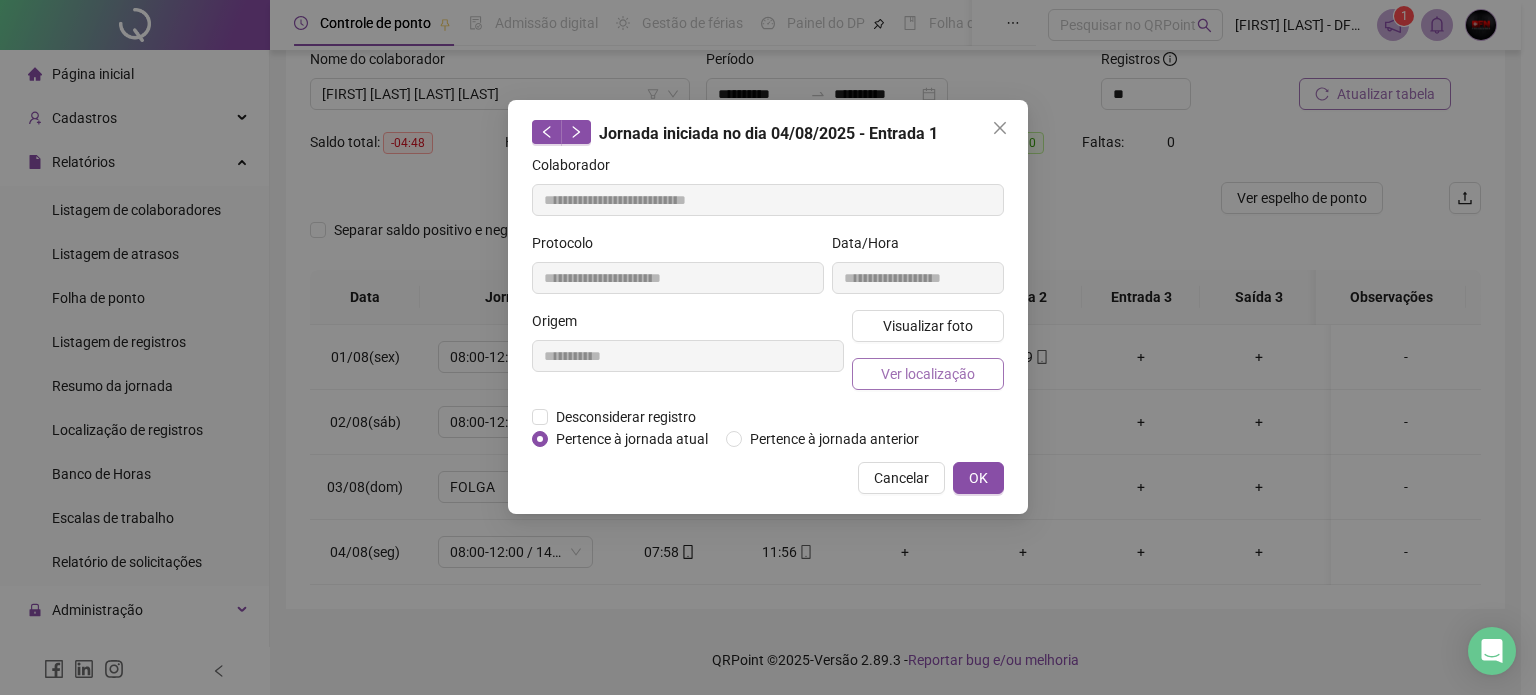 click on "Ver localização" at bounding box center (928, 374) 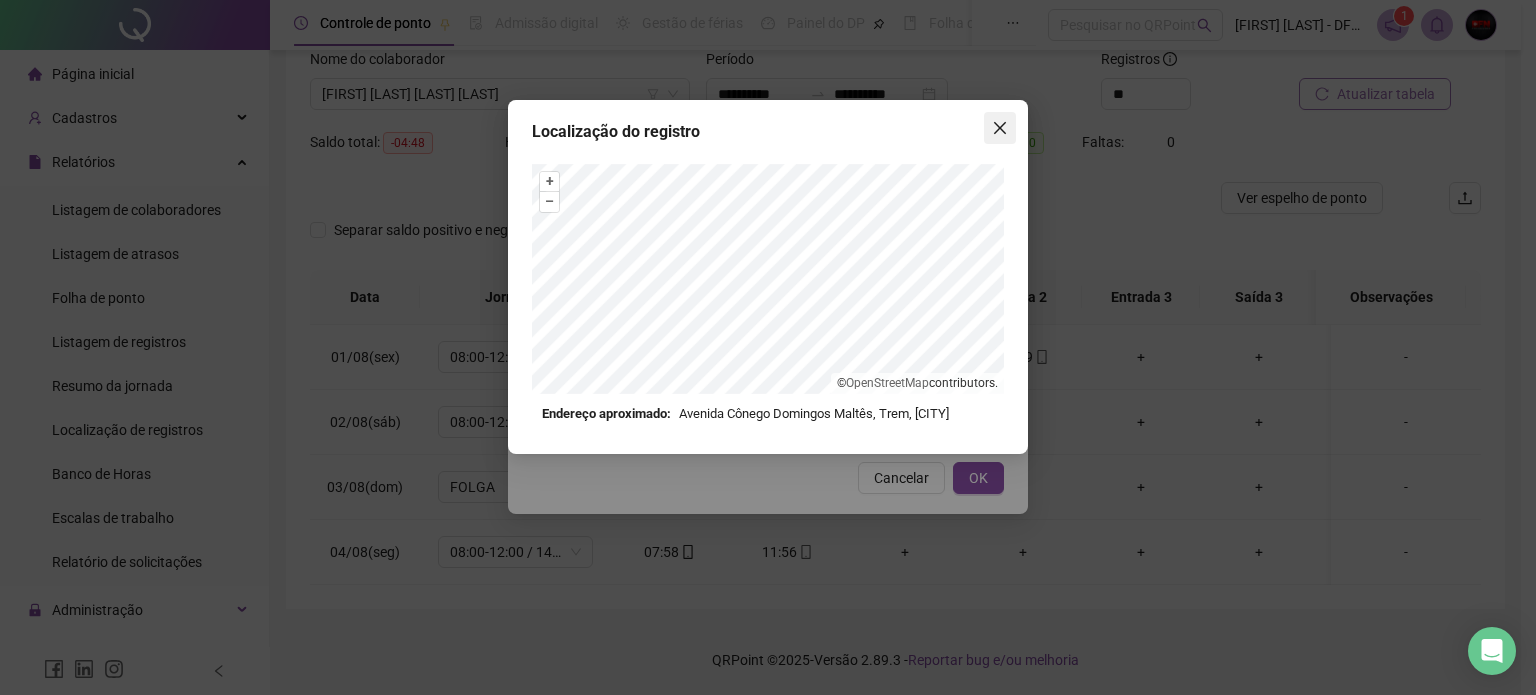 click 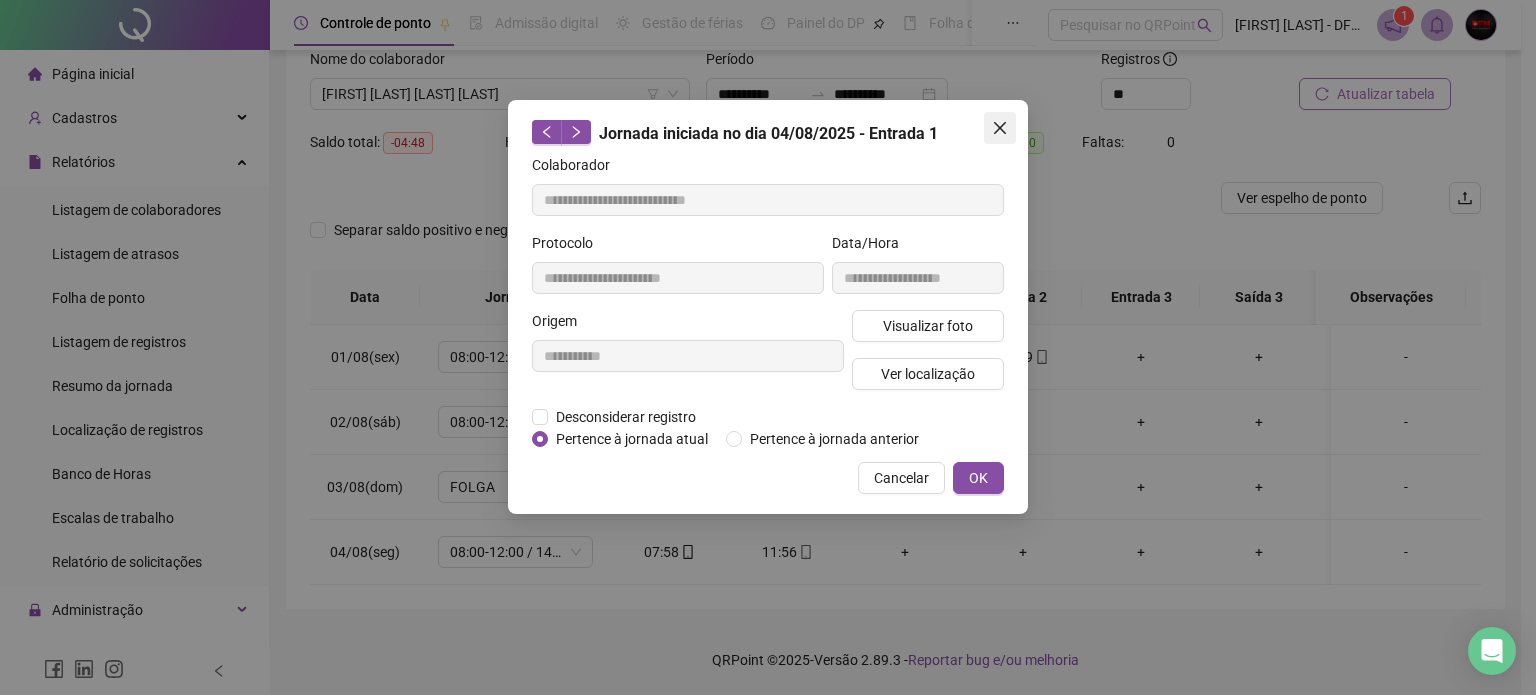 click at bounding box center [1000, 128] 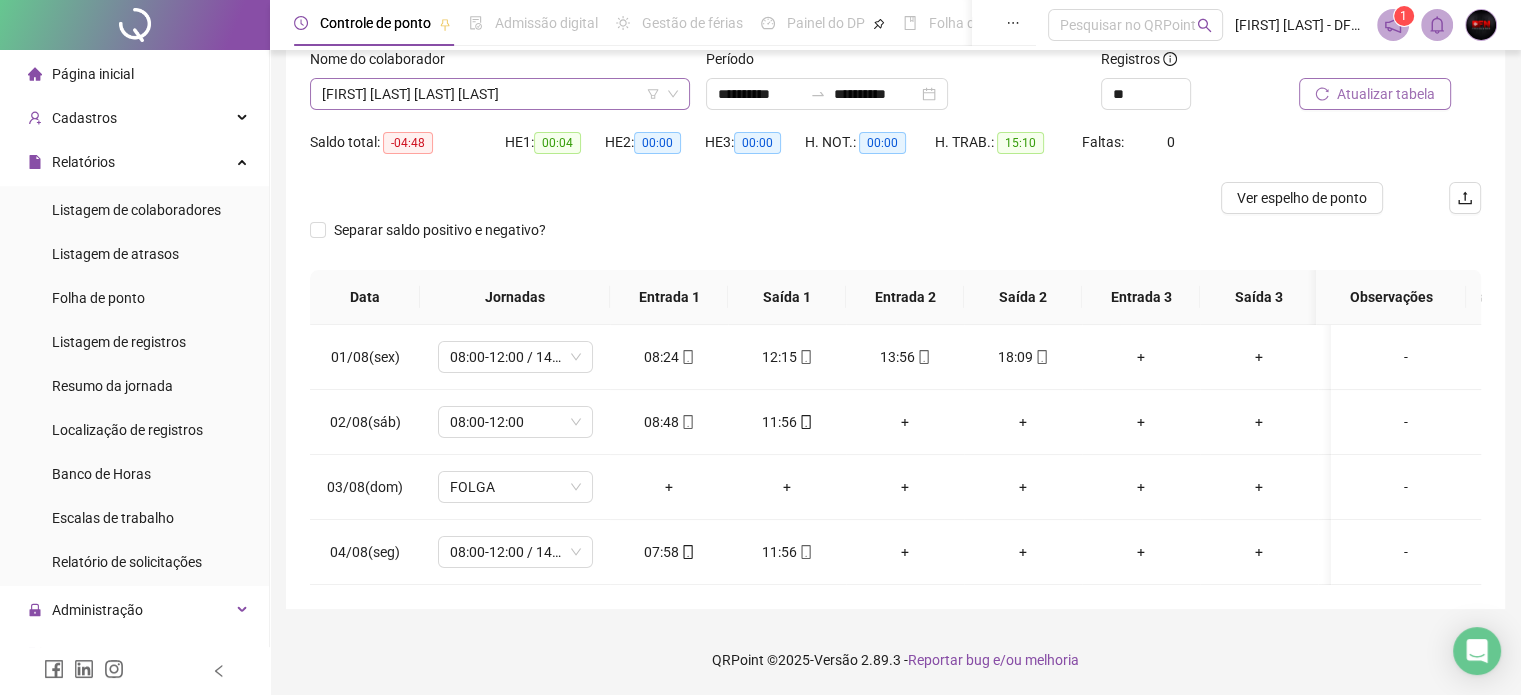 click on "[FIRST] [LAST] [LAST] [LAST]" at bounding box center [500, 94] 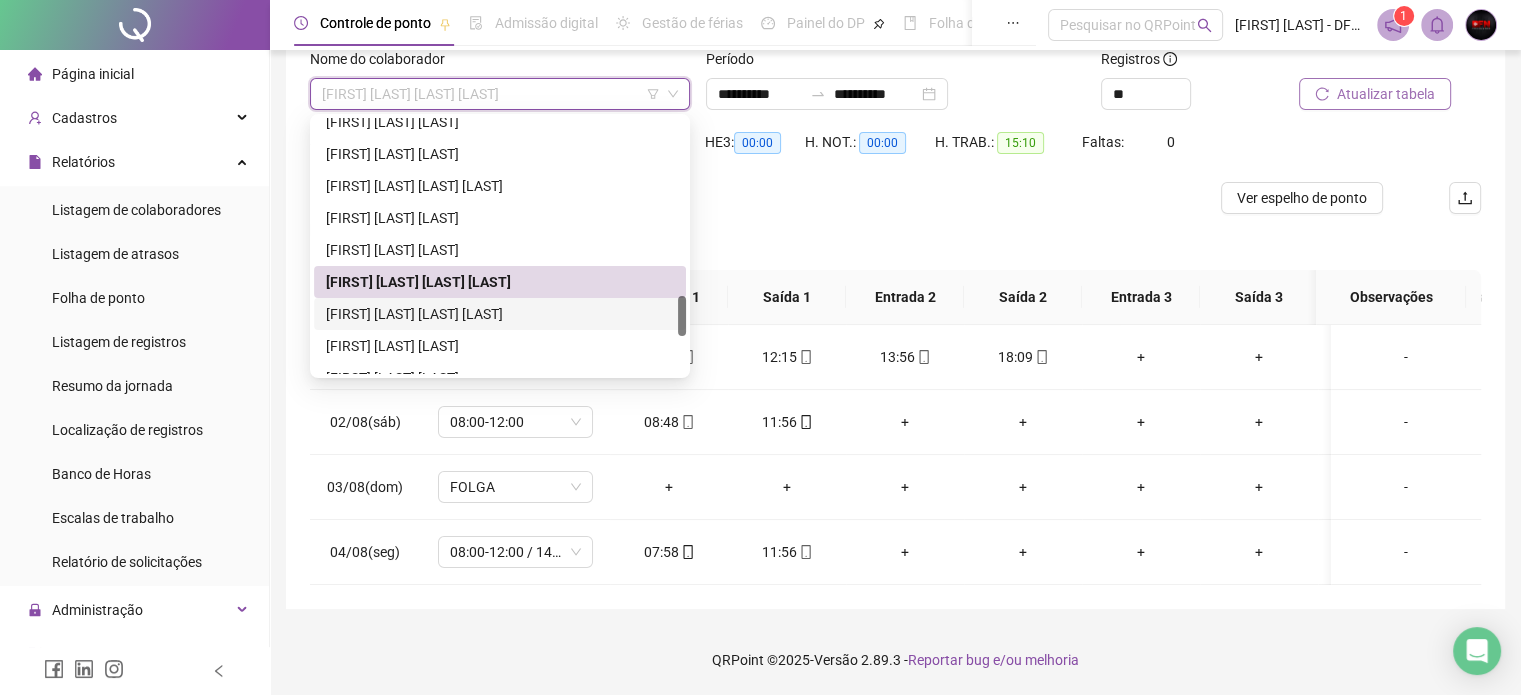 click on "[FIRST] [LAST] [LAST] [LAST]" at bounding box center [500, 314] 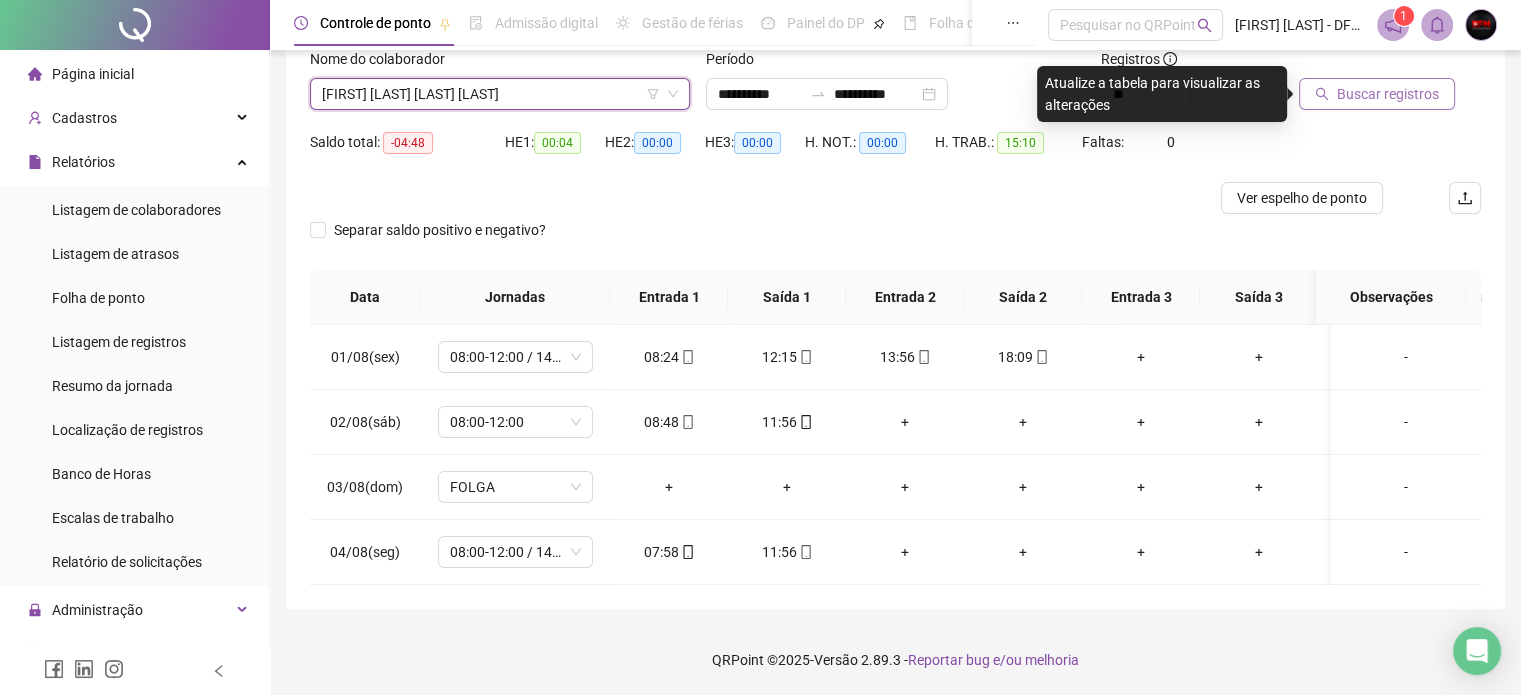 click on "Buscar registros" at bounding box center (1388, 94) 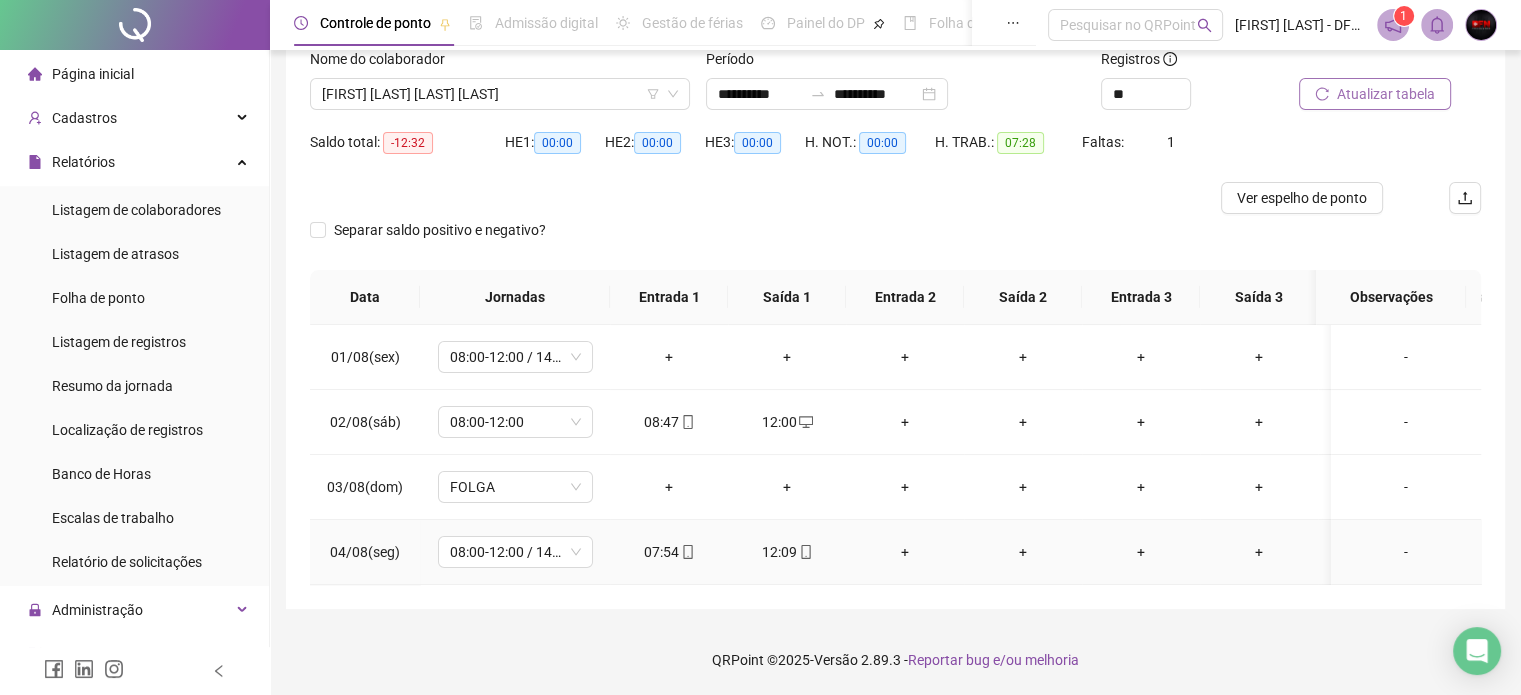click 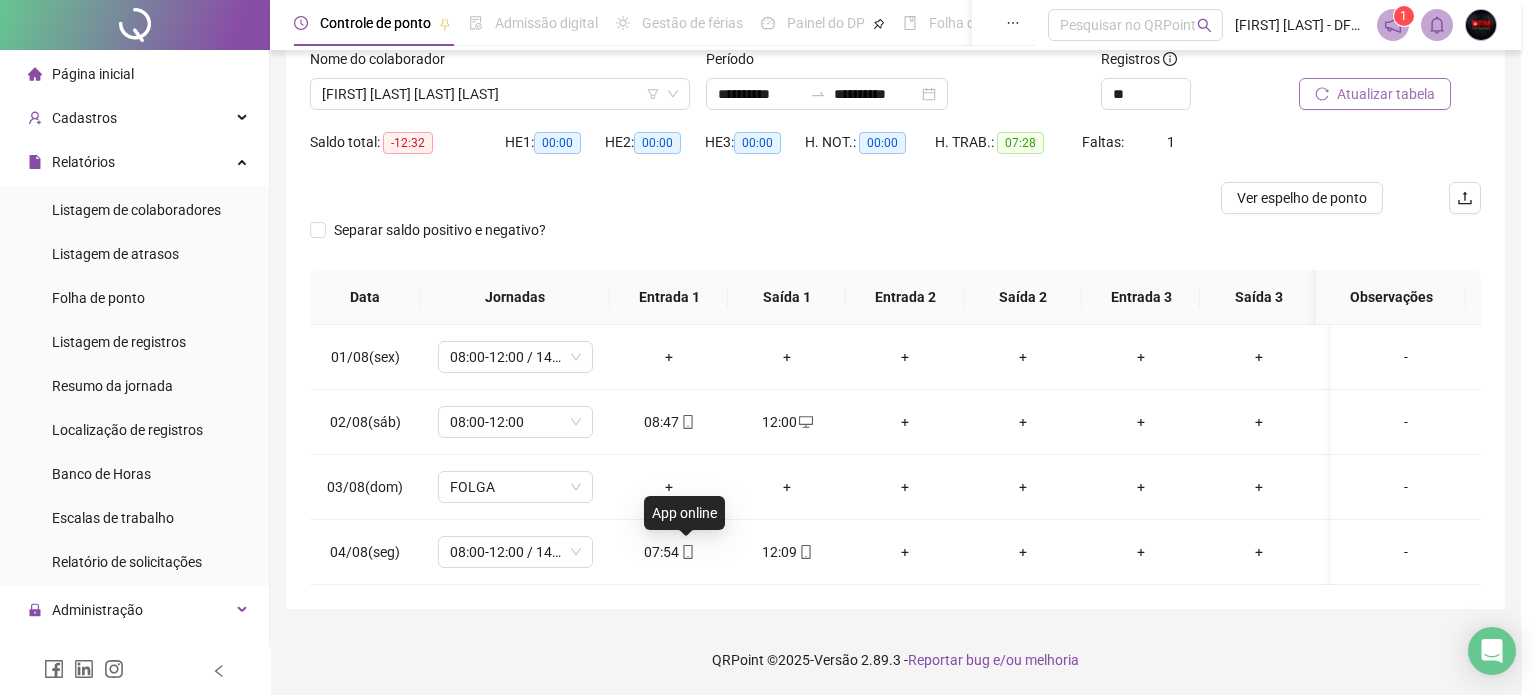 type on "**********" 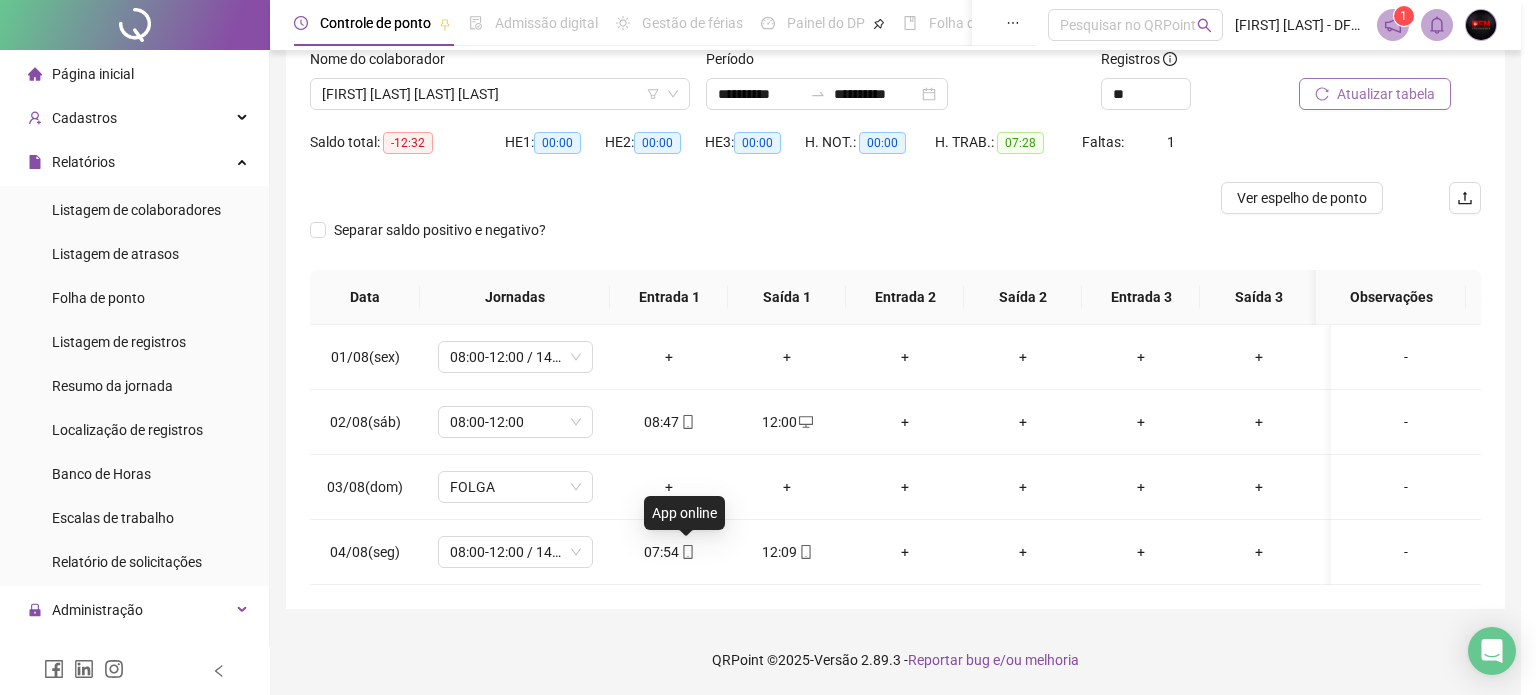 type on "**********" 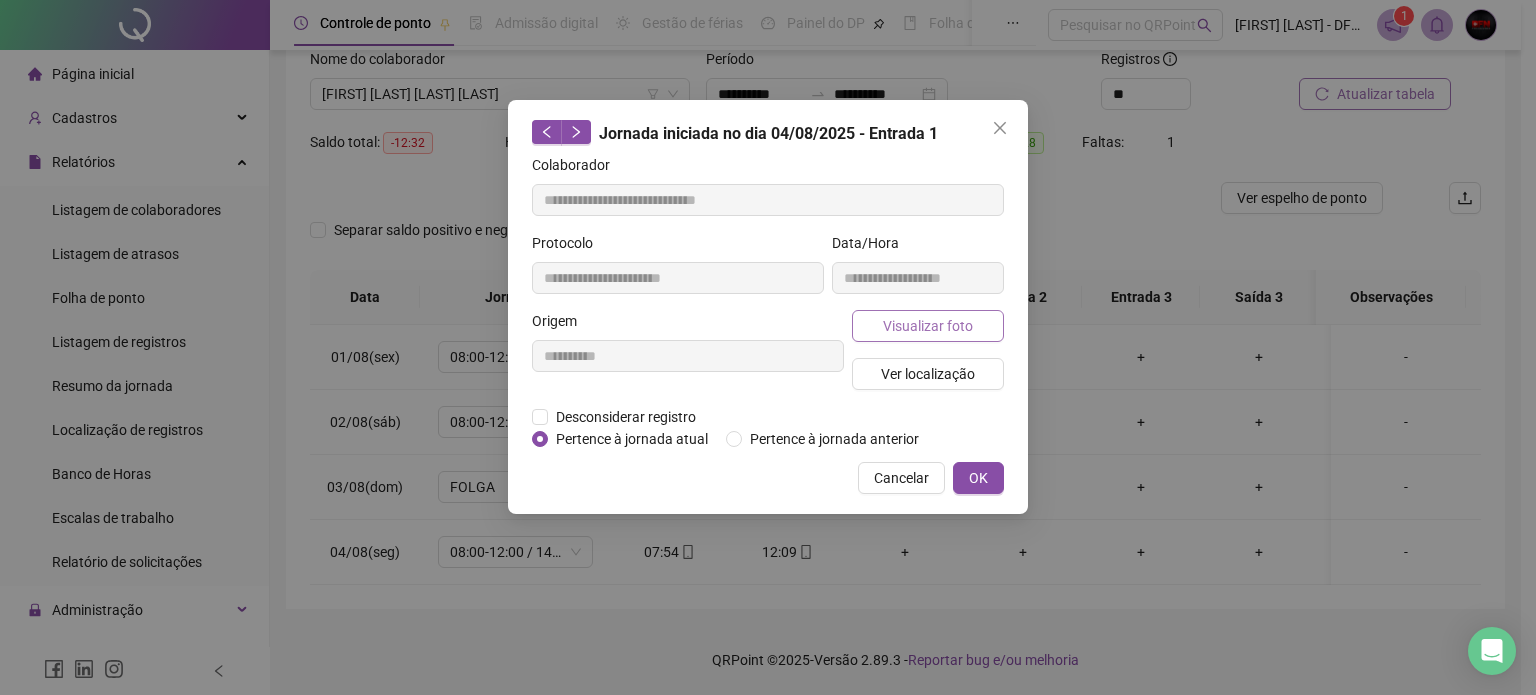 click on "Visualizar foto" at bounding box center (928, 326) 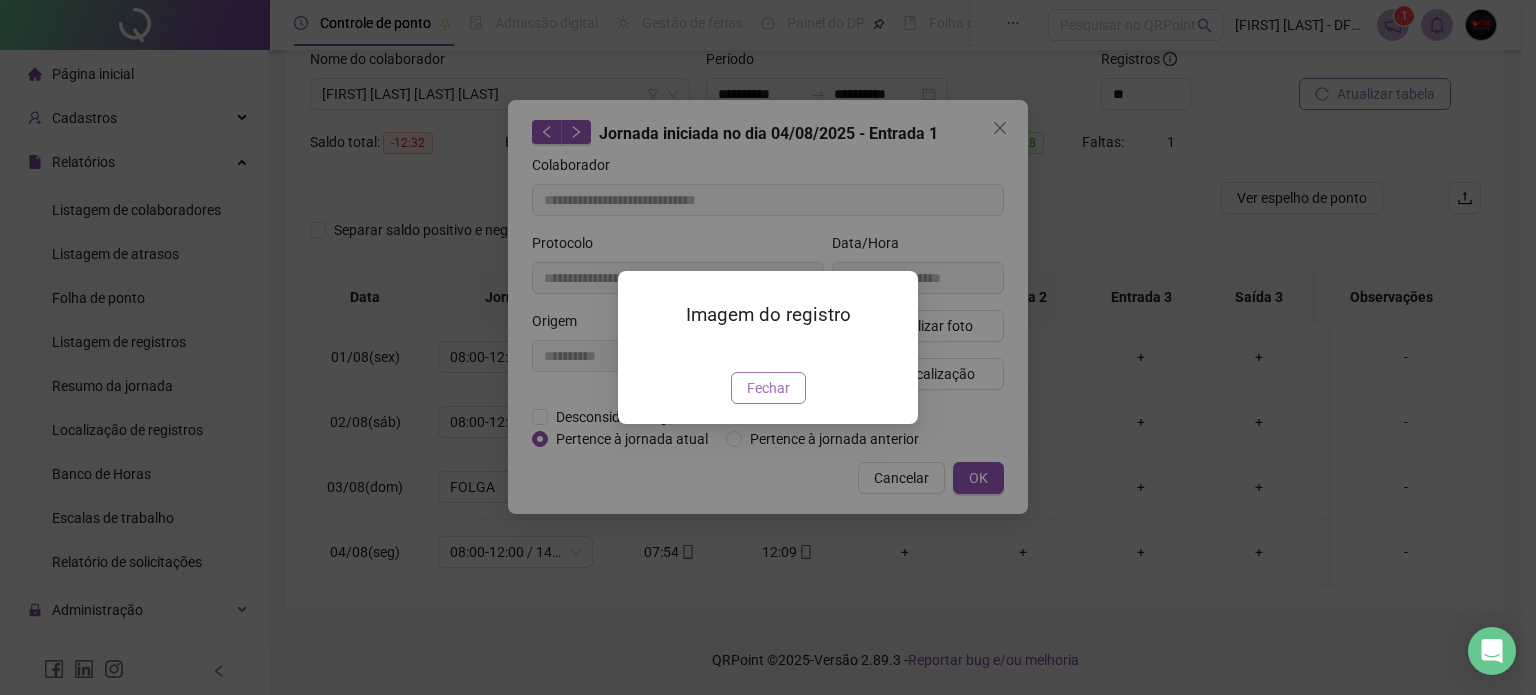 click on "Fechar" at bounding box center (768, 388) 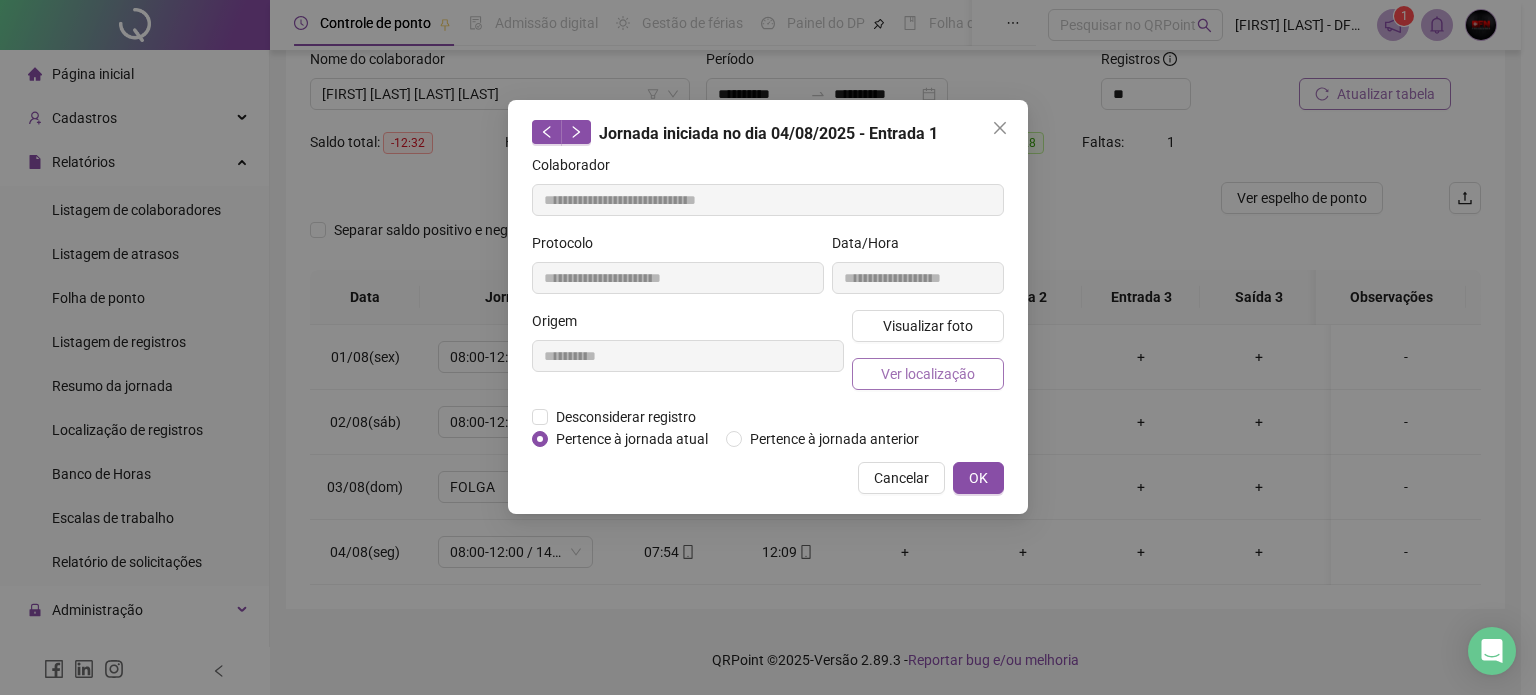 click on "Ver localização" at bounding box center (928, 374) 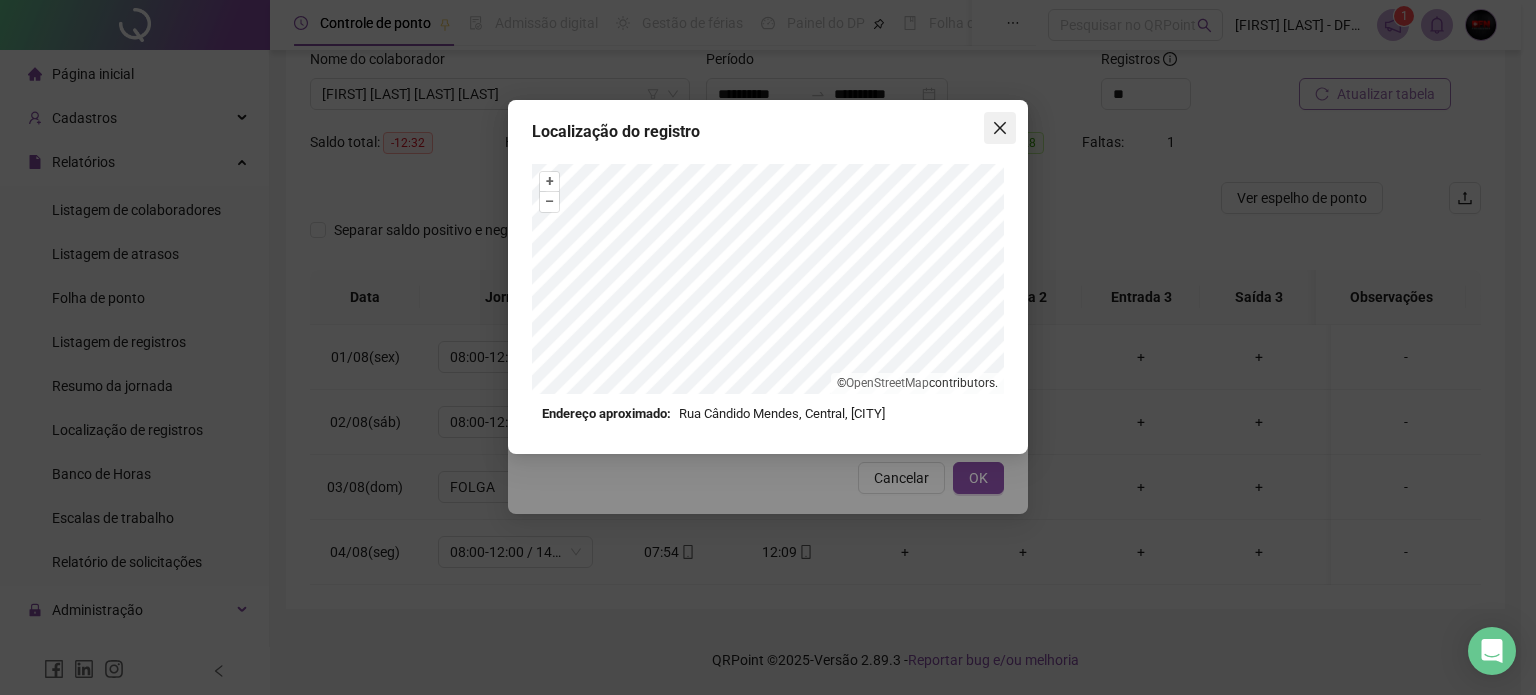 click 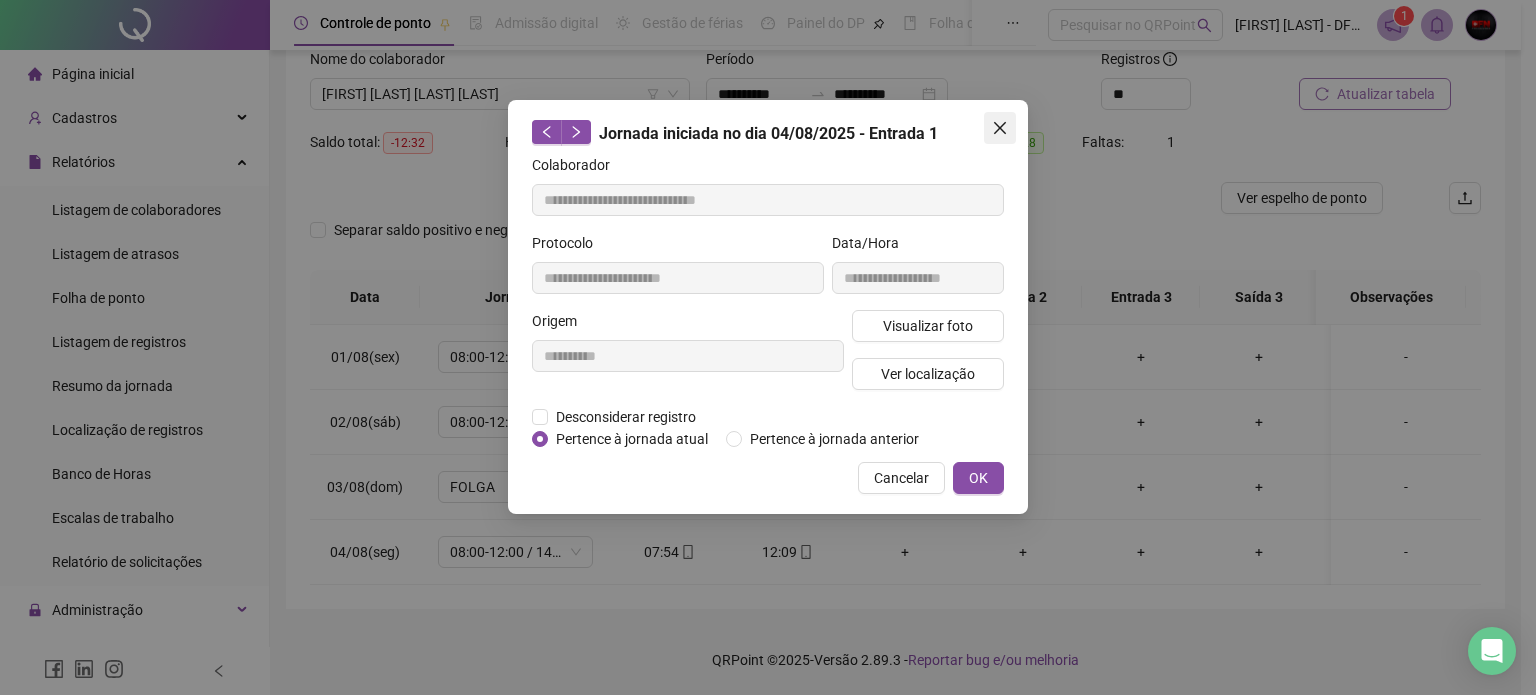 click 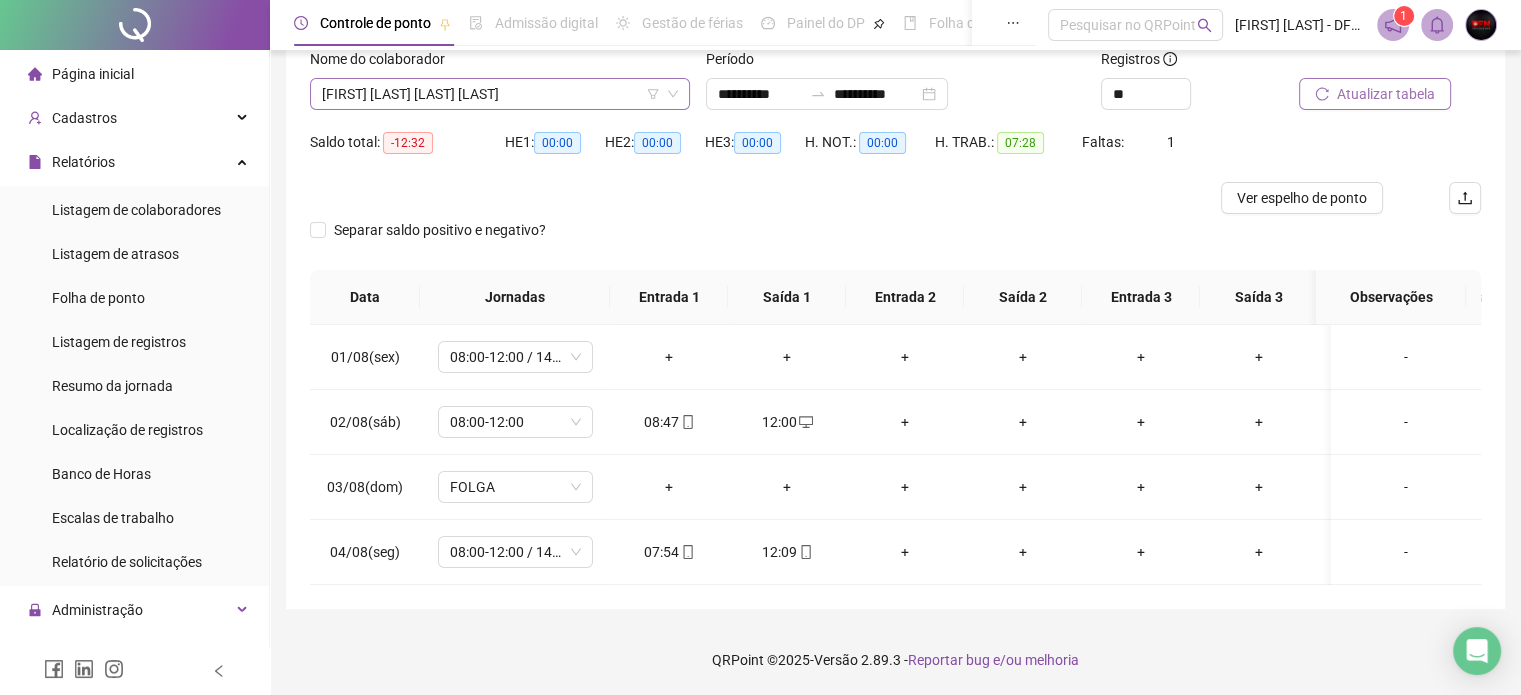 click on "[FIRST] [LAST] [LAST] [LAST]" at bounding box center (500, 94) 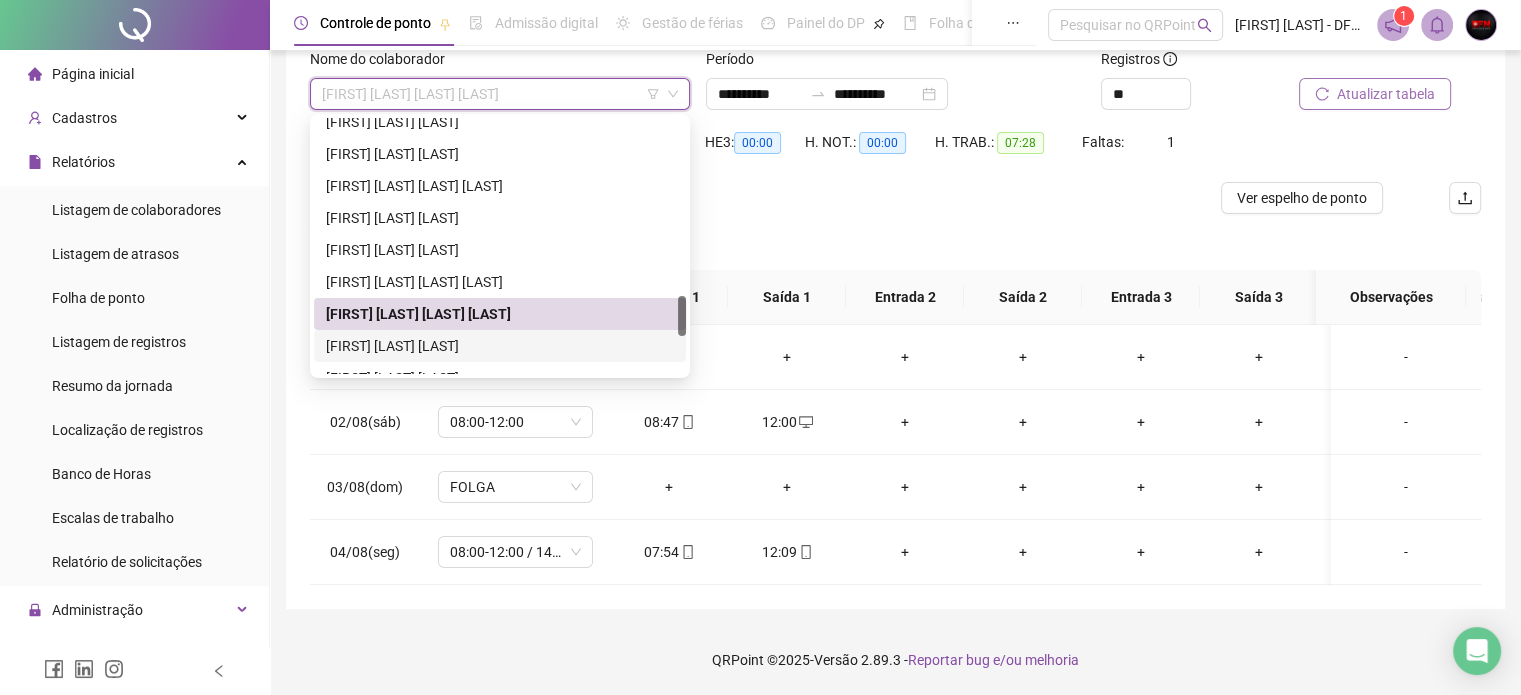 click on "[FIRST] [LAST] [LAST]" at bounding box center [500, 346] 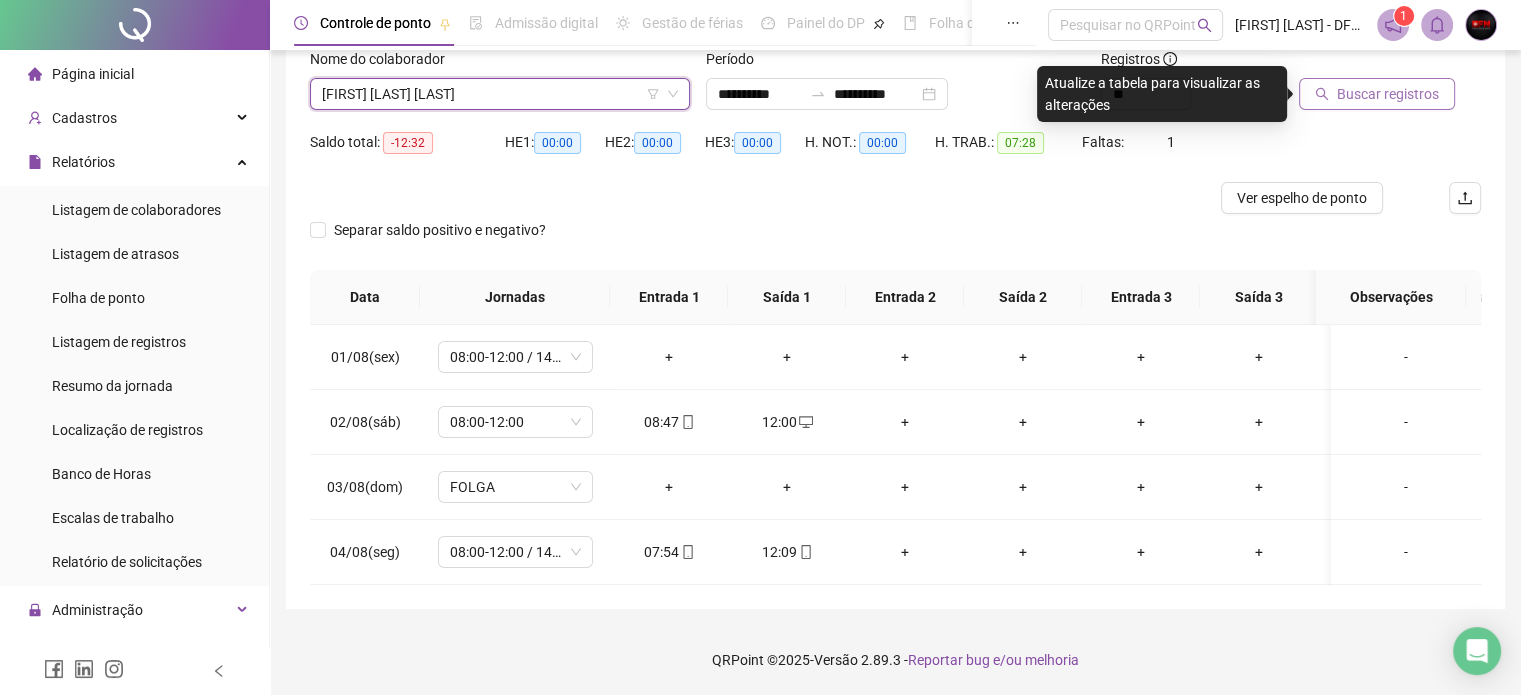 click on "Buscar registros" at bounding box center [1388, 94] 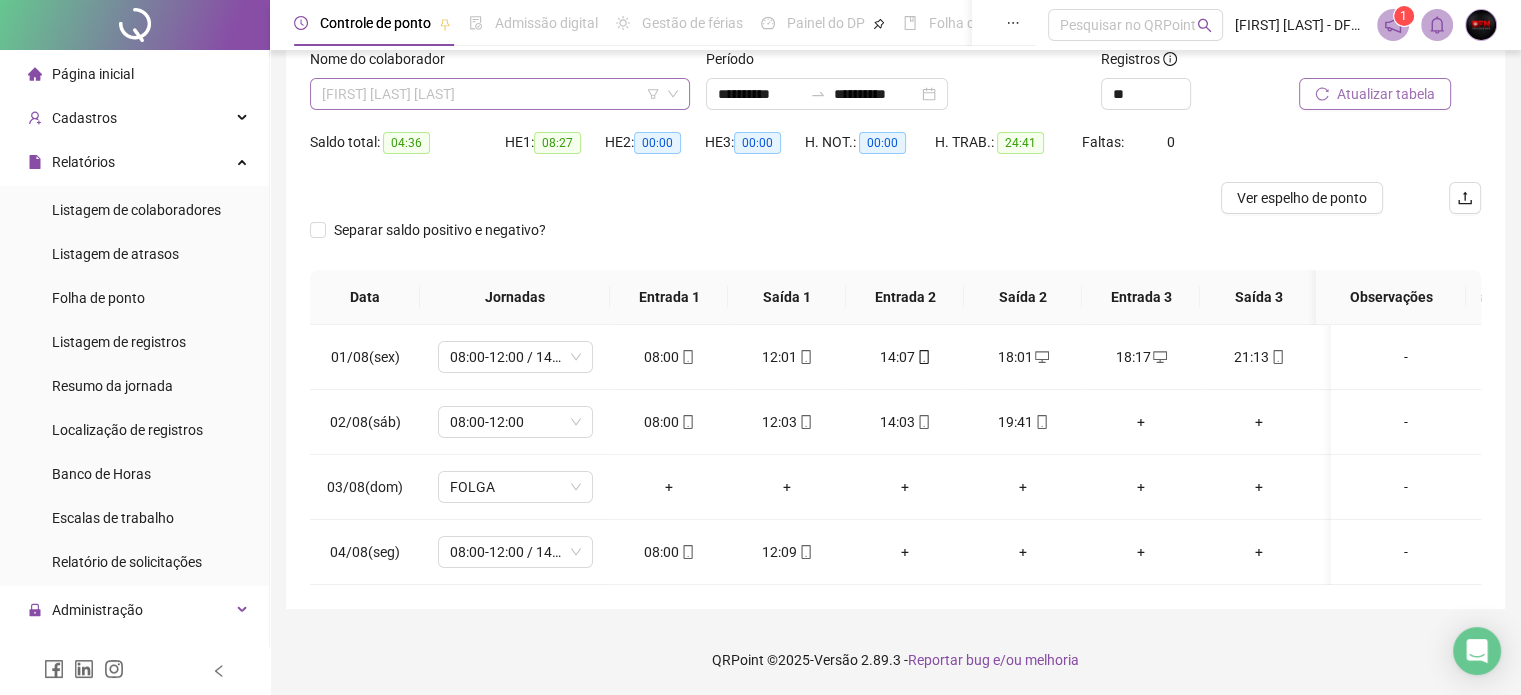 click on "[FIRST] [LAST] [LAST]" at bounding box center (500, 94) 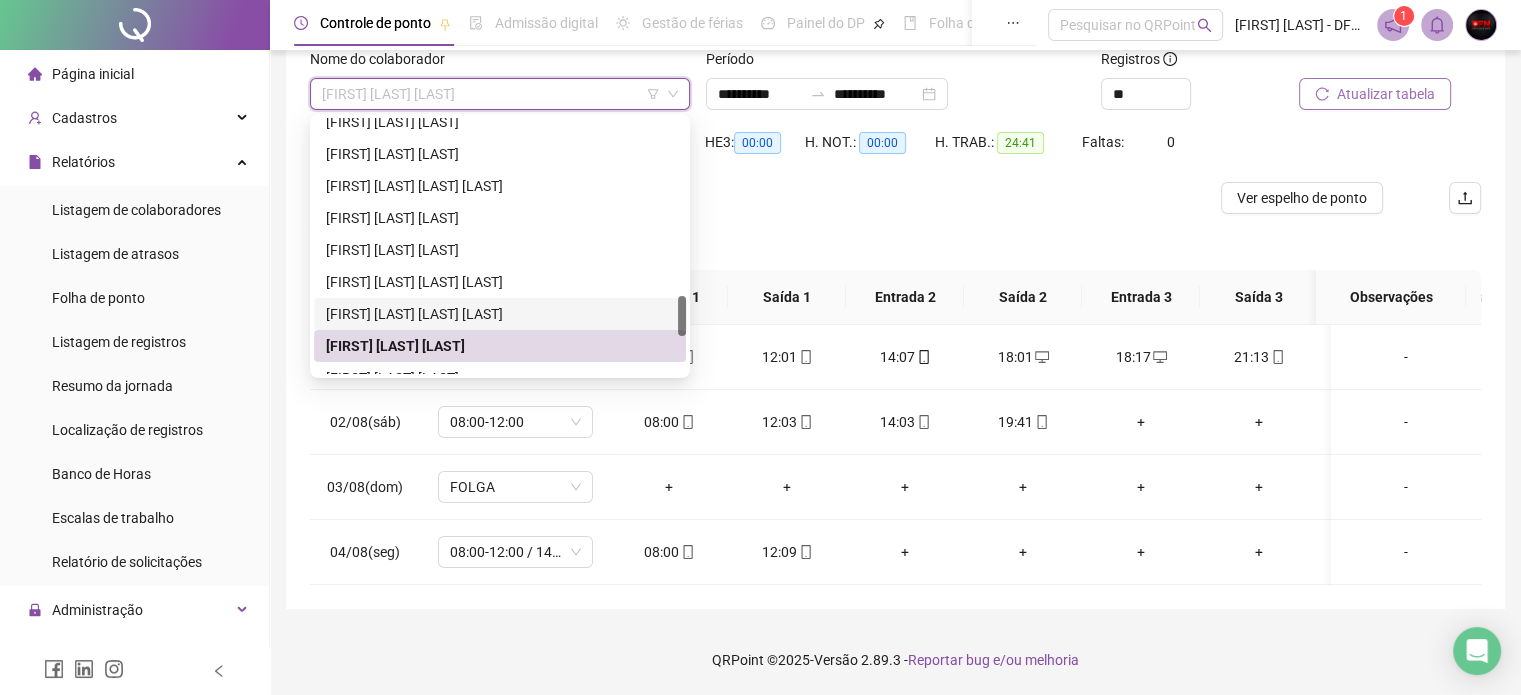 scroll, scrollTop: 1232, scrollLeft: 0, axis: vertical 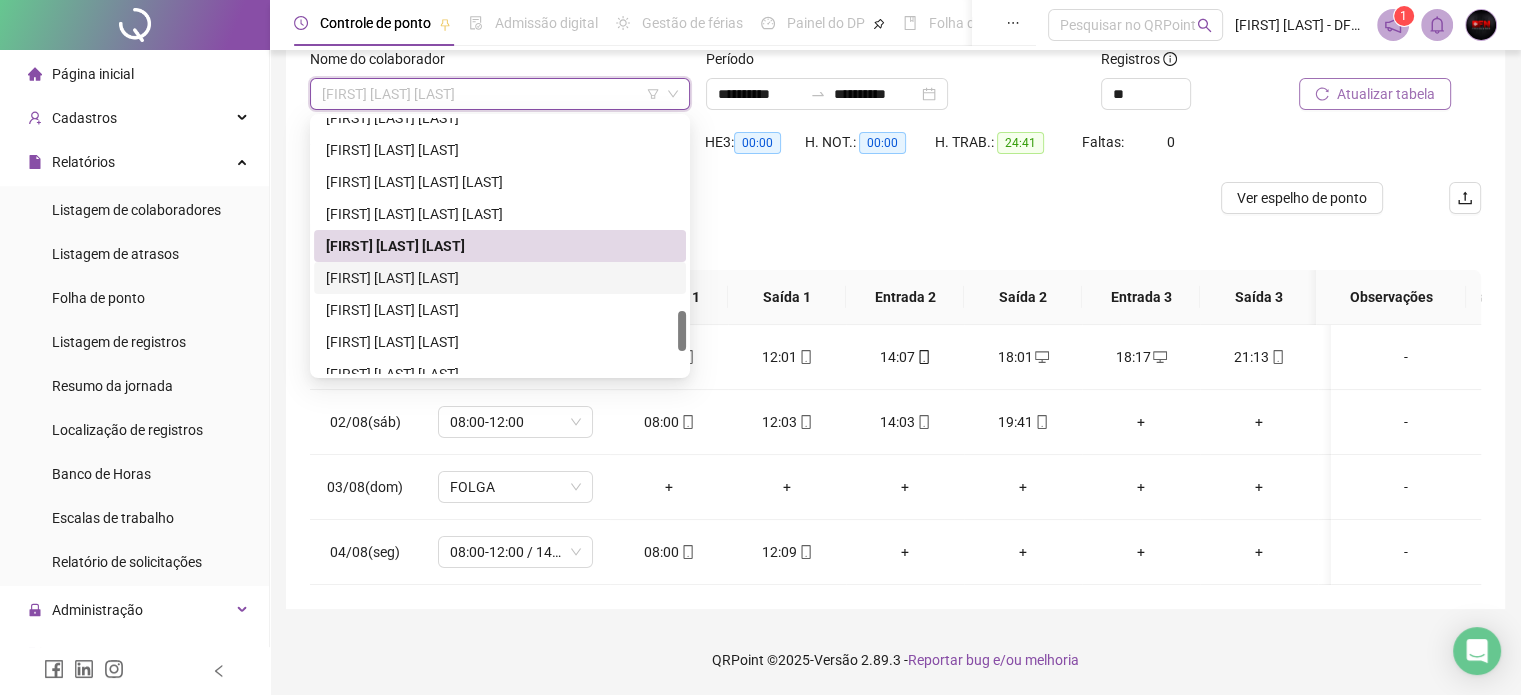 click on "[FIRST] [LAST] [LAST]" at bounding box center (500, 278) 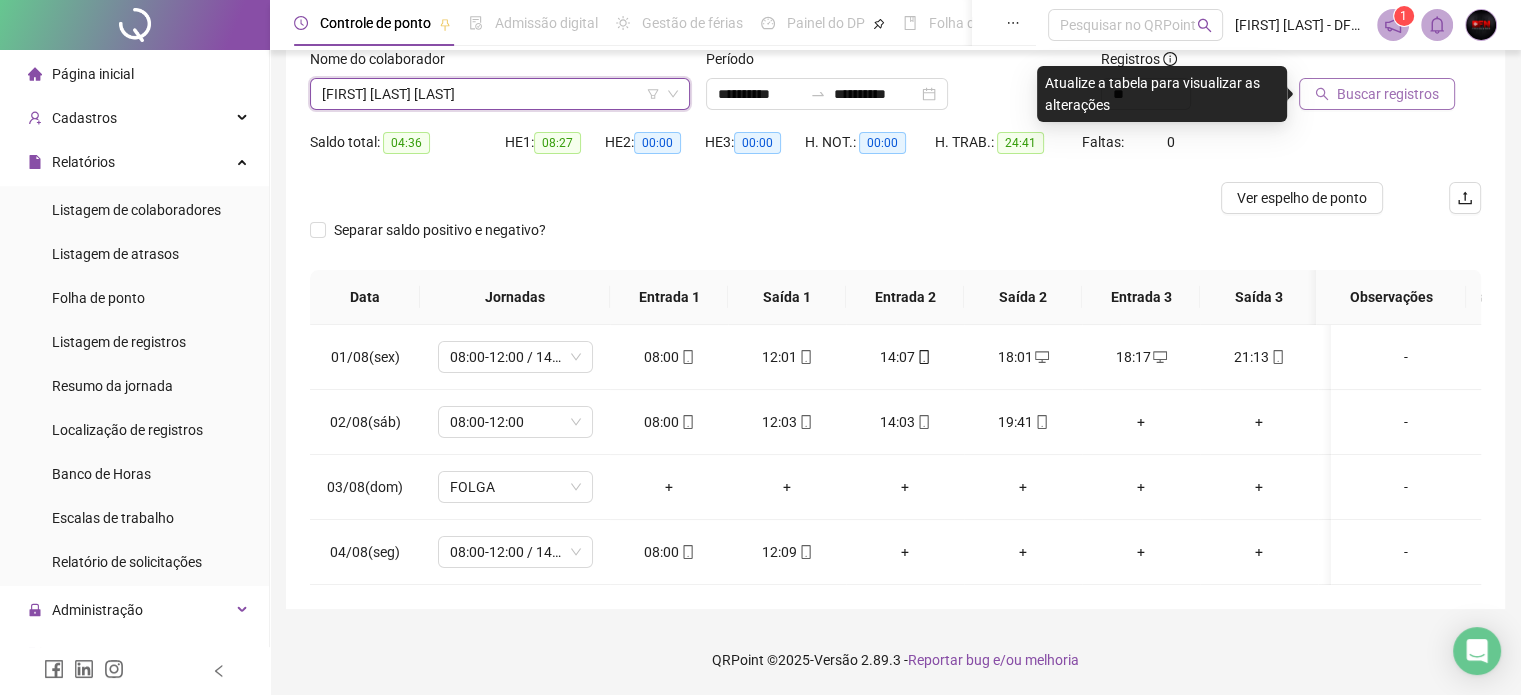 click on "Buscar registros" at bounding box center (1388, 94) 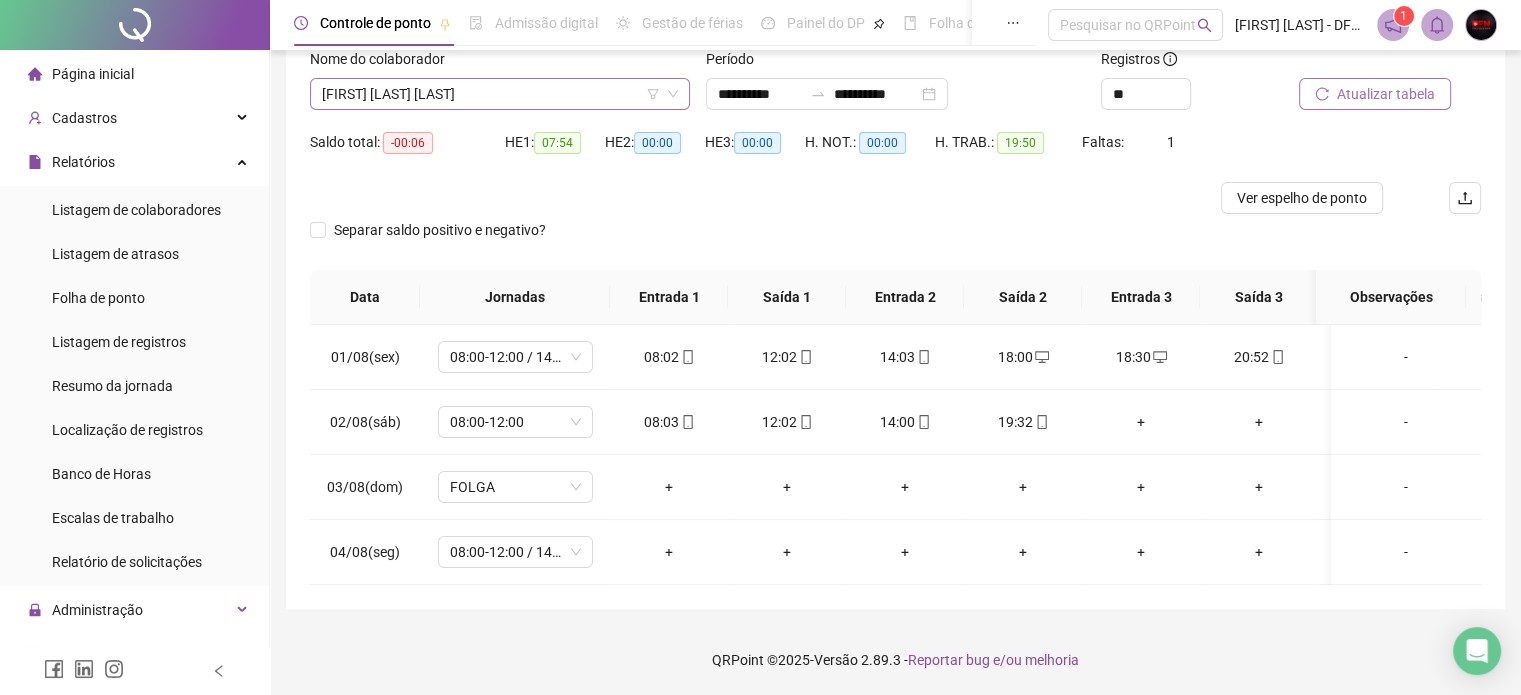click on "[FIRST] [LAST] [LAST]" at bounding box center (500, 94) 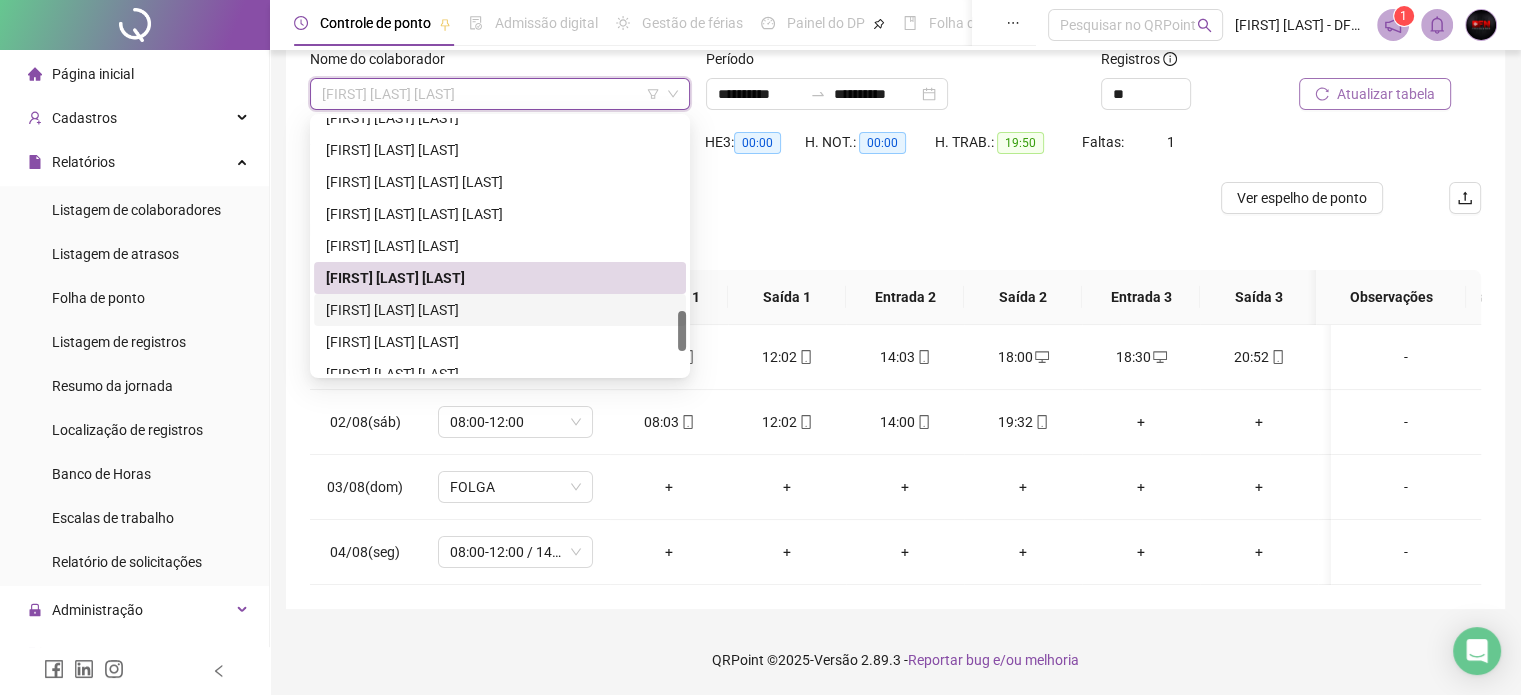 click on "[FIRST] [LAST] [LAST]" at bounding box center [500, 310] 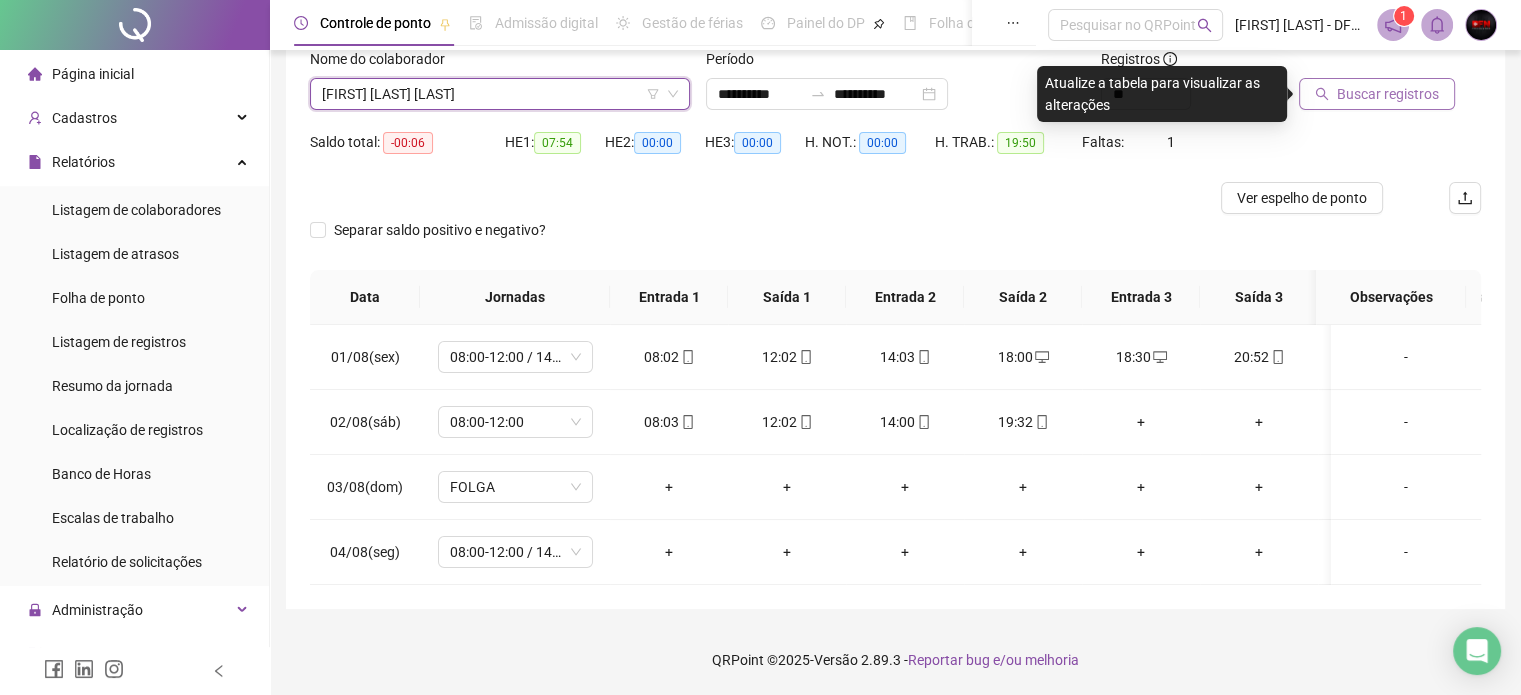 click on "Buscar registros" at bounding box center [1388, 94] 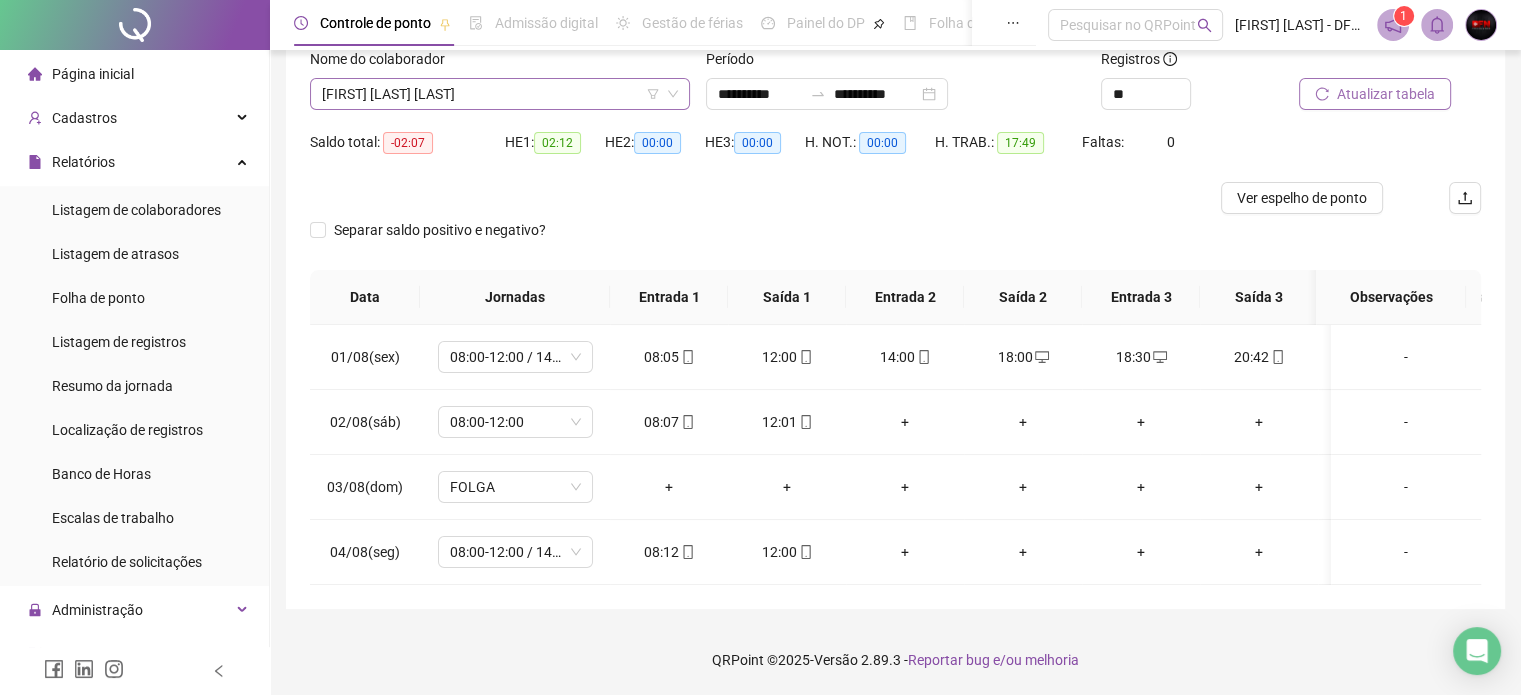 click on "[FIRST] [LAST] [LAST]" at bounding box center (500, 94) 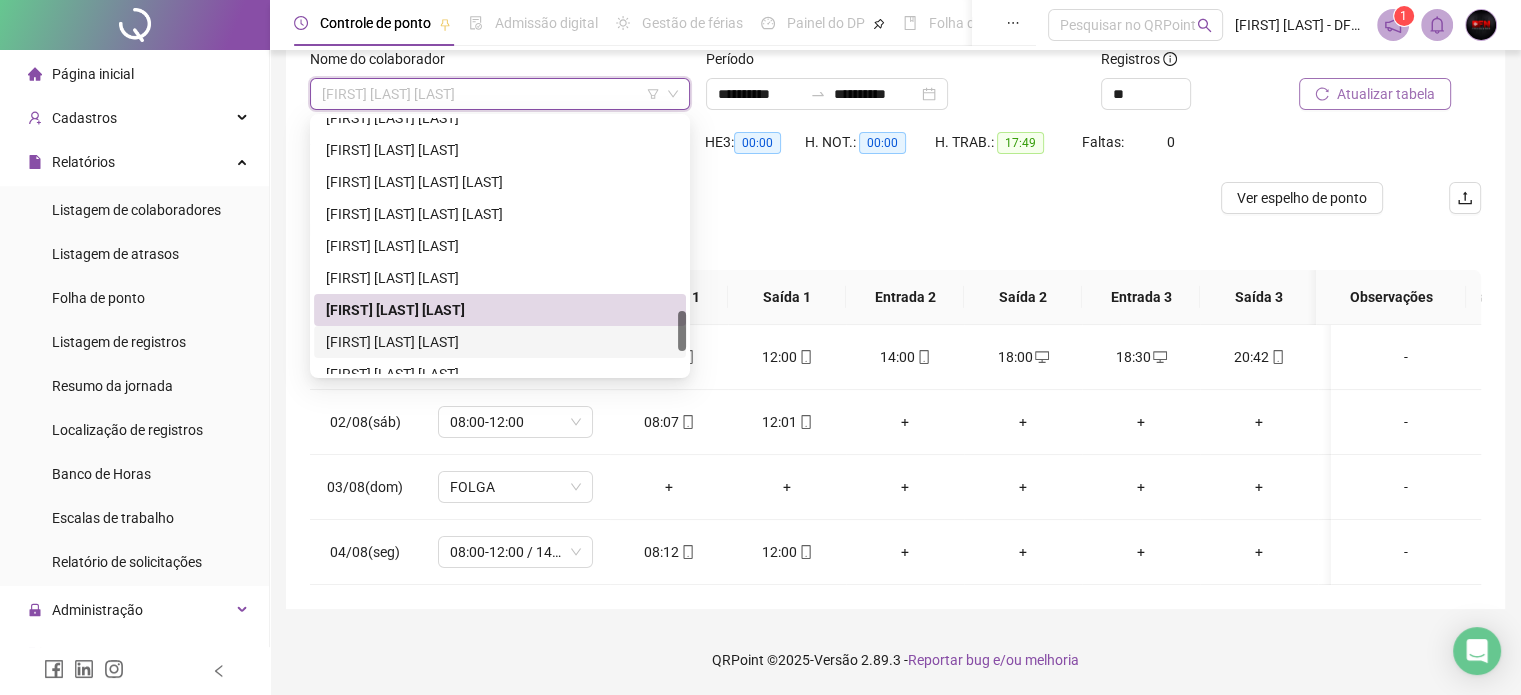 click on "[FIRST] [LAST] [LAST]" at bounding box center (500, 342) 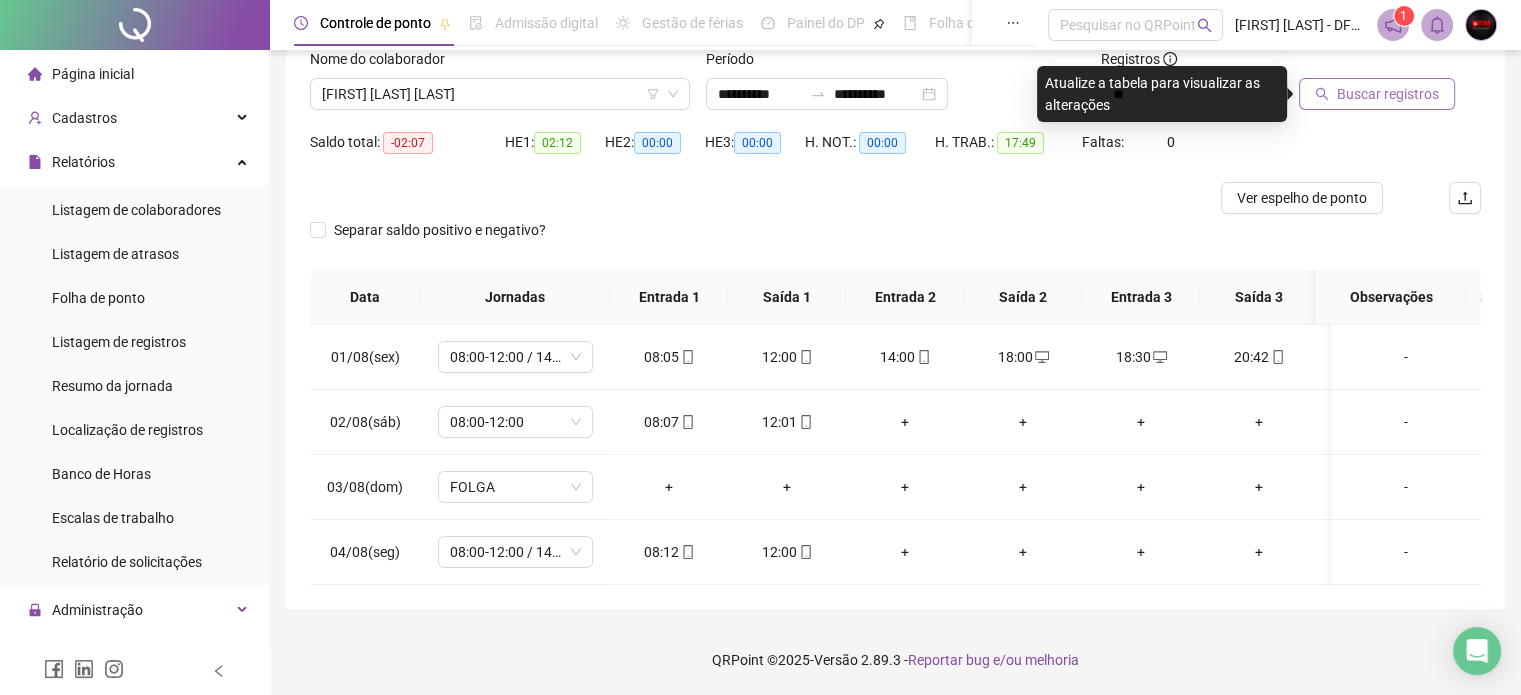click on "Buscar registros" at bounding box center [1377, 94] 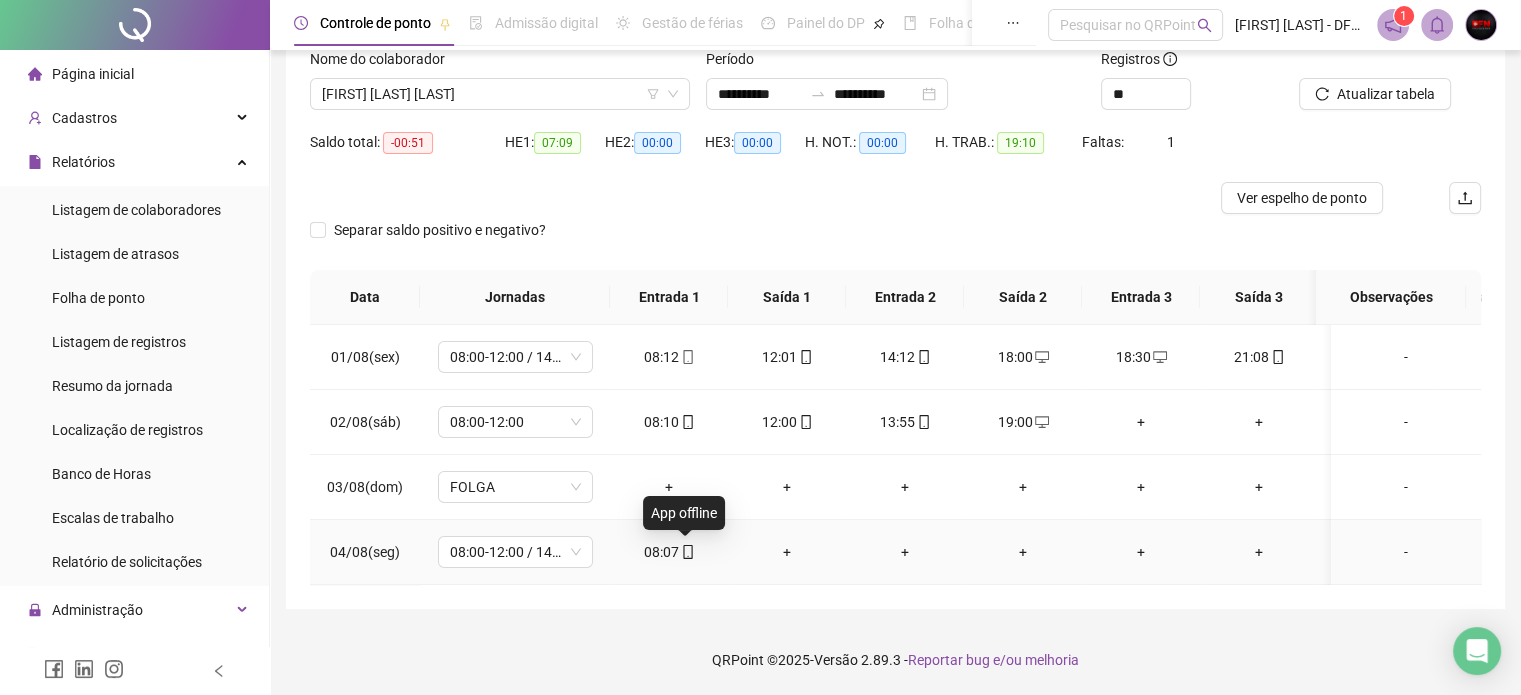click 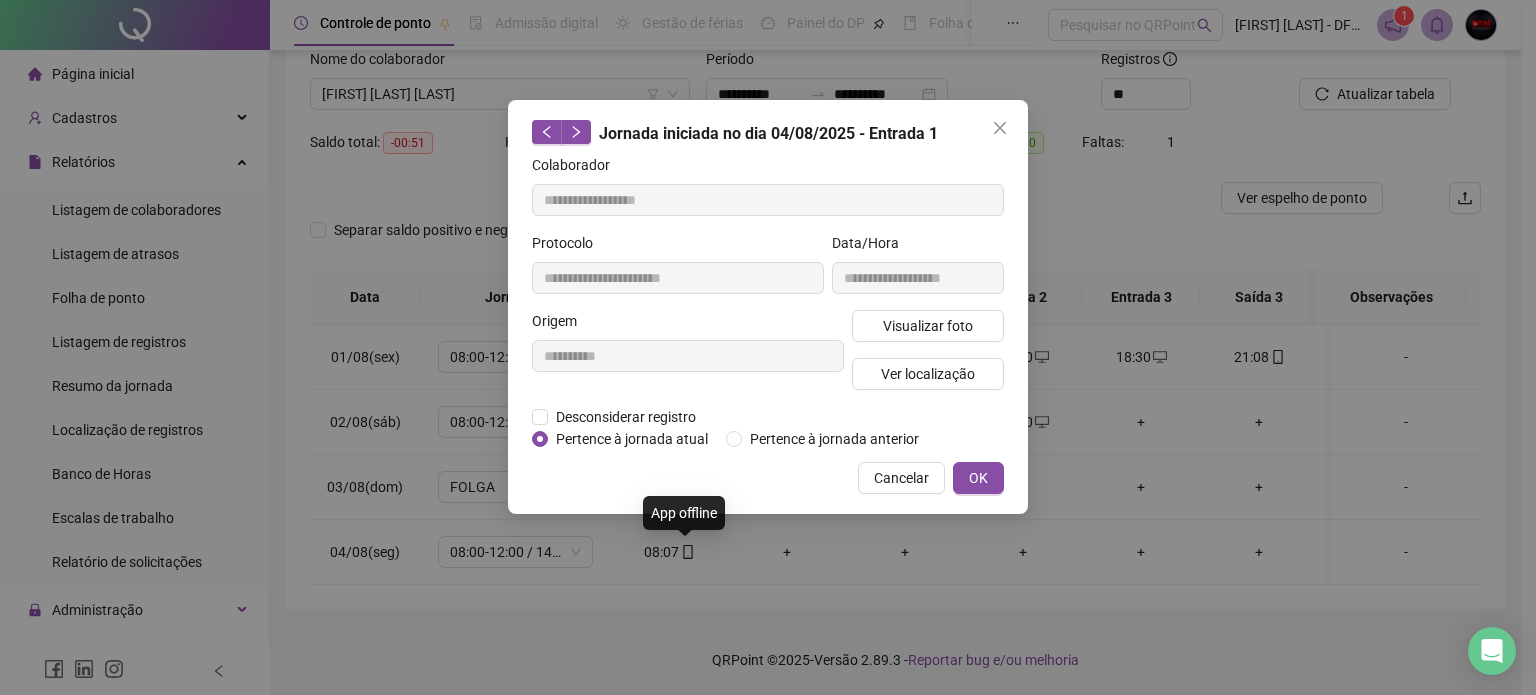 type on "**********" 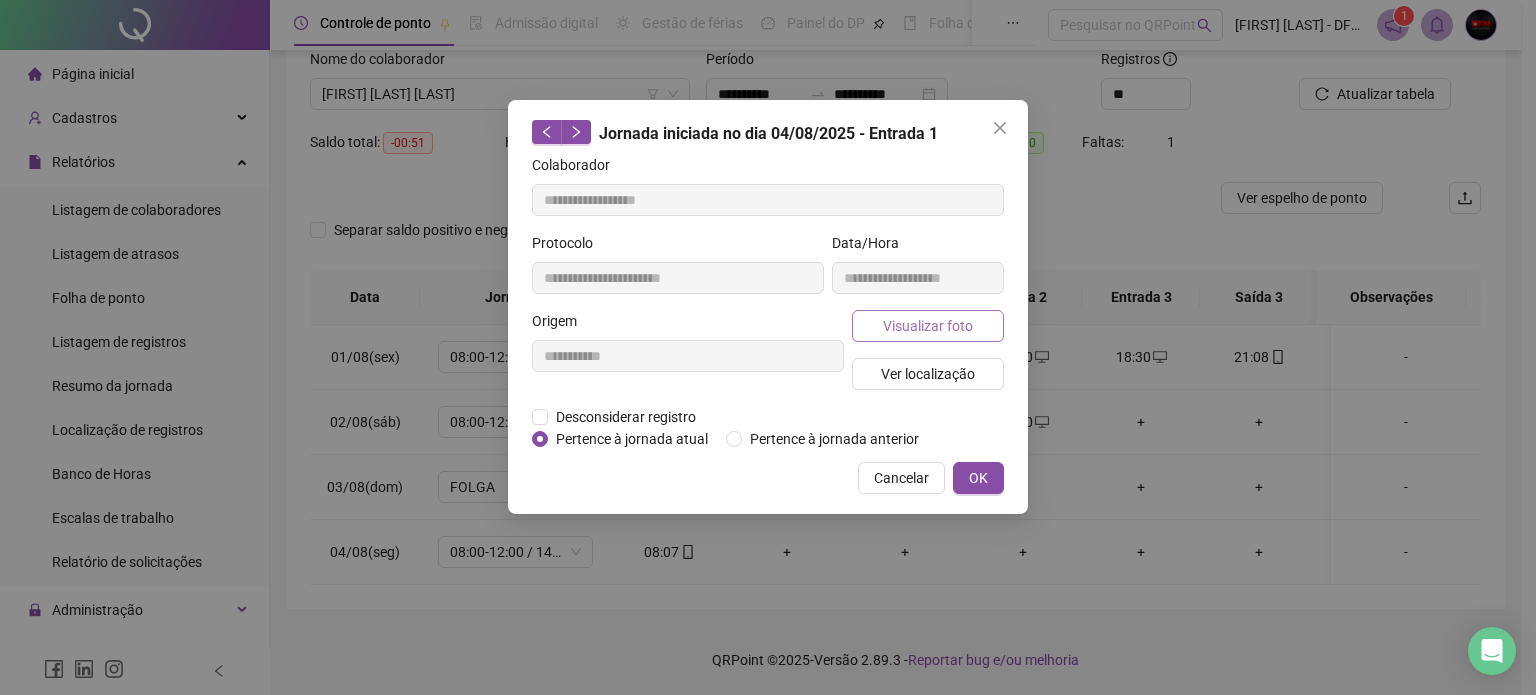 click on "Visualizar foto" at bounding box center (928, 326) 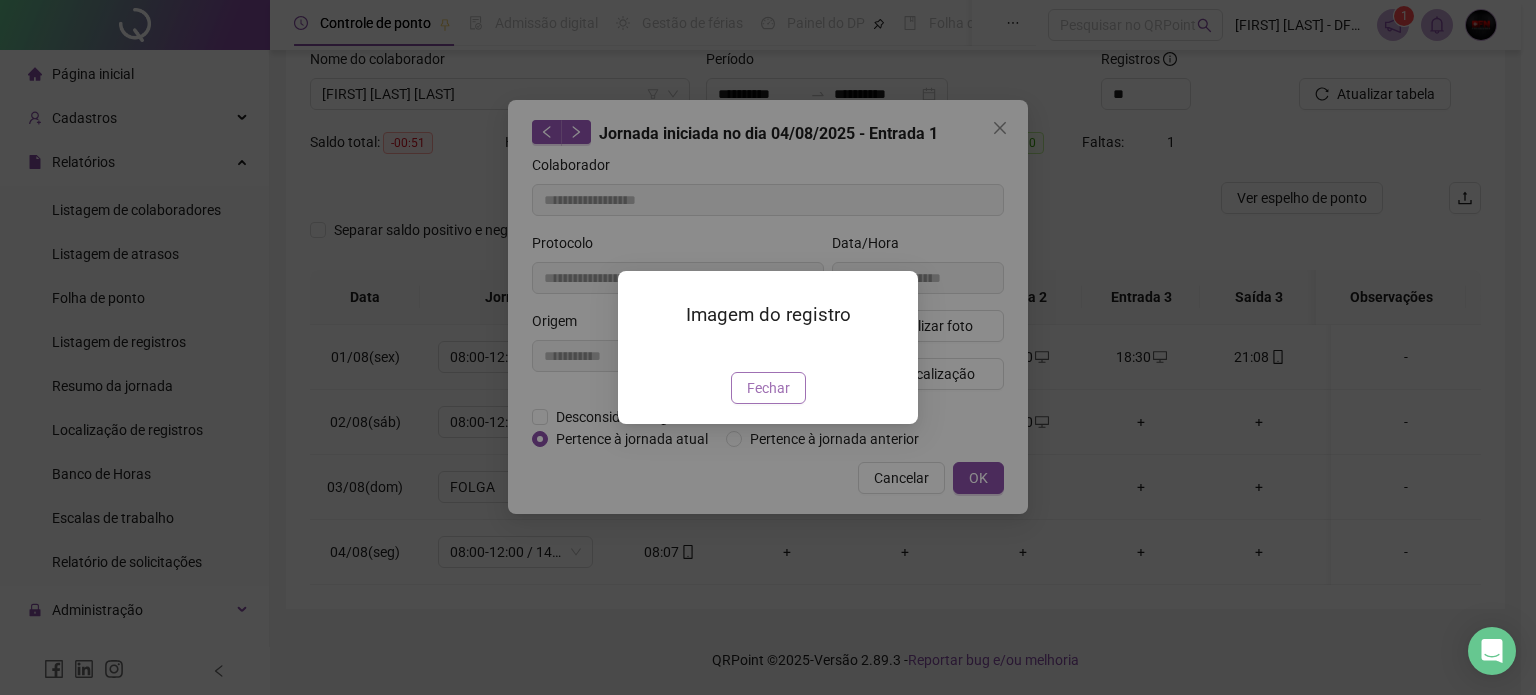 click on "Fechar" at bounding box center [768, 388] 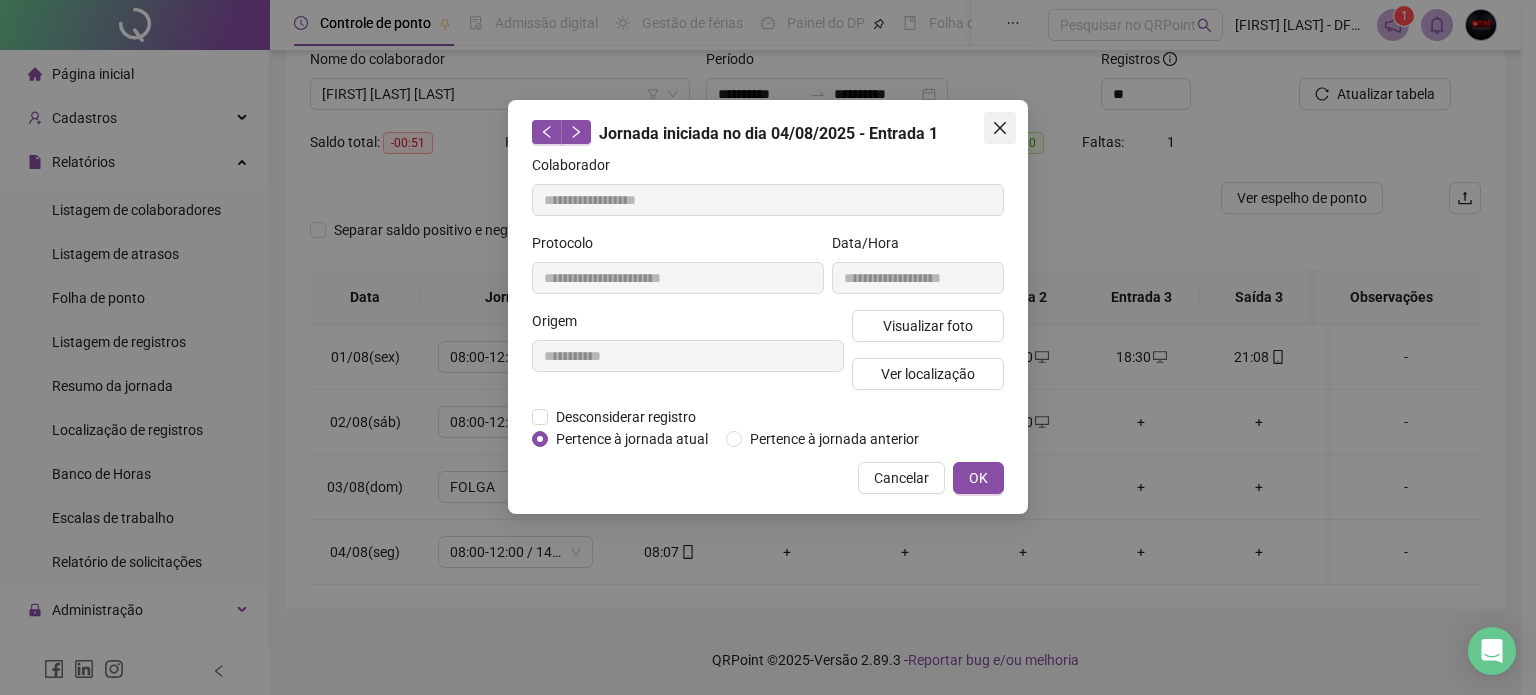 click 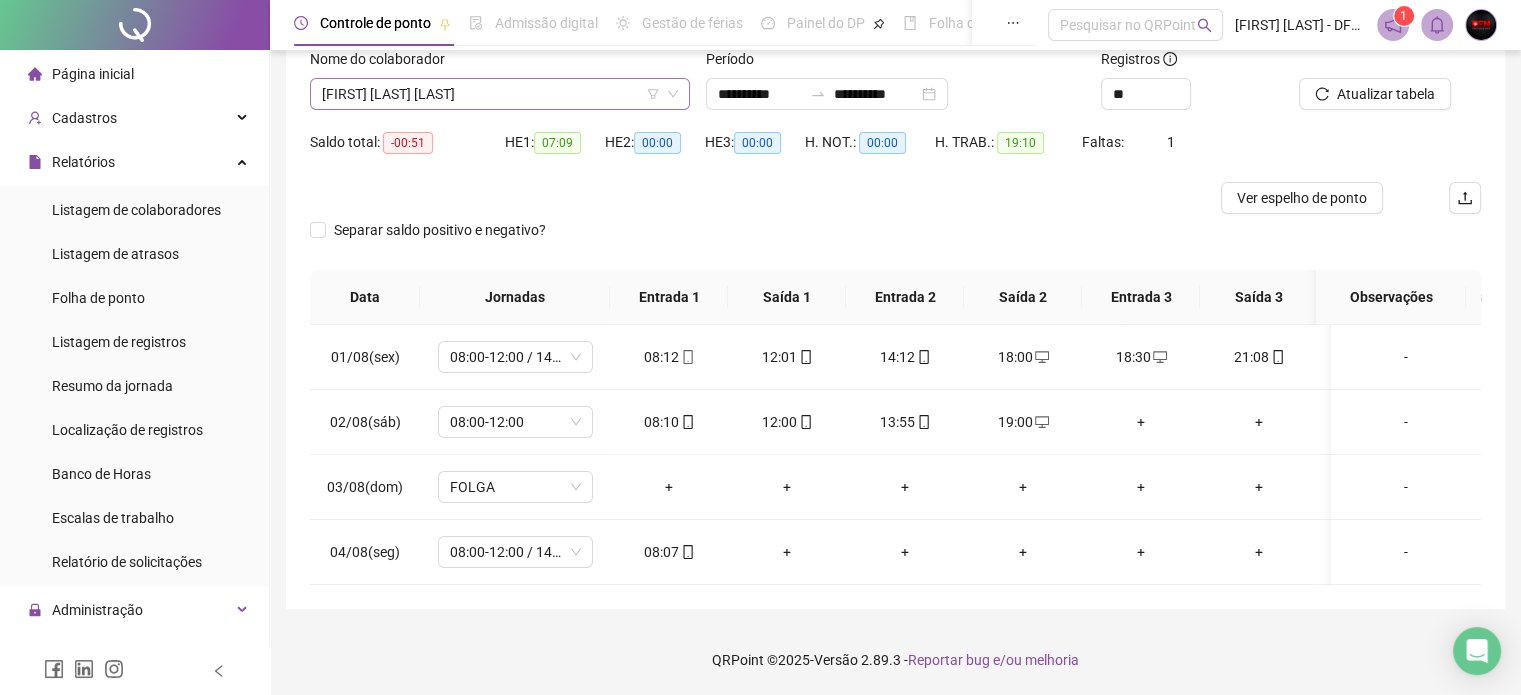 click on "[FIRST] [LAST] [LAST]" at bounding box center [500, 94] 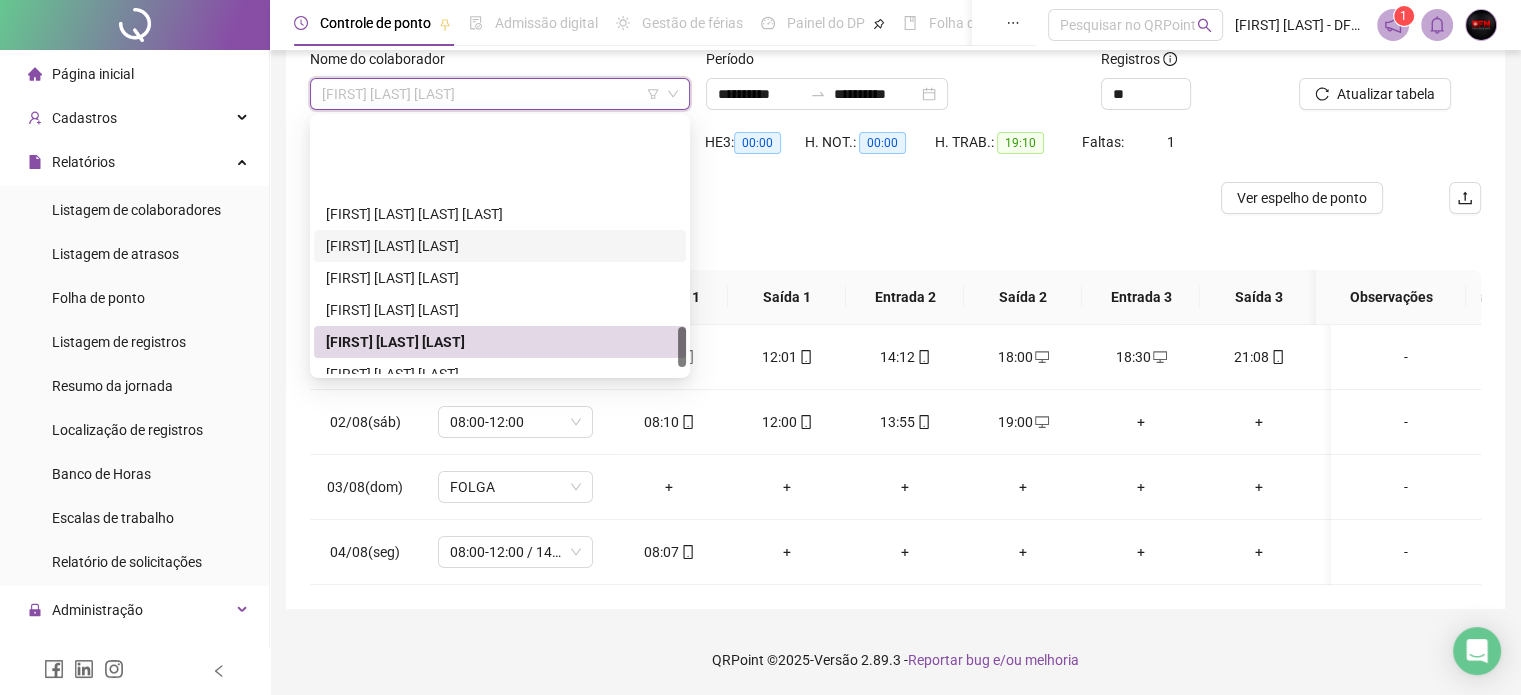 scroll, scrollTop: 1332, scrollLeft: 0, axis: vertical 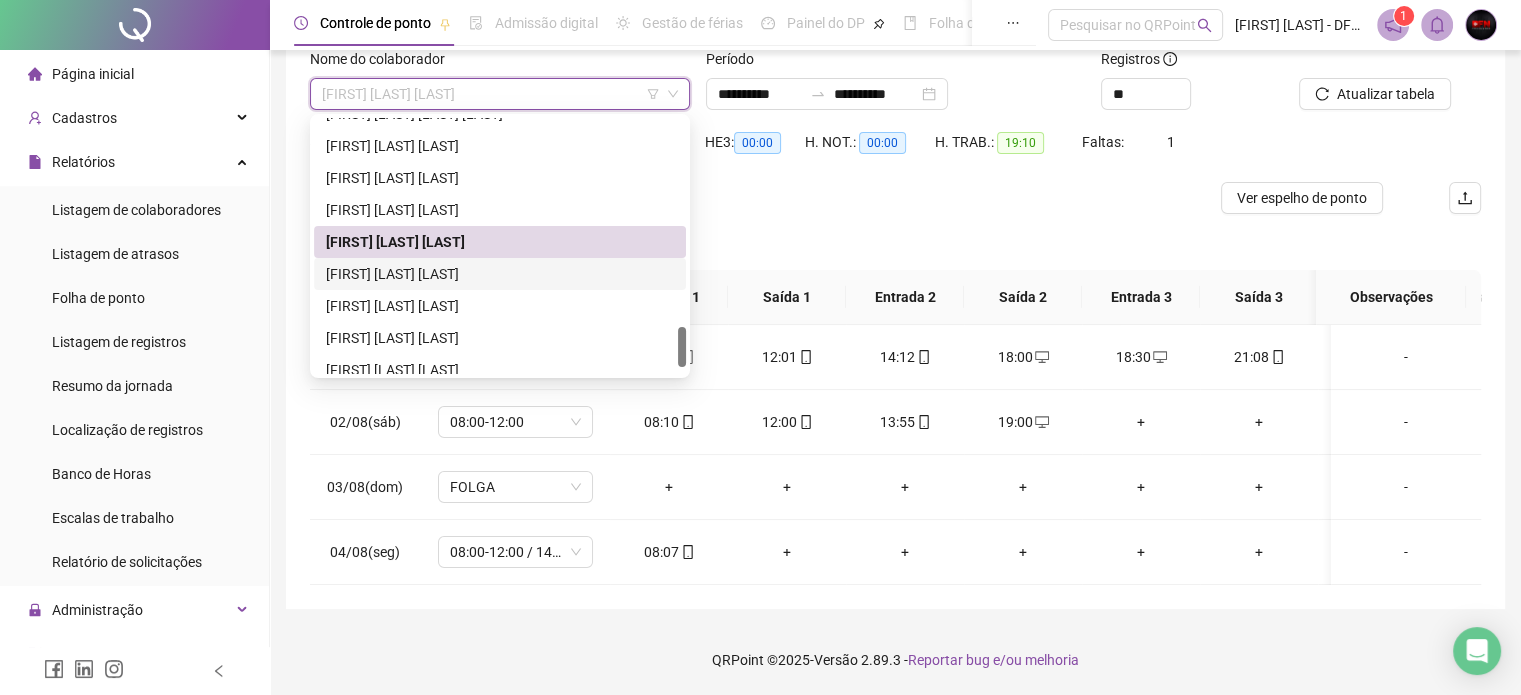click on "[FIRST] [LAST] [LAST]" at bounding box center (500, 274) 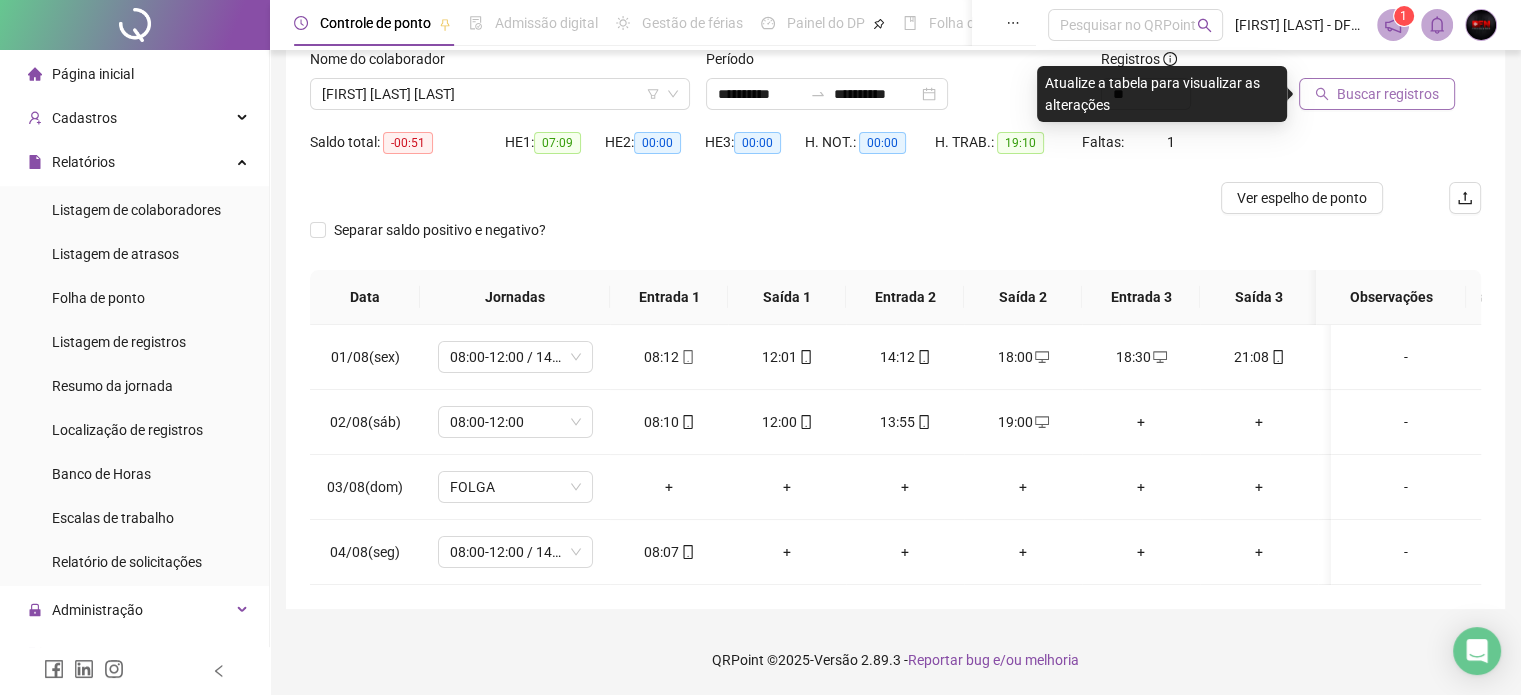 click on "Buscar registros" at bounding box center [1388, 94] 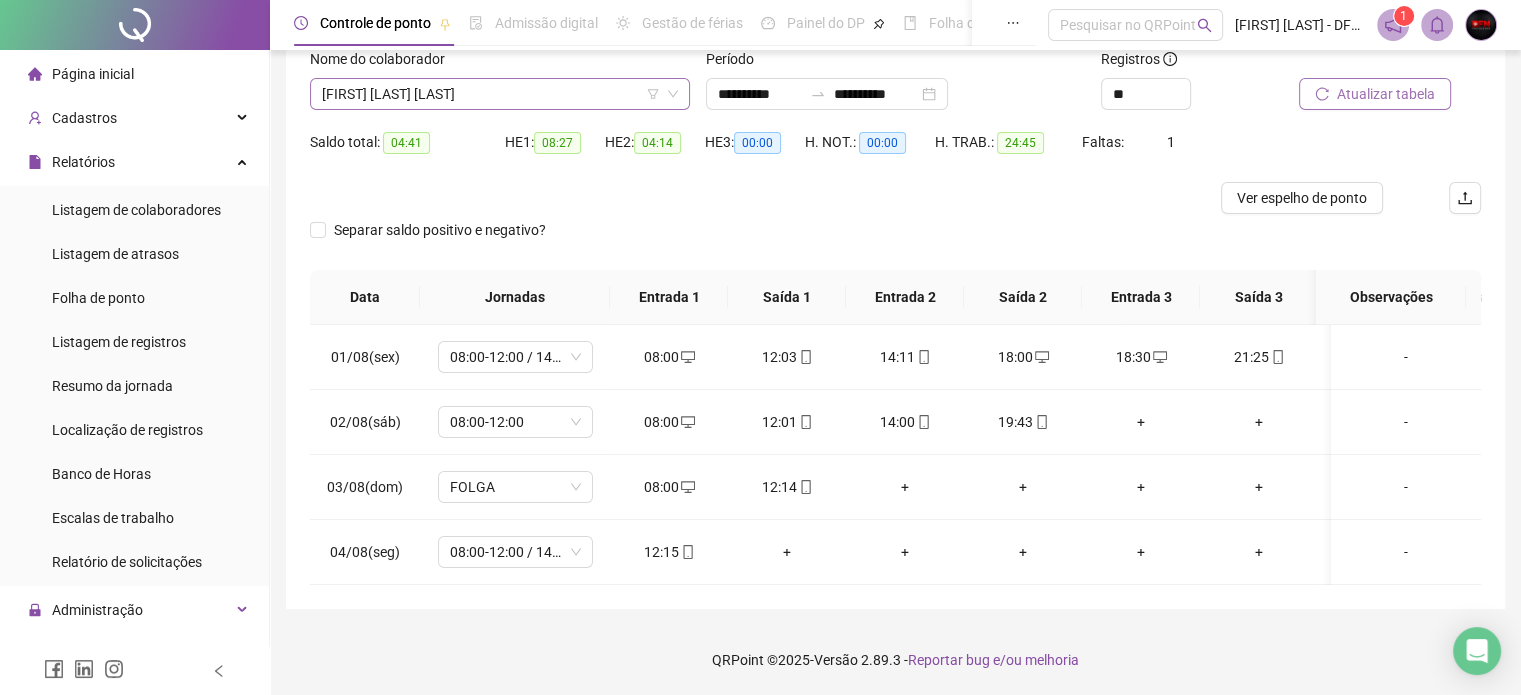 click on "[FIRST] [LAST] [LAST]" at bounding box center (500, 94) 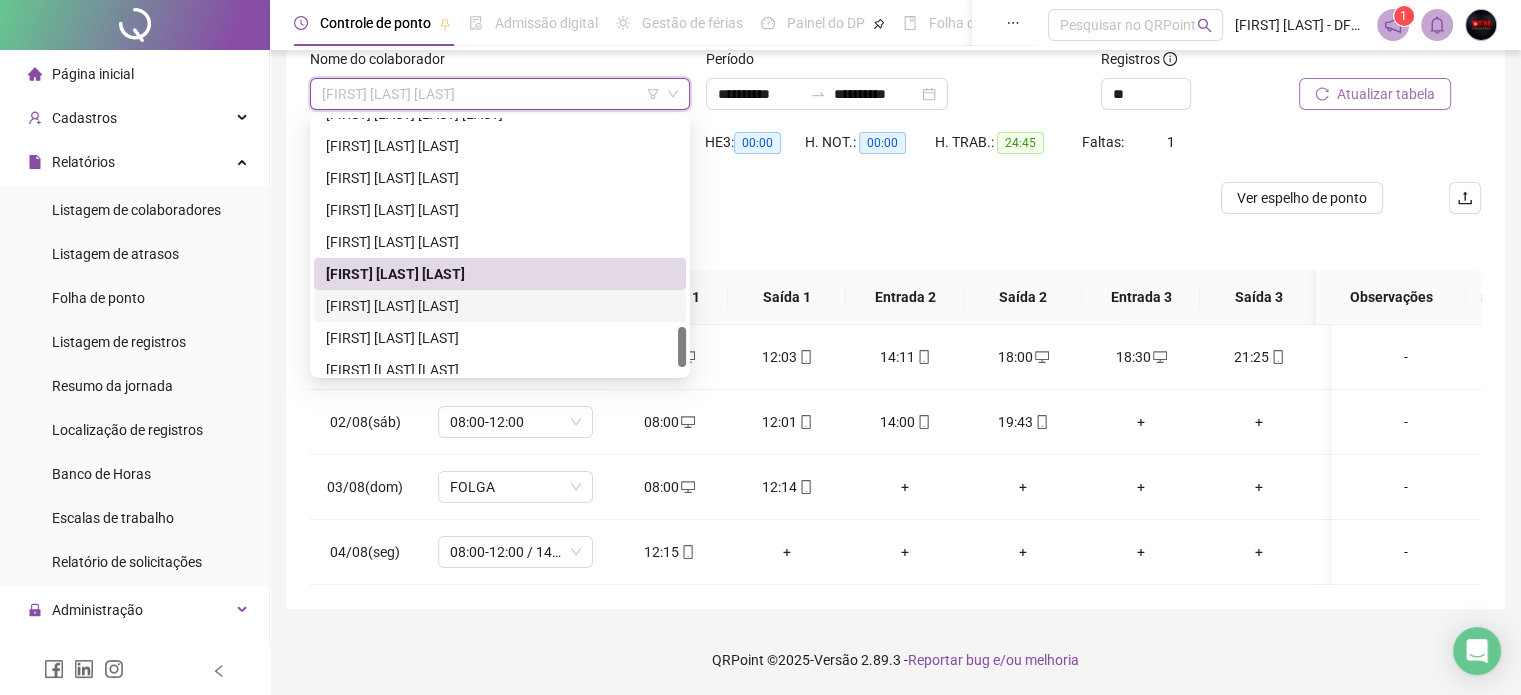 click on "[FIRST] [LAST] [LAST]" at bounding box center [500, 306] 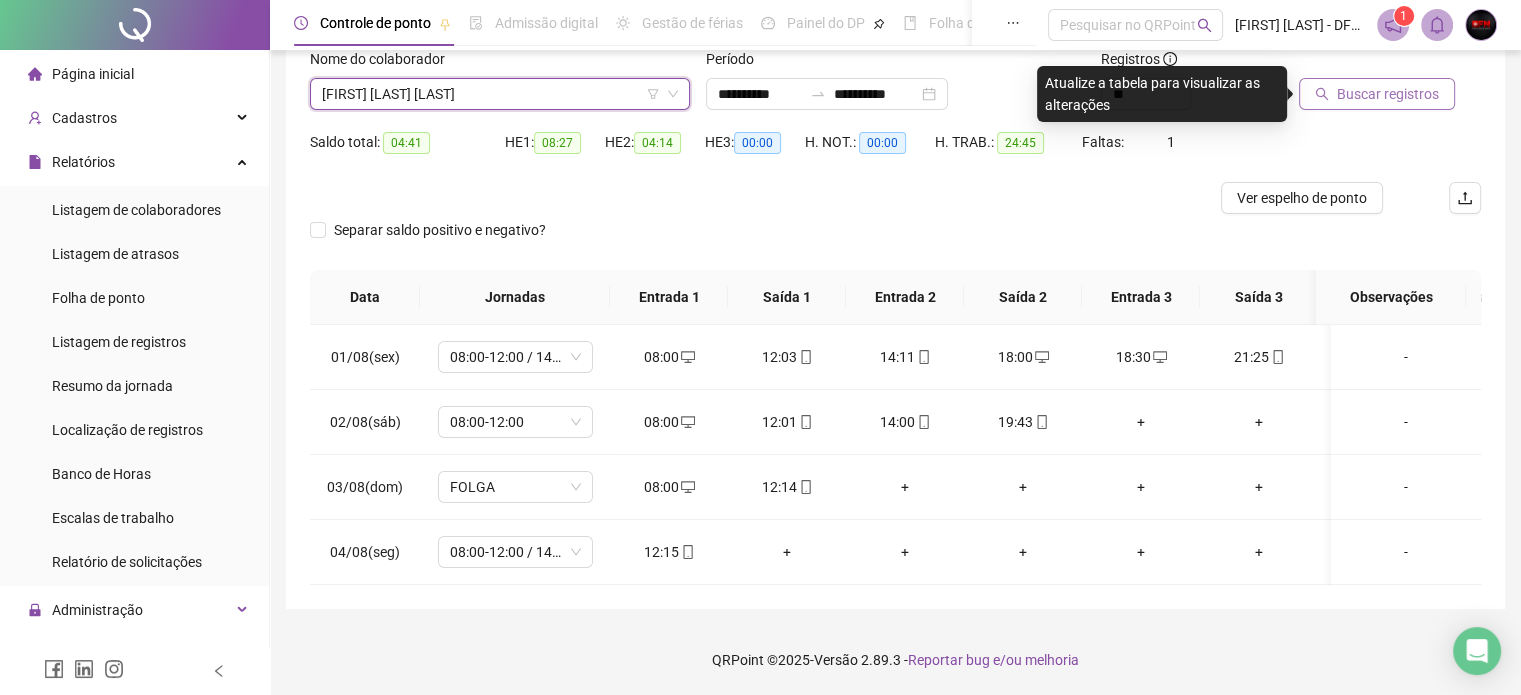click on "Buscar registros" at bounding box center (1388, 94) 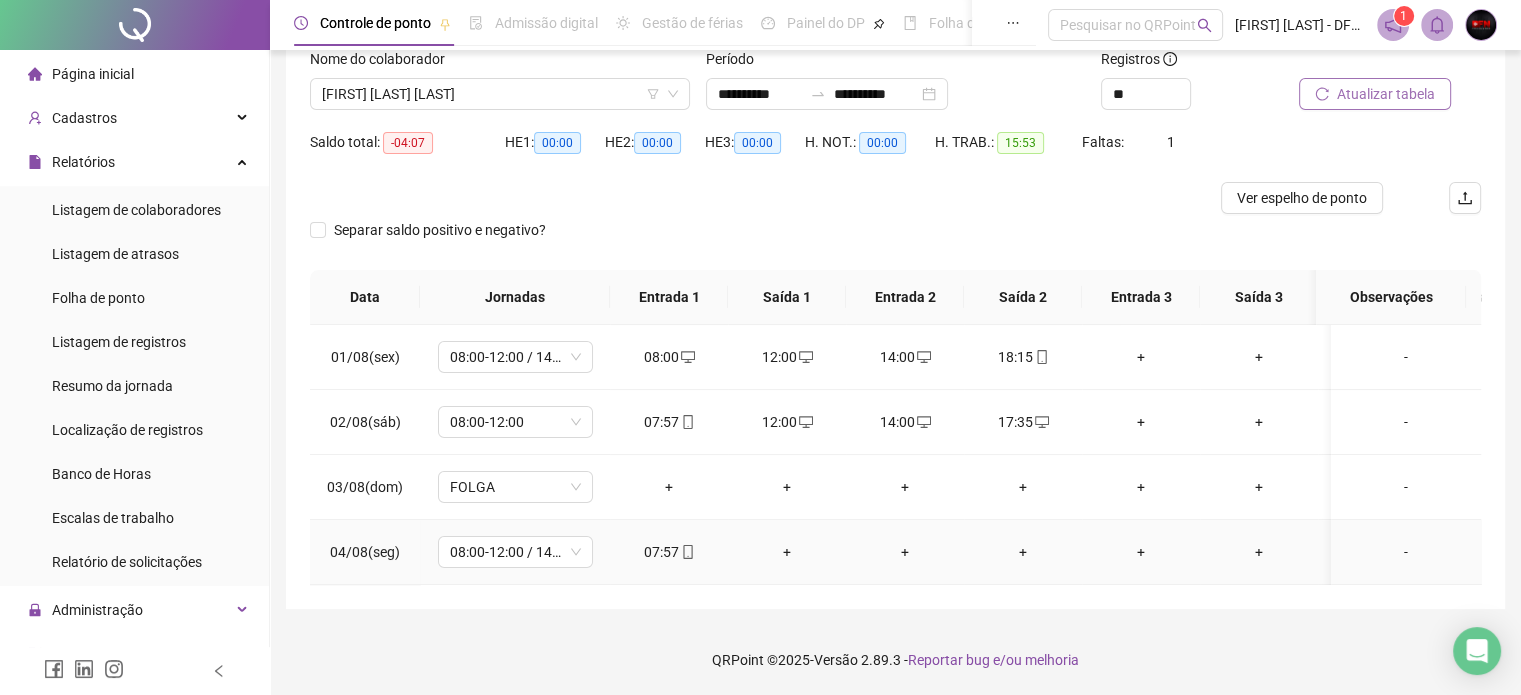 click 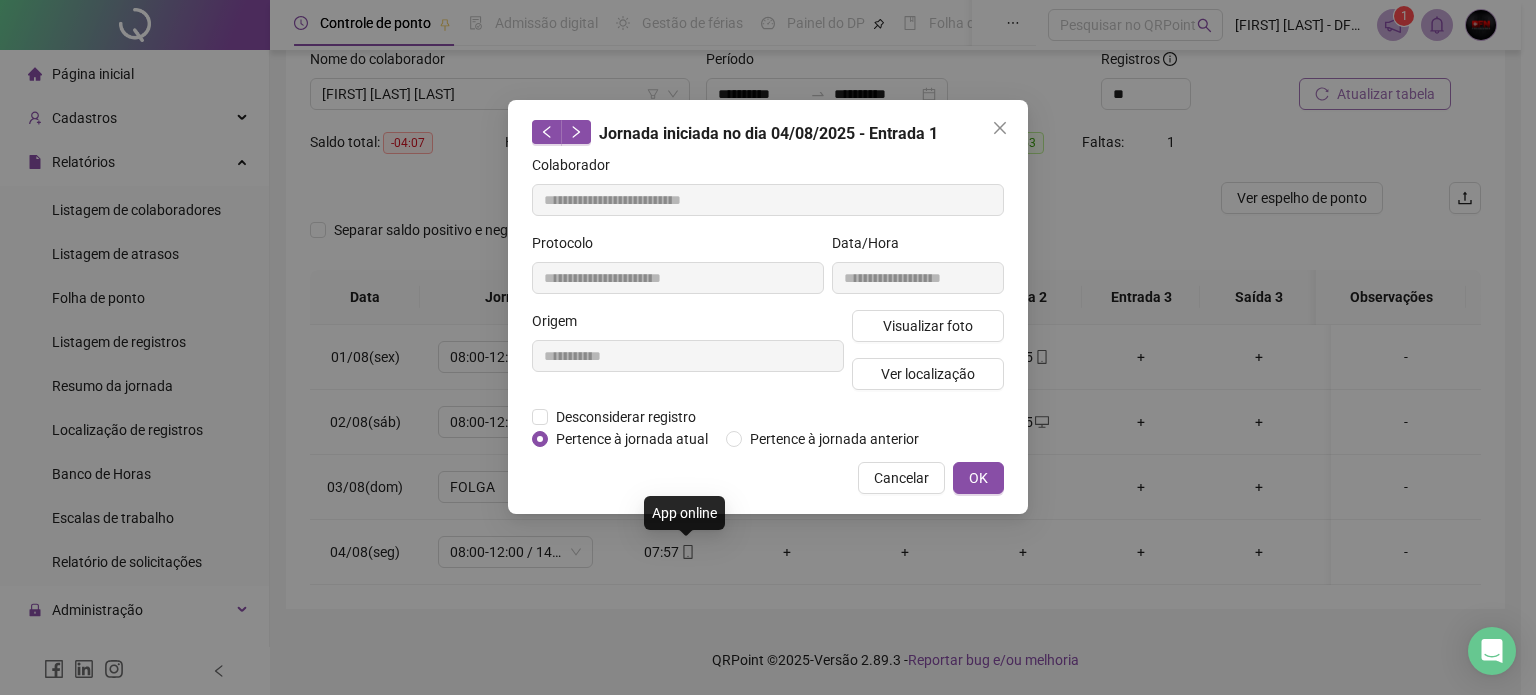type on "**********" 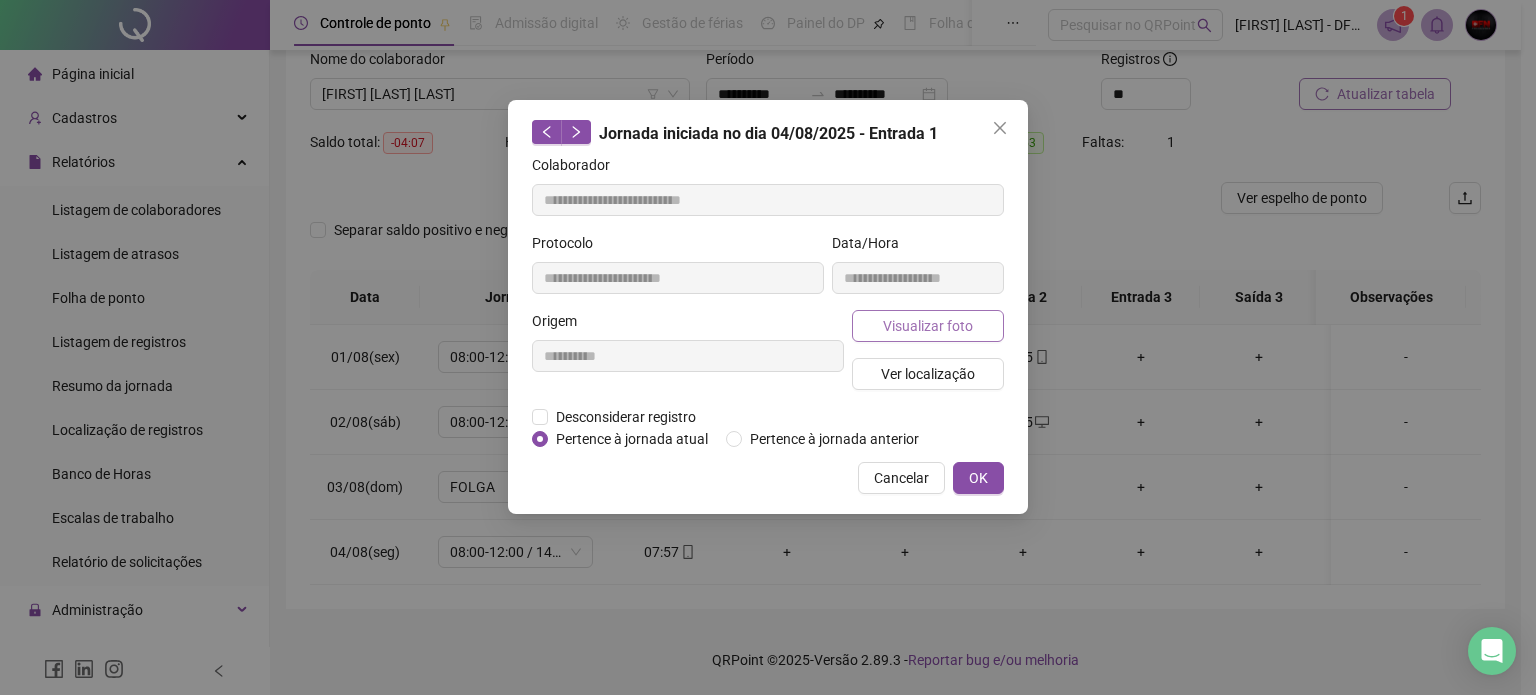 click on "Visualizar foto" at bounding box center (928, 326) 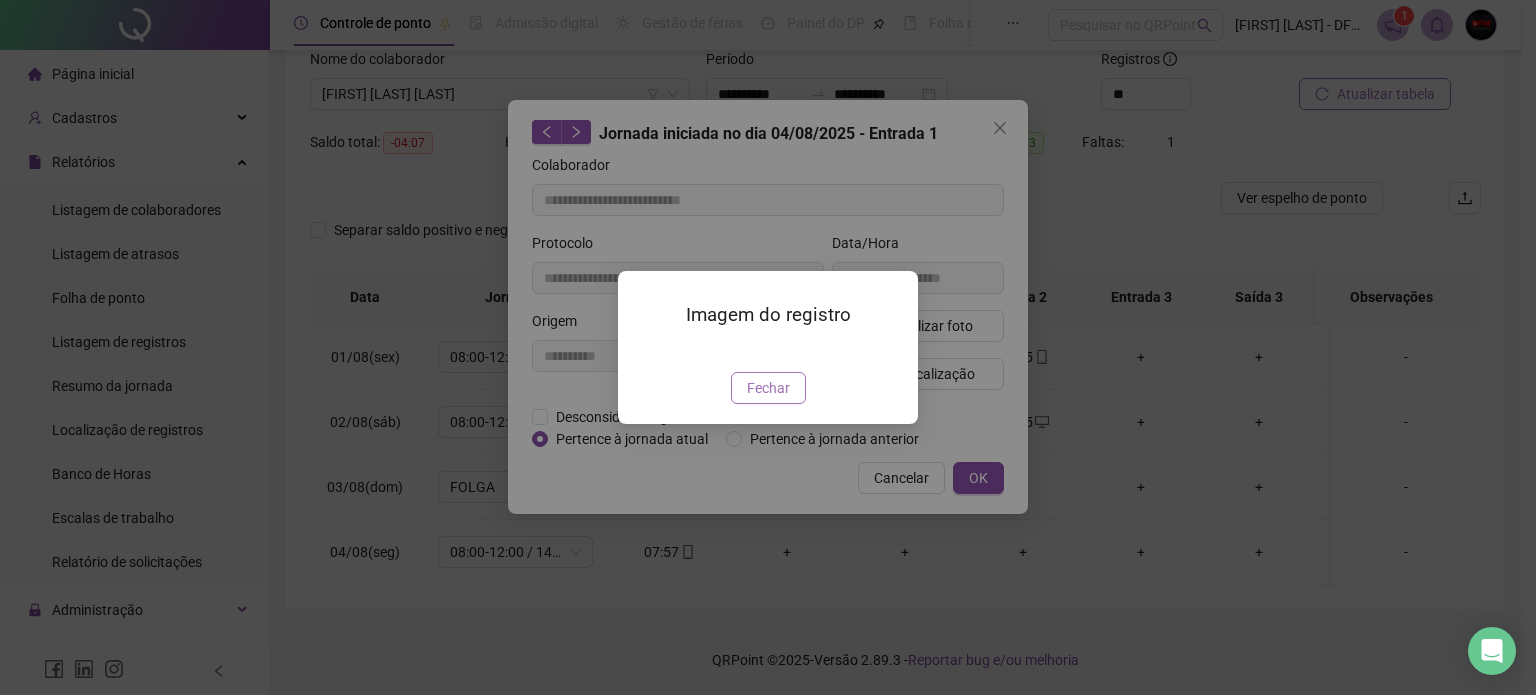 click on "Fechar" at bounding box center [768, 388] 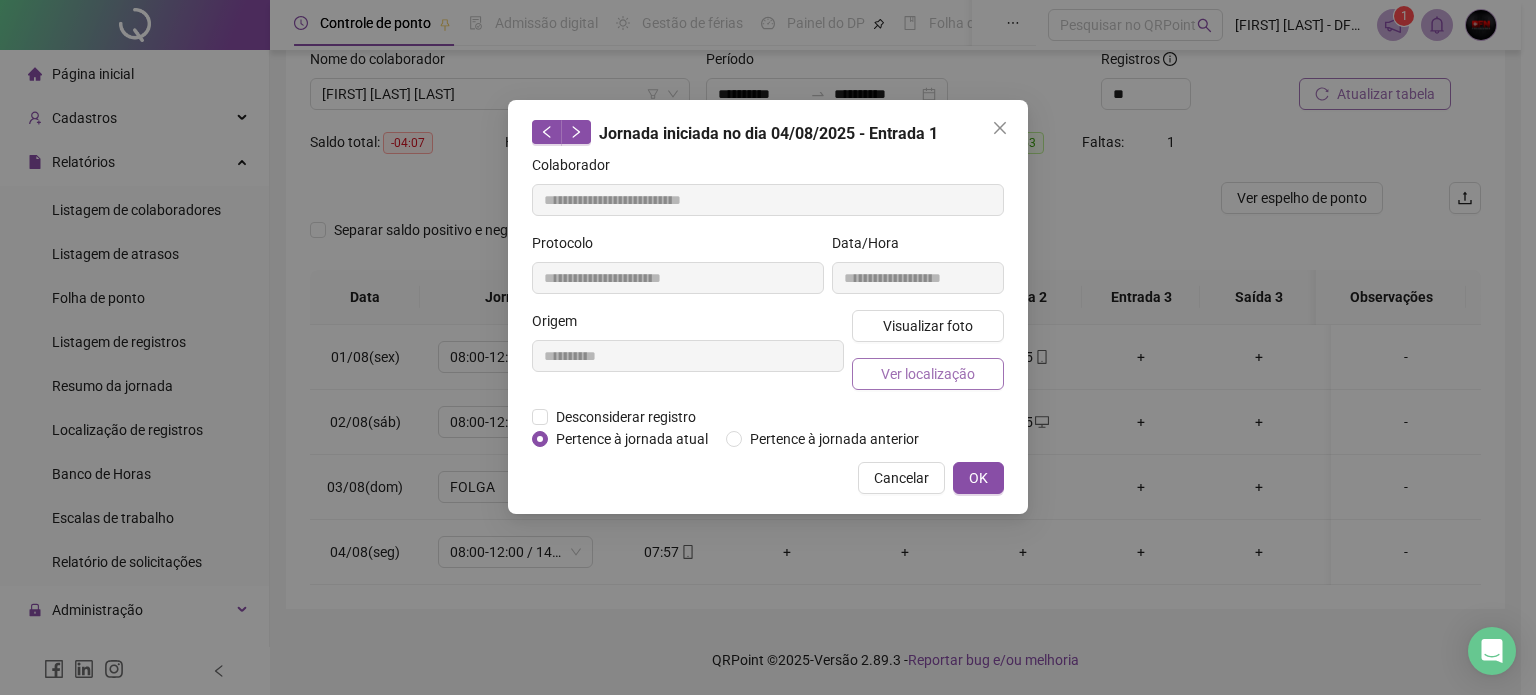 click on "Ver localização" at bounding box center [928, 374] 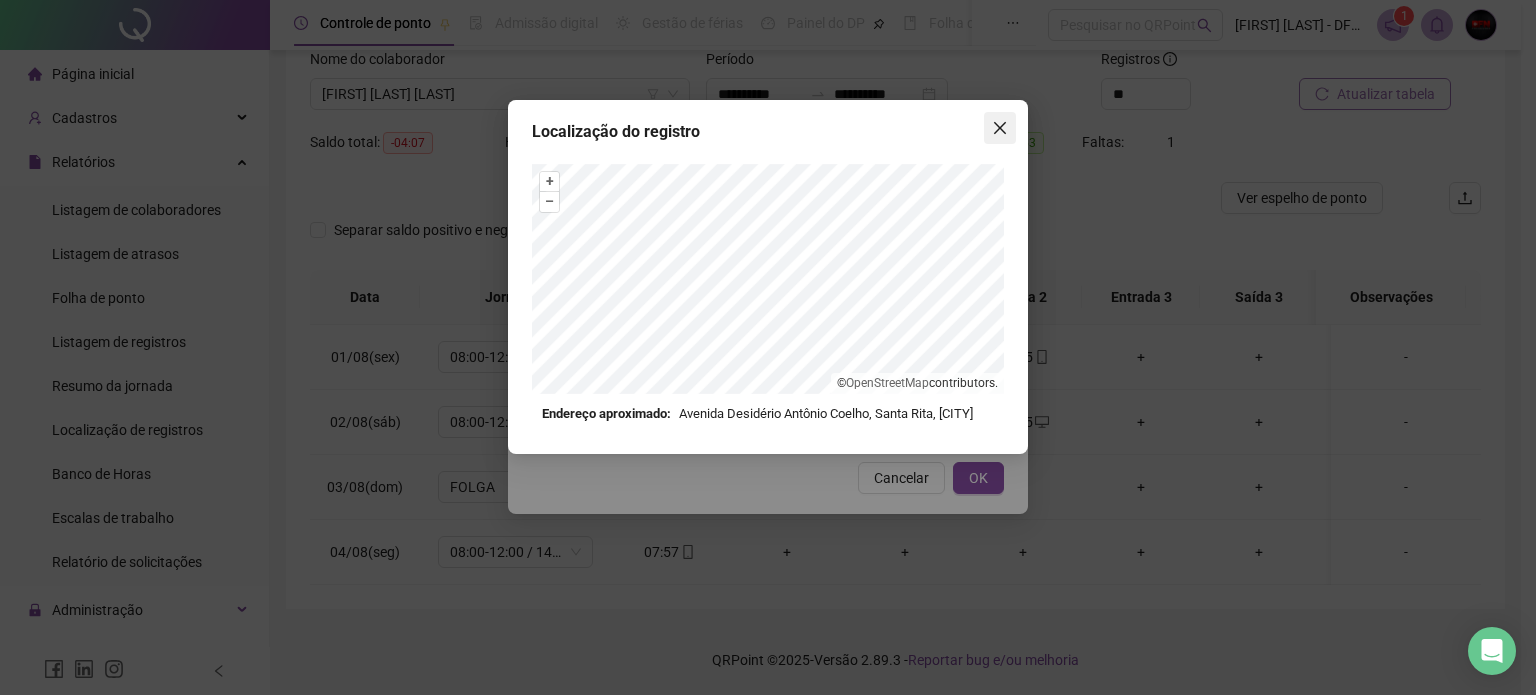 click 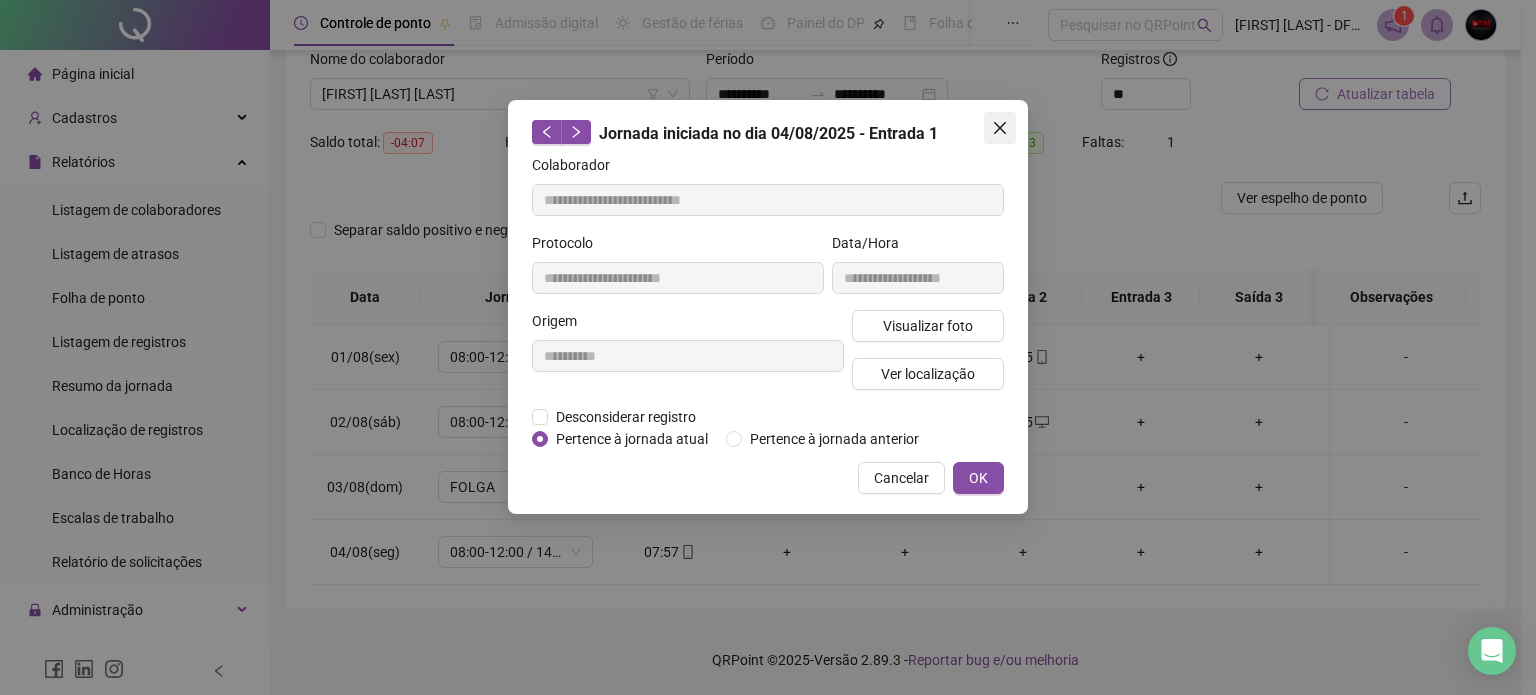 click 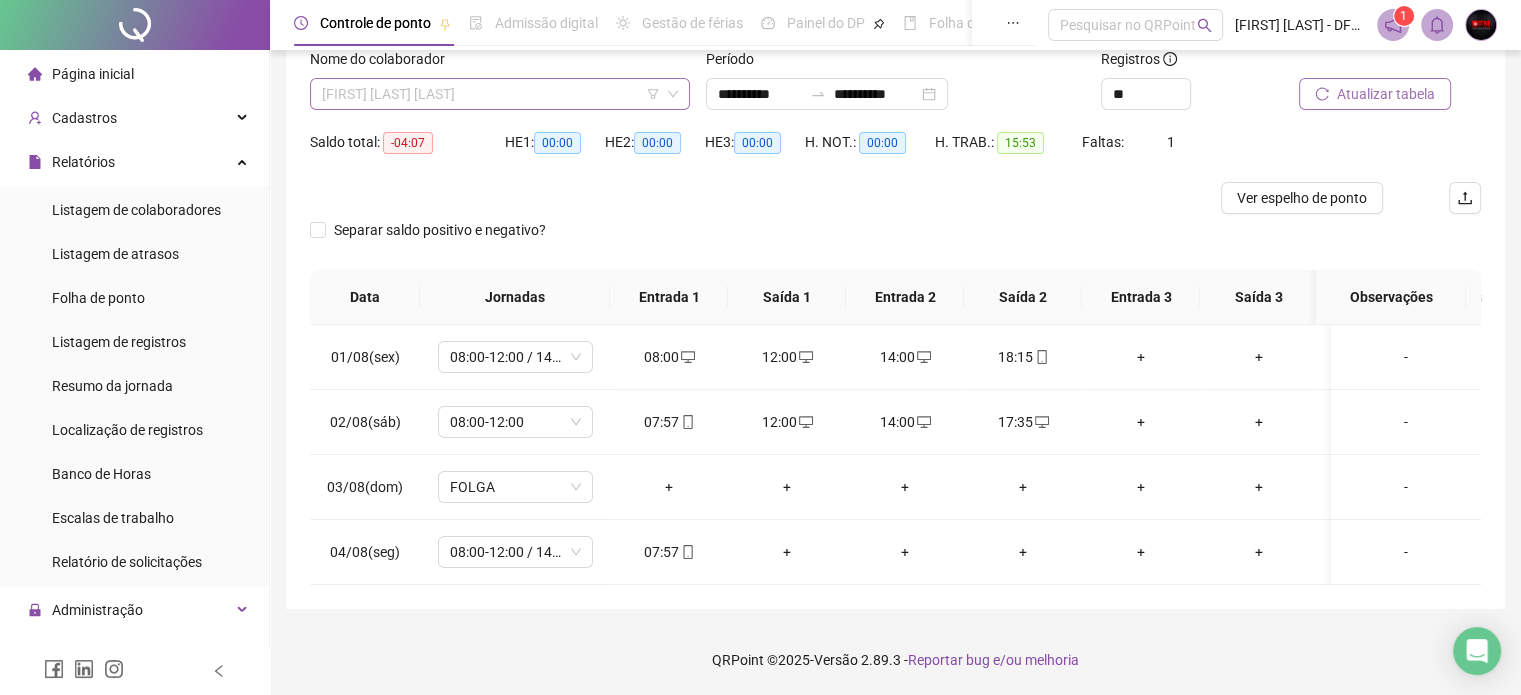 click on "[FIRST] [LAST] [LAST]" at bounding box center (500, 94) 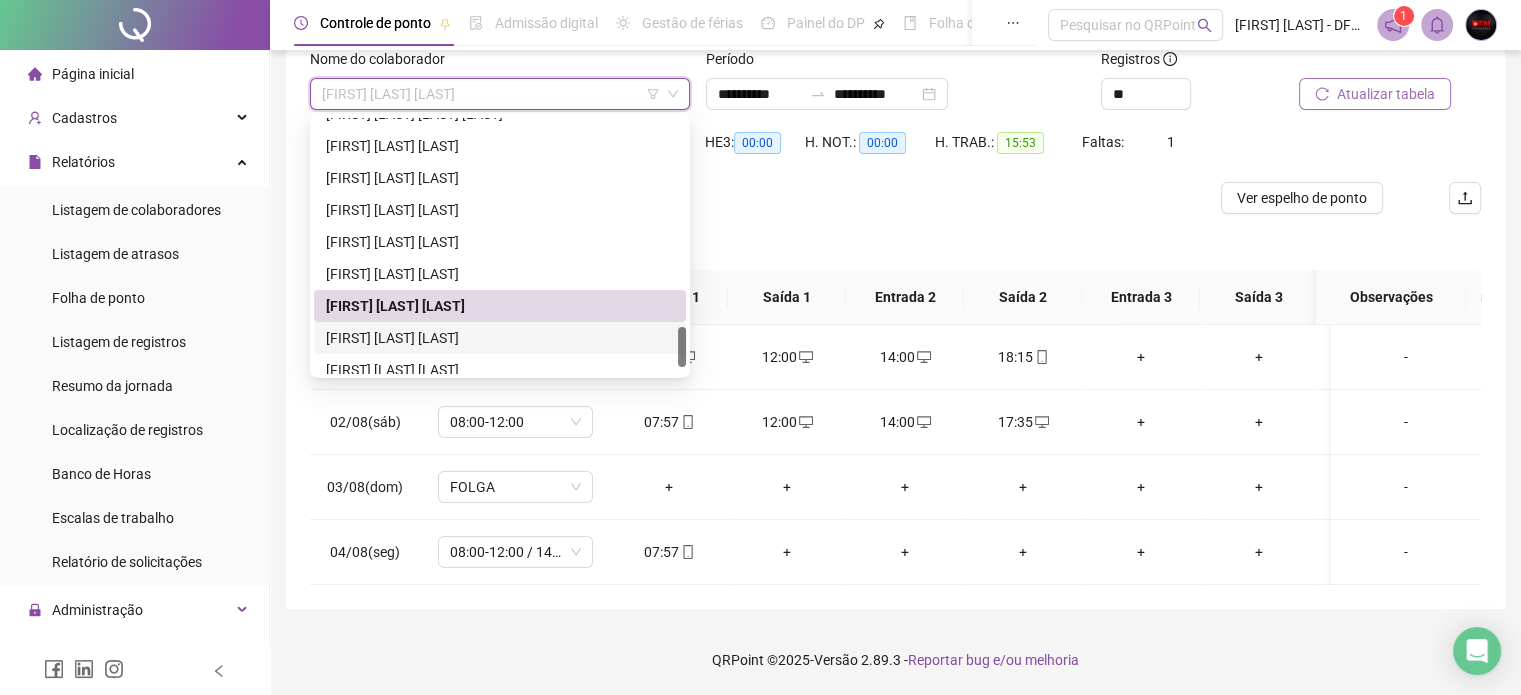click on "[FIRST] [LAST] [LAST]" at bounding box center (500, 338) 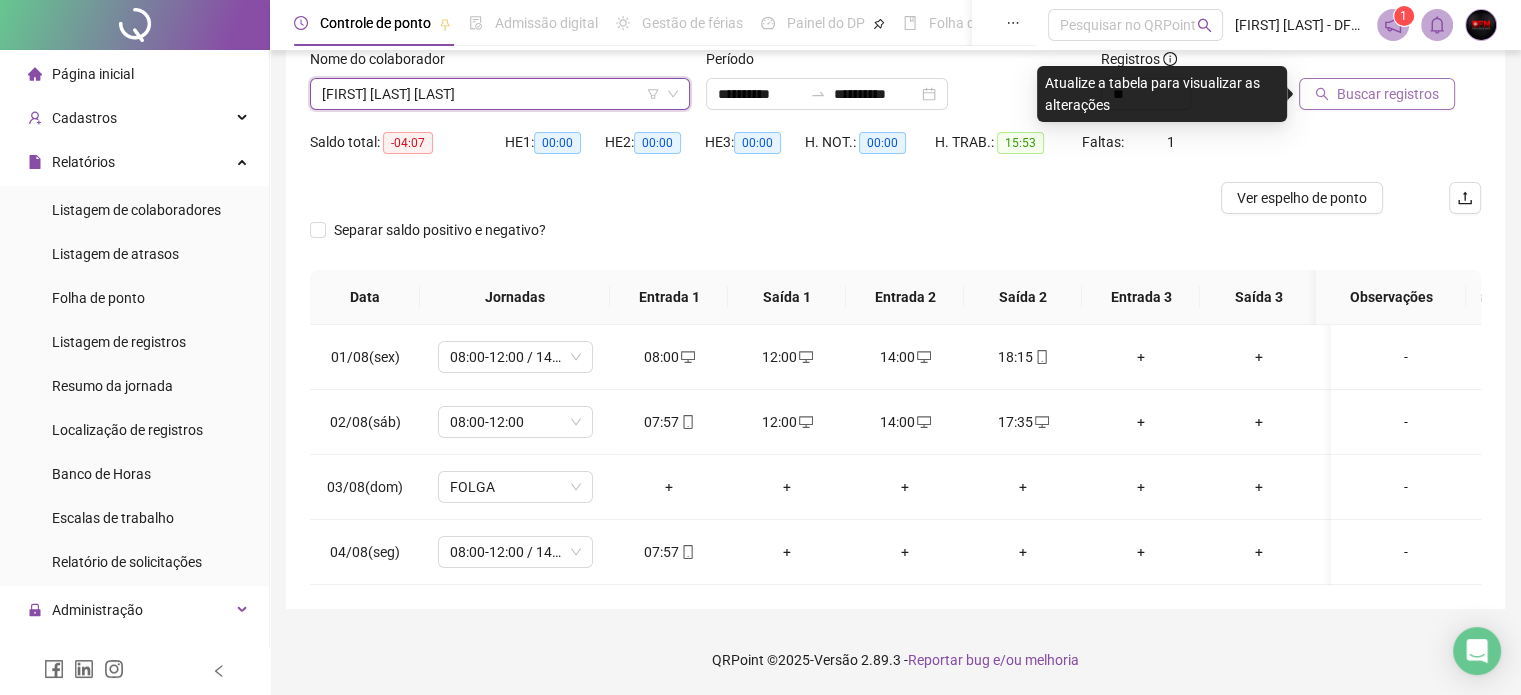 click on "Buscar registros" at bounding box center [1388, 94] 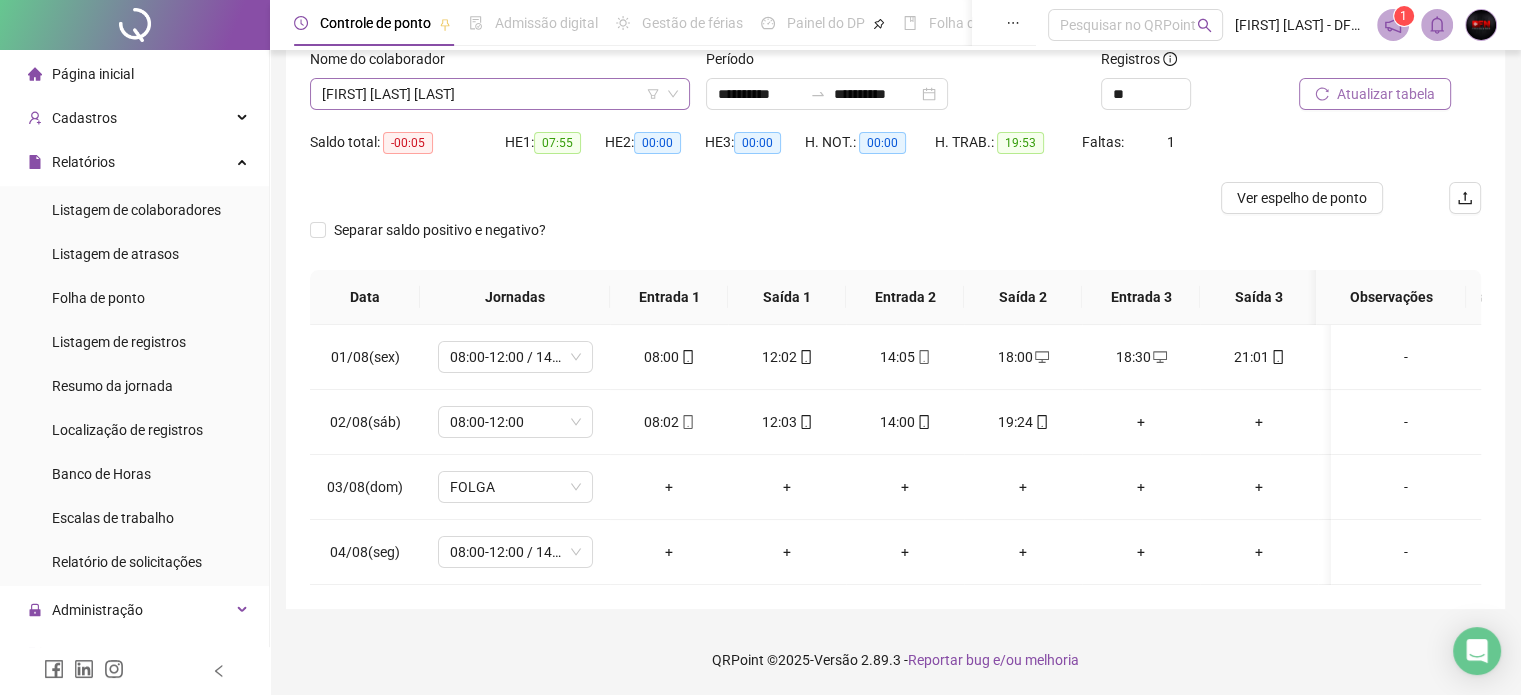 click on "[FIRST] [LAST] [LAST]" at bounding box center (500, 94) 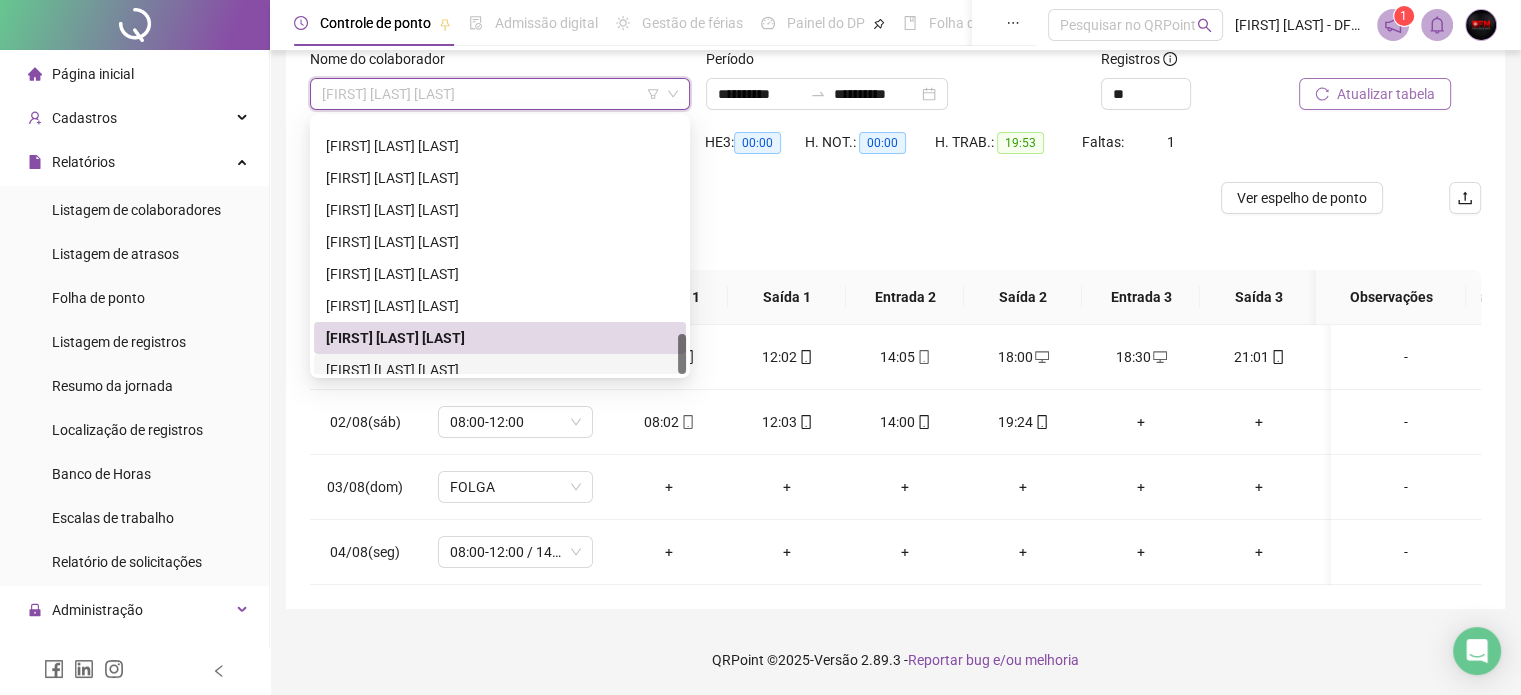 scroll, scrollTop: 1376, scrollLeft: 0, axis: vertical 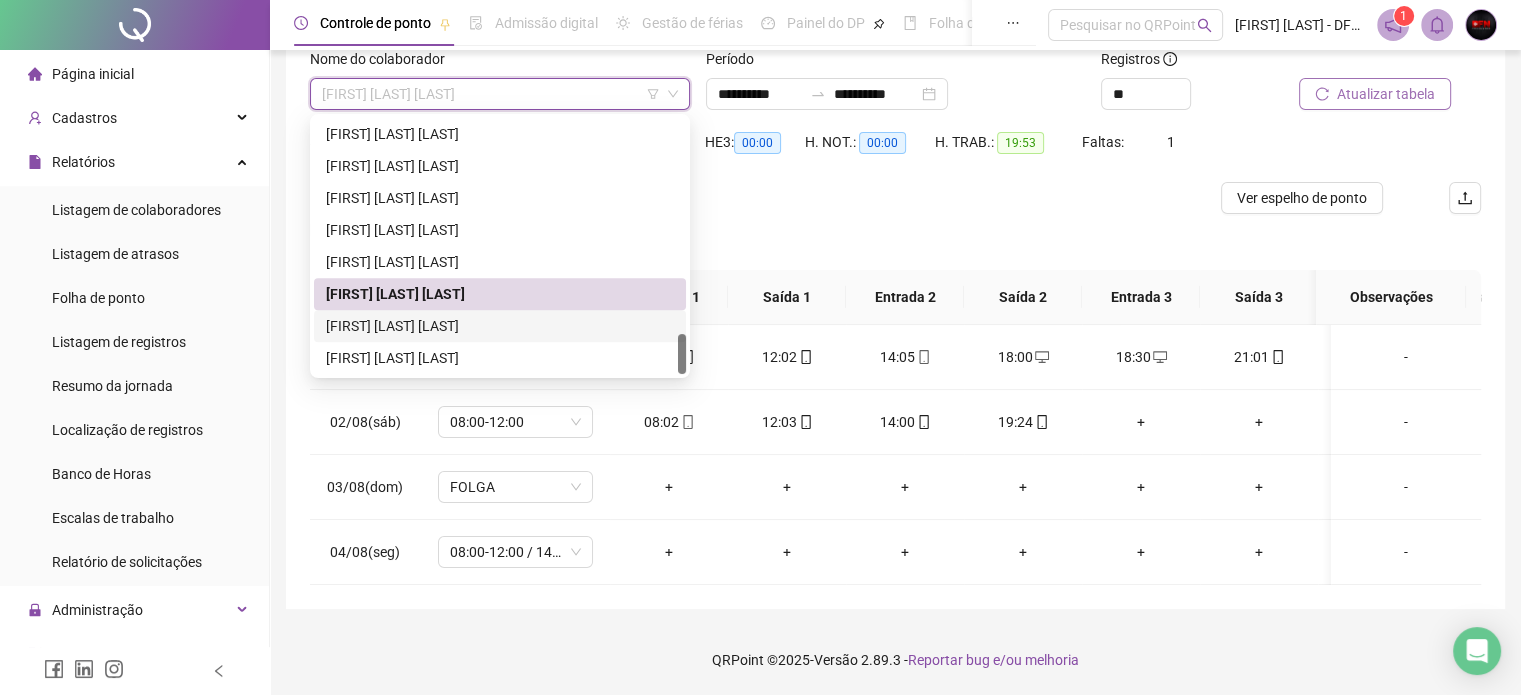 click on "[FIRST] [LAST] [LAST]" at bounding box center (500, 326) 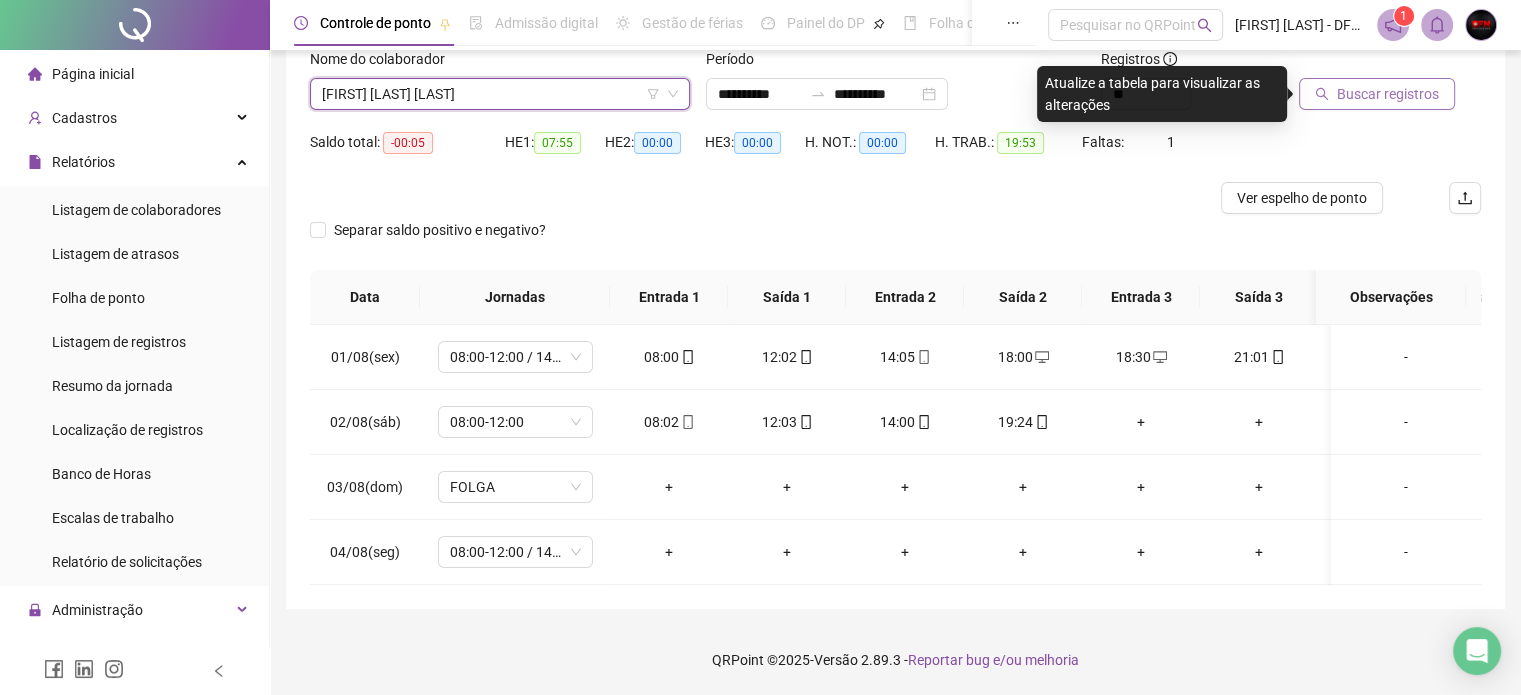 click on "Buscar registros" at bounding box center [1388, 94] 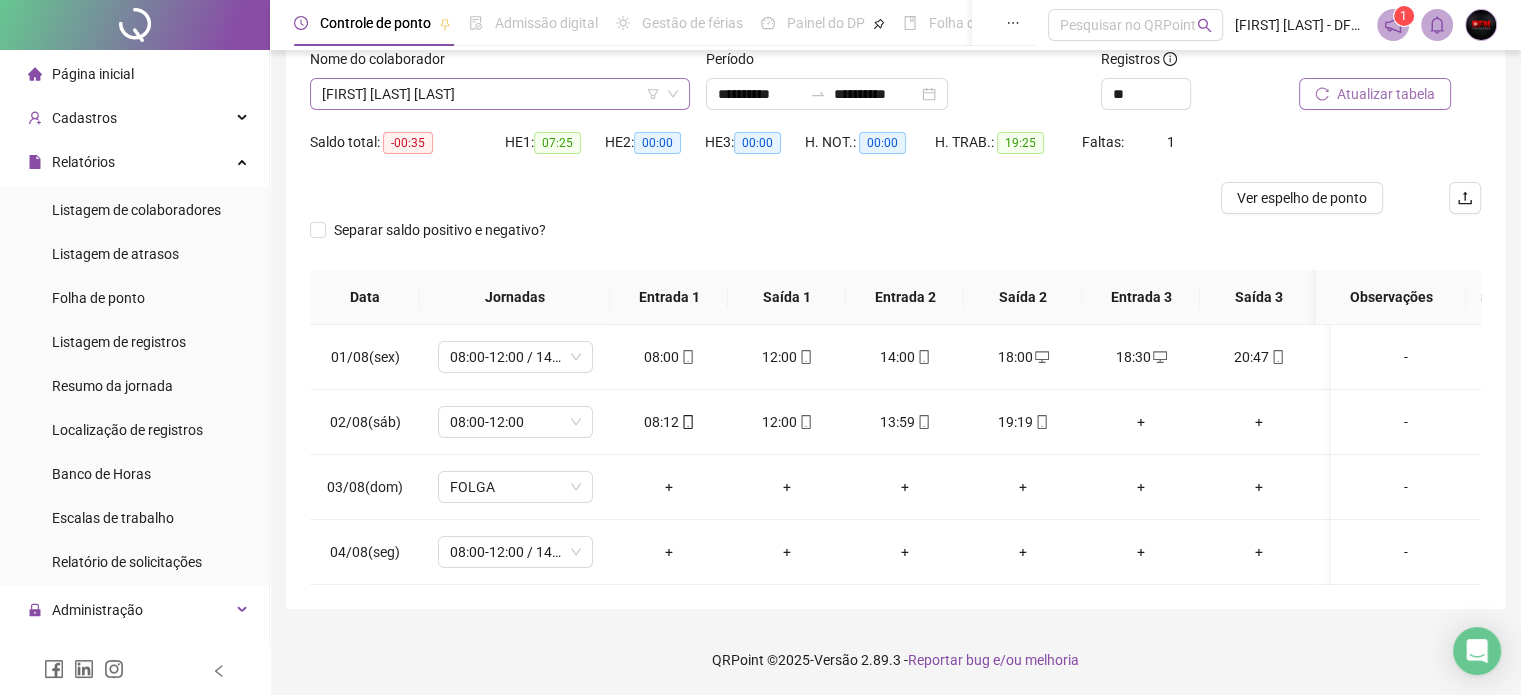 click on "[FIRST] [LAST] [LAST]" at bounding box center [500, 94] 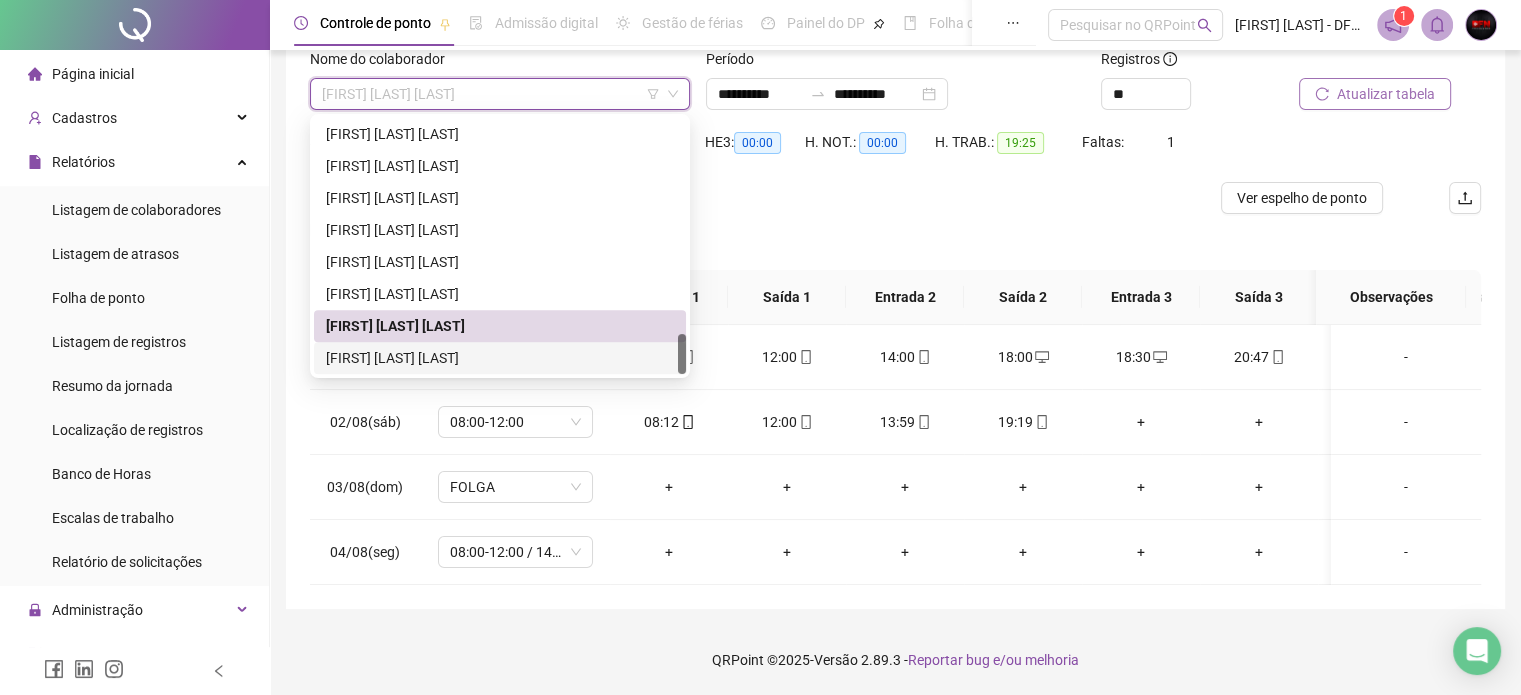 click on "[FIRST] [LAST] [LAST]" at bounding box center [500, 358] 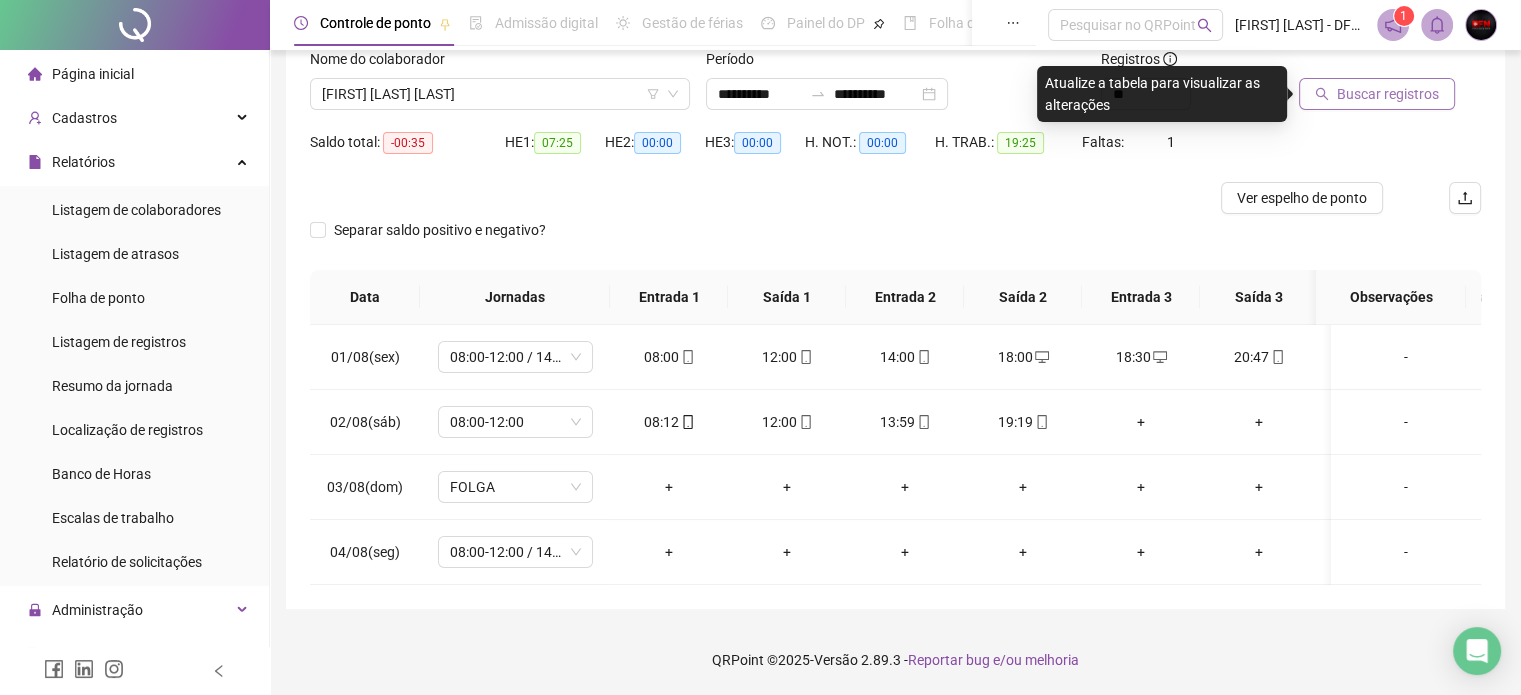 click on "Buscar registros" at bounding box center [1388, 94] 